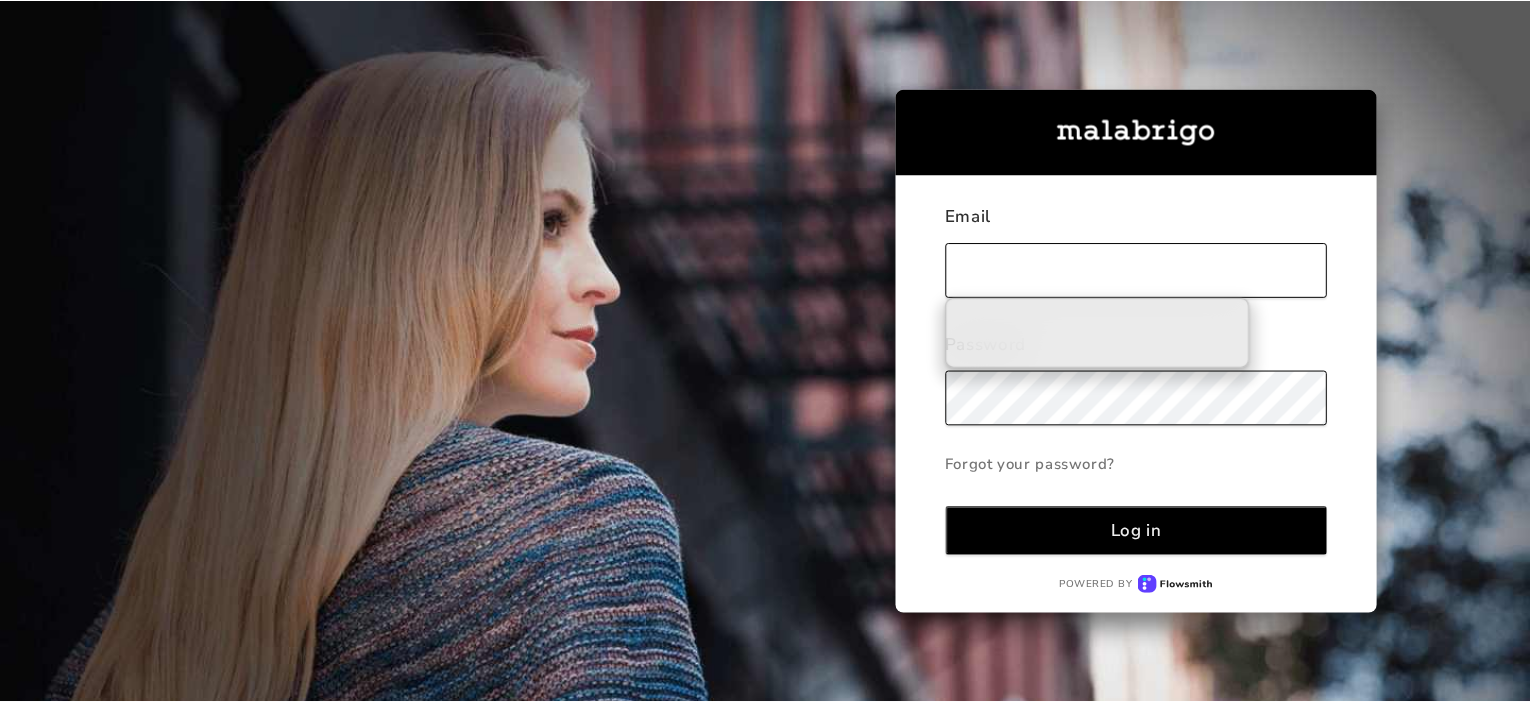 scroll, scrollTop: 0, scrollLeft: 0, axis: both 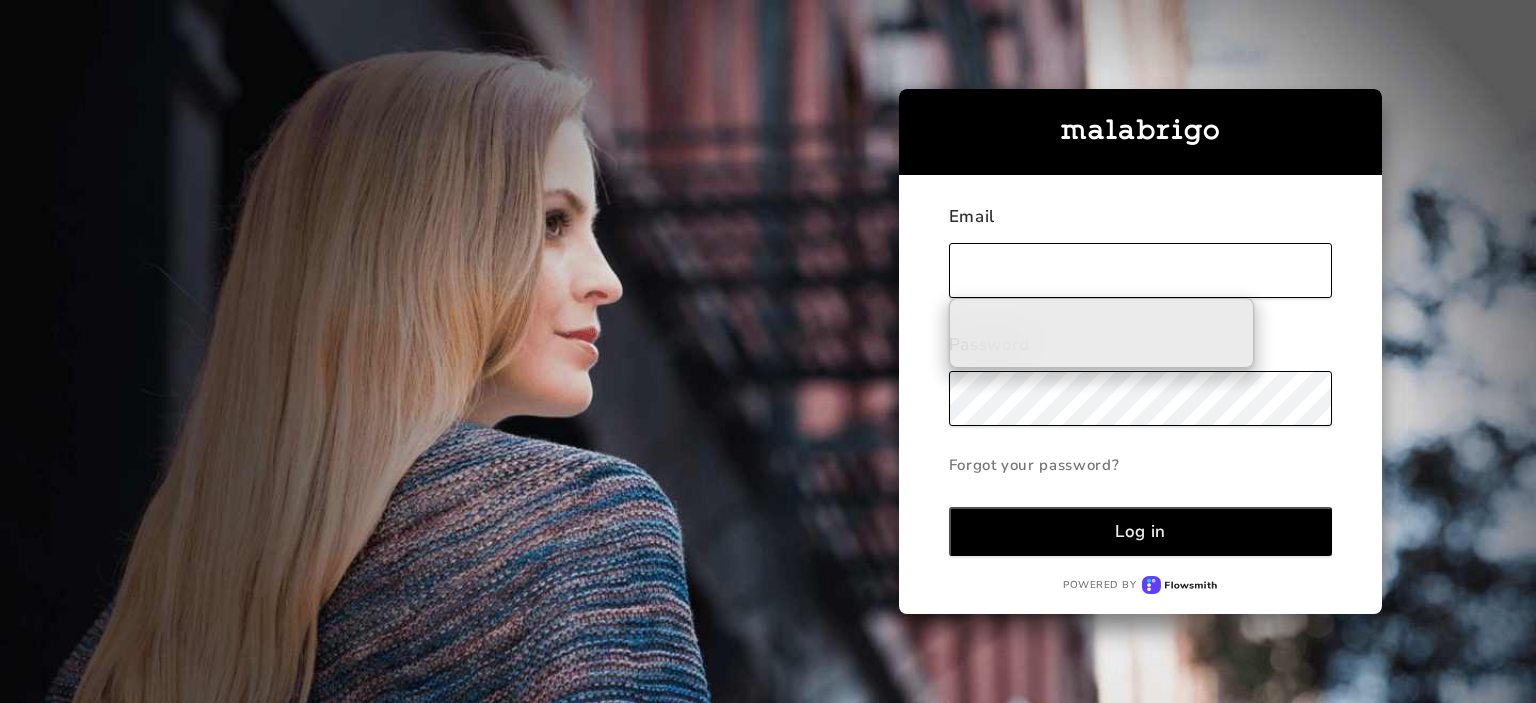 type on "[PERSON_NAME][EMAIL_ADDRESS][PERSON_NAME][DOMAIN_NAME]" 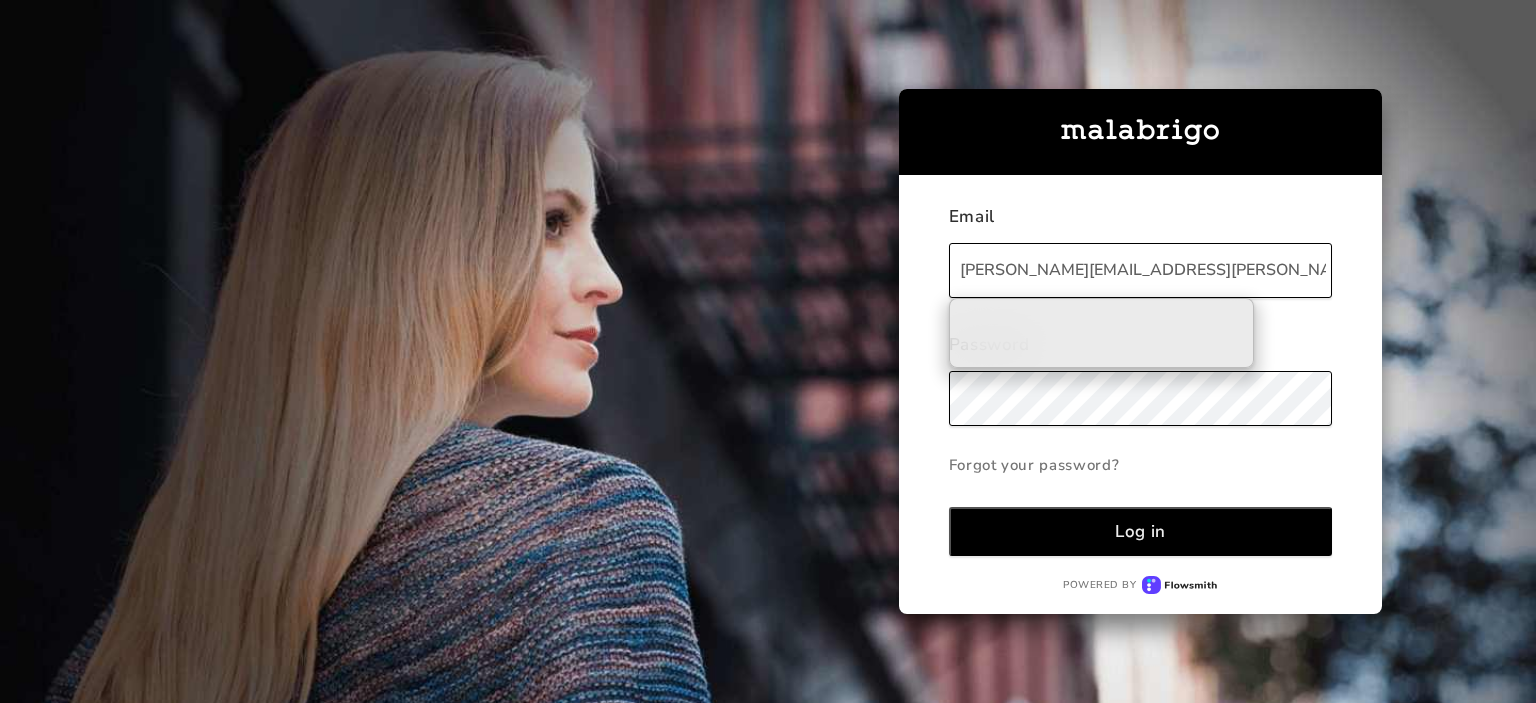 click on "Log in" at bounding box center [1141, 531] 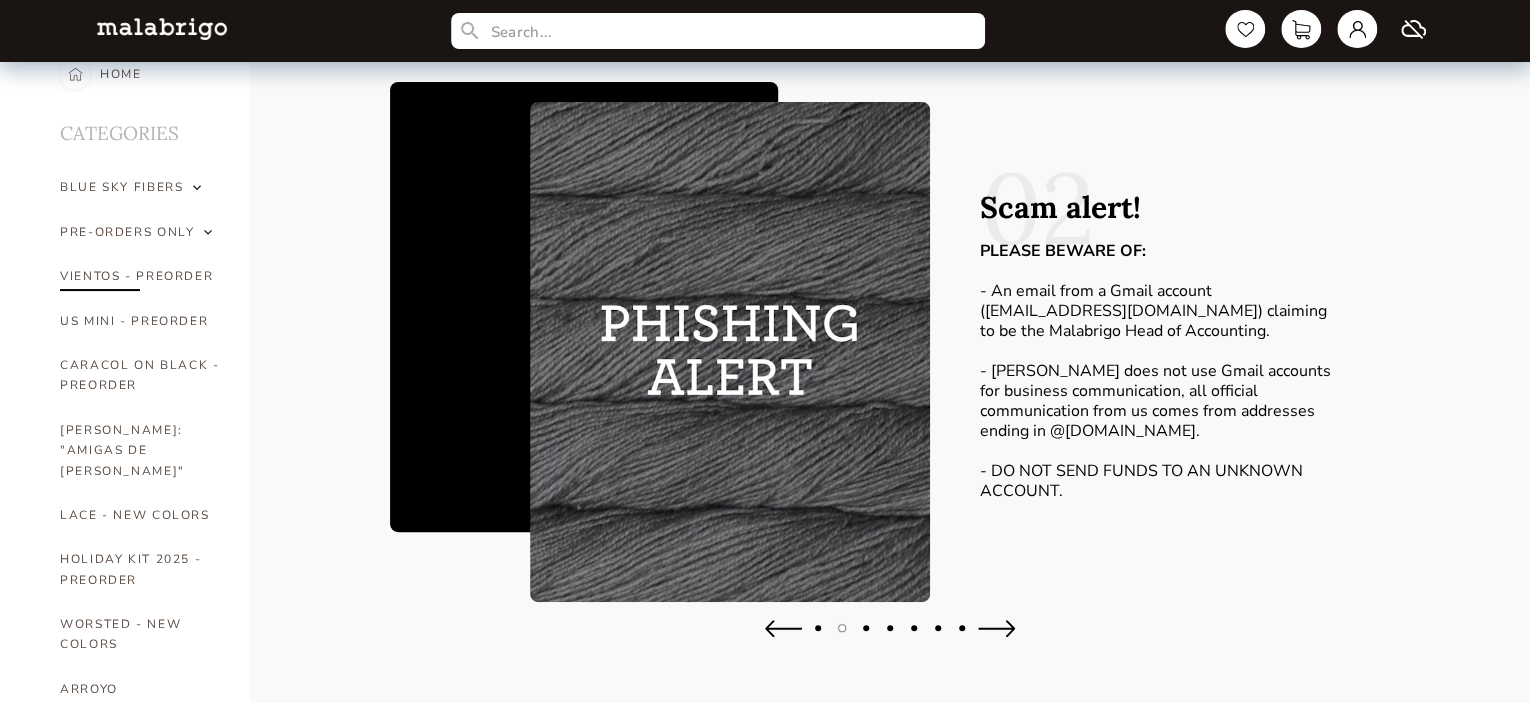 scroll, scrollTop: 0, scrollLeft: 0, axis: both 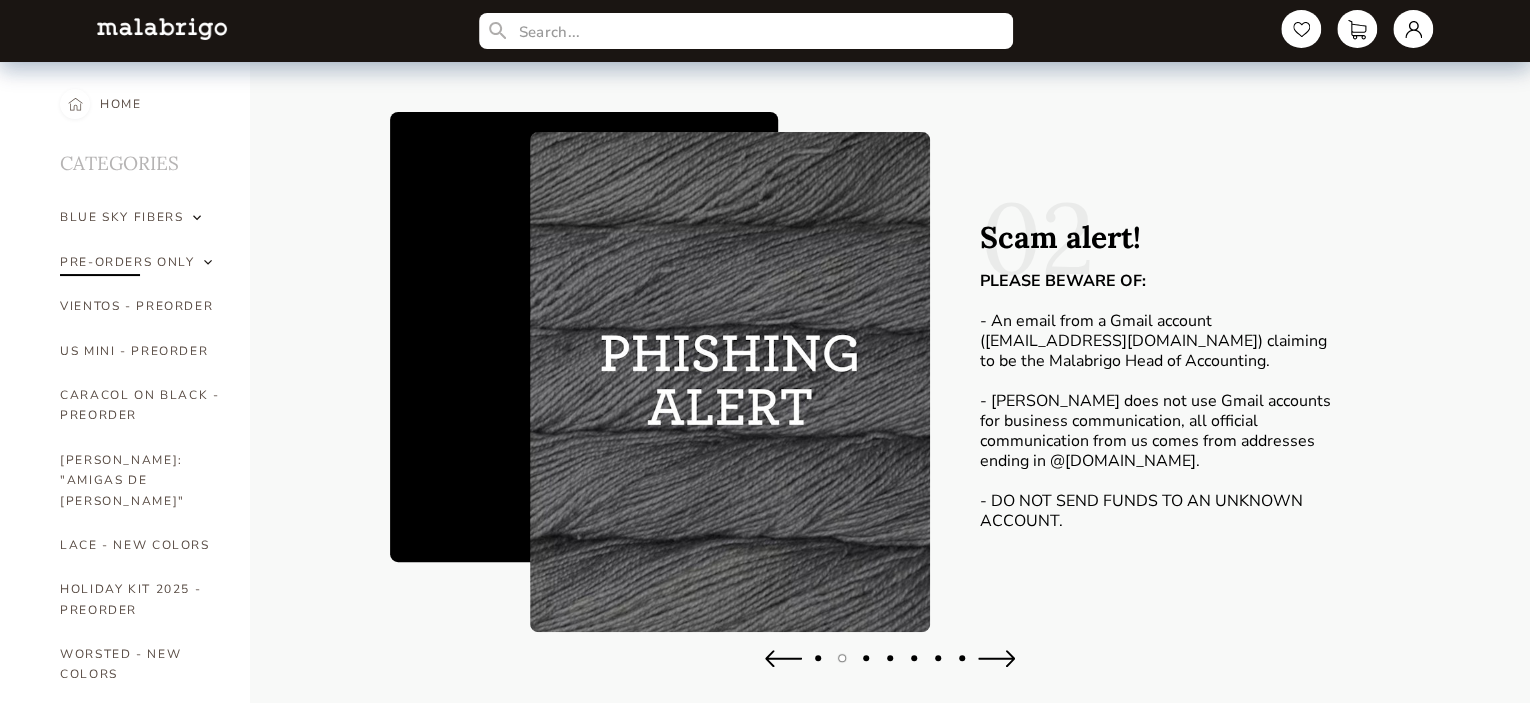 click on "PRE-ORDERS ONLY" at bounding box center (127, 262) 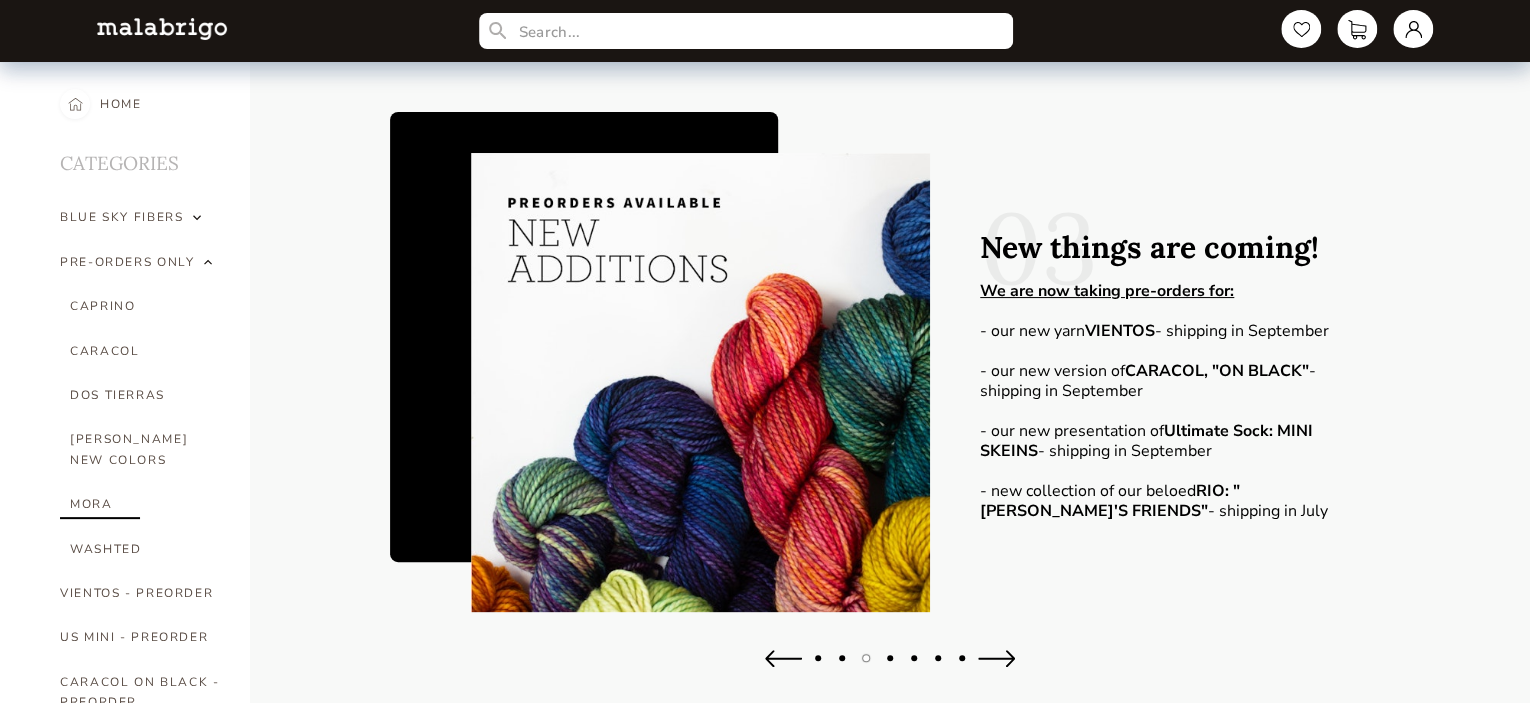 click on "MORA" at bounding box center [145, 504] 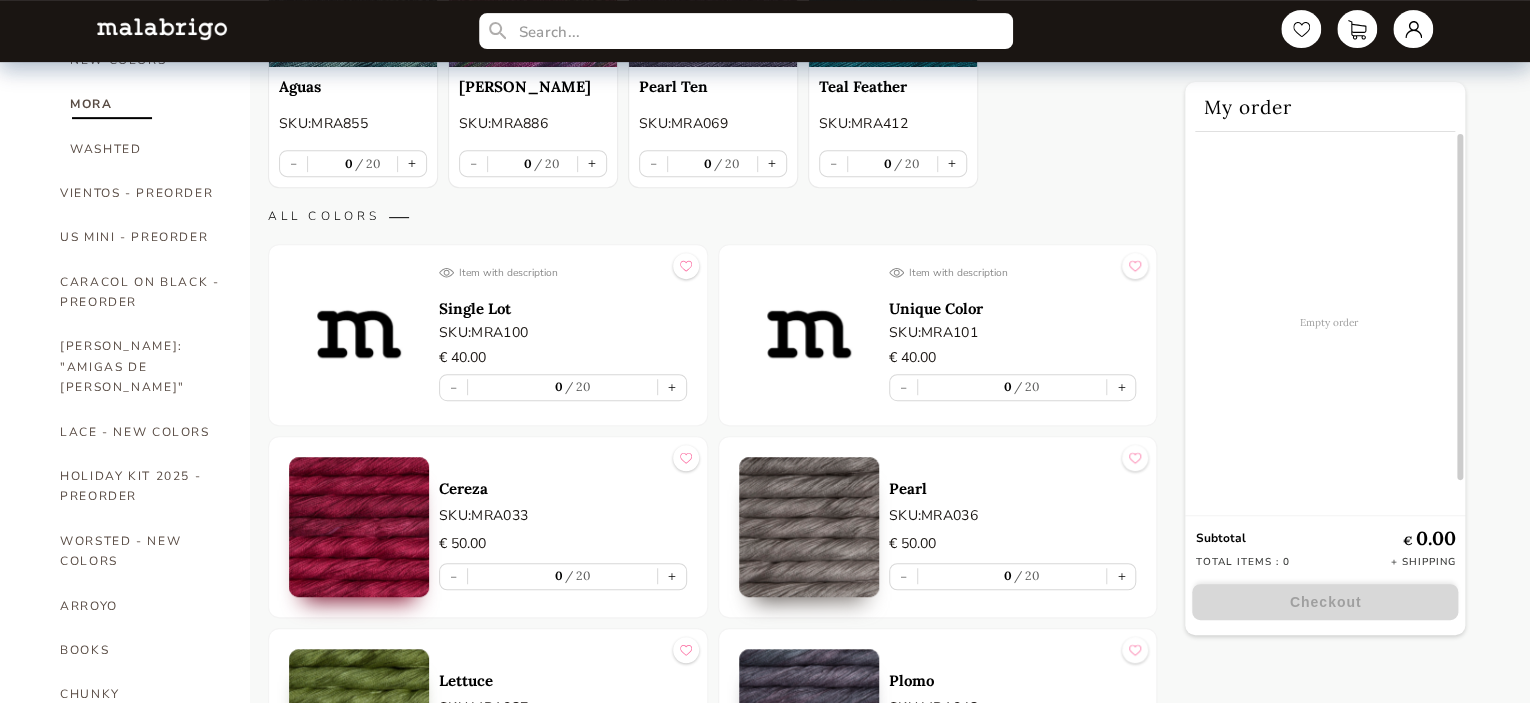scroll, scrollTop: 500, scrollLeft: 0, axis: vertical 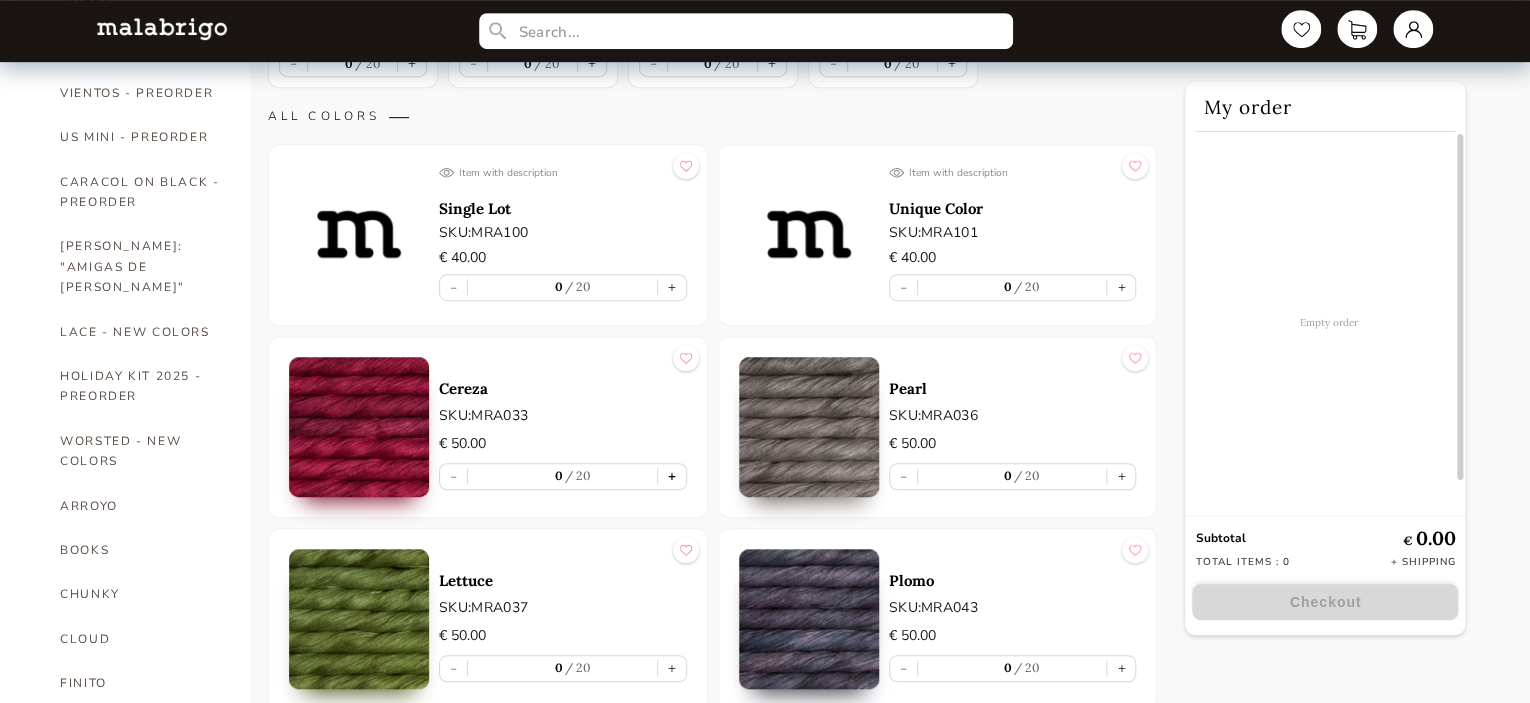click on "+" at bounding box center (672, 476) 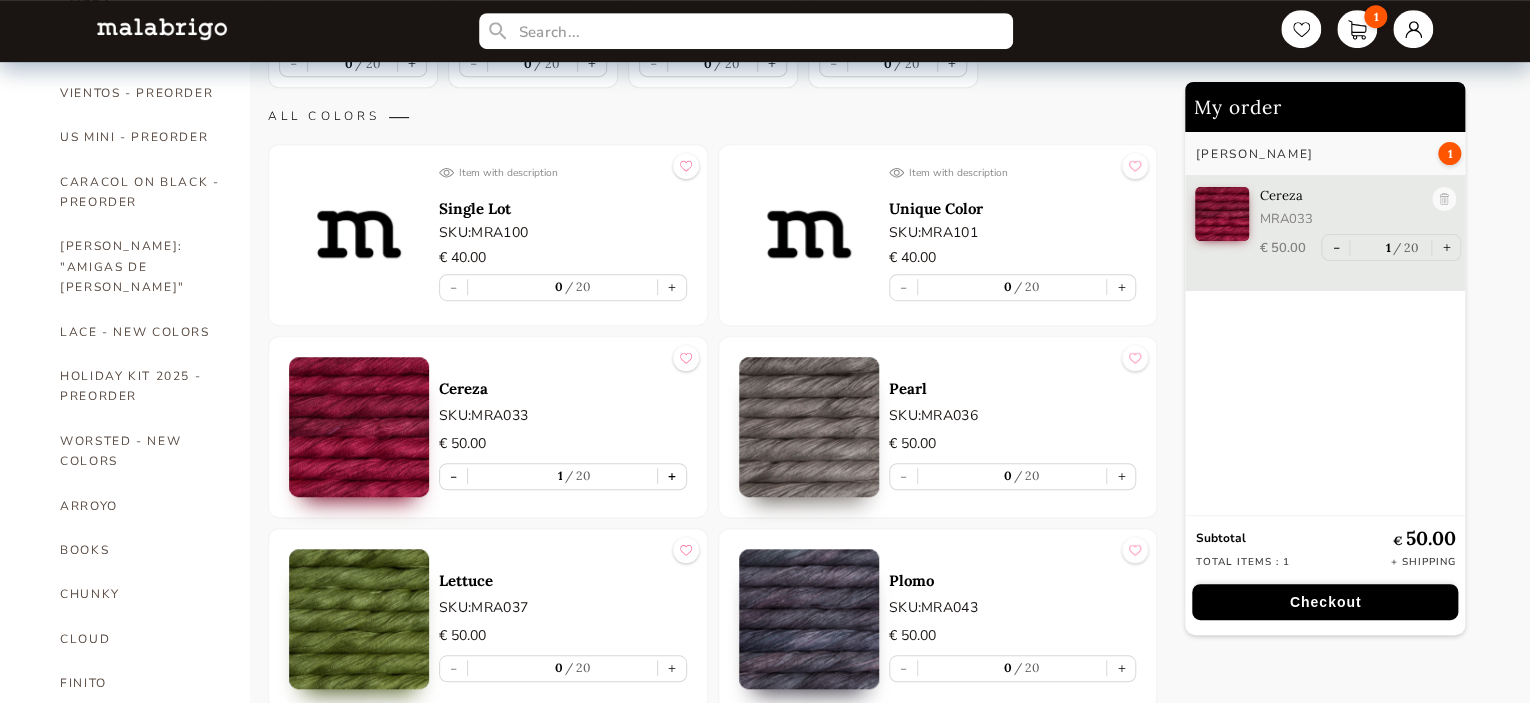 click on "+" at bounding box center (672, 476) 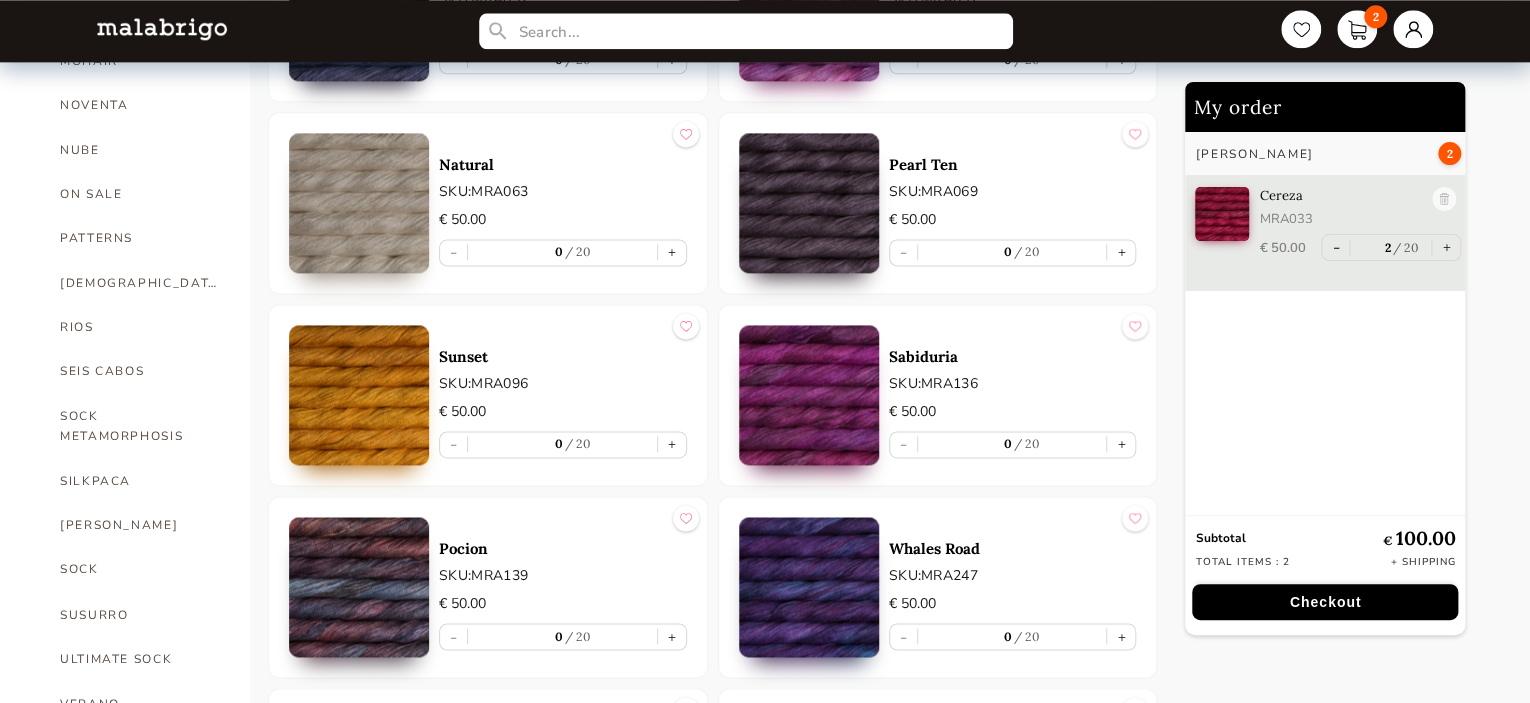 scroll, scrollTop: 1400, scrollLeft: 0, axis: vertical 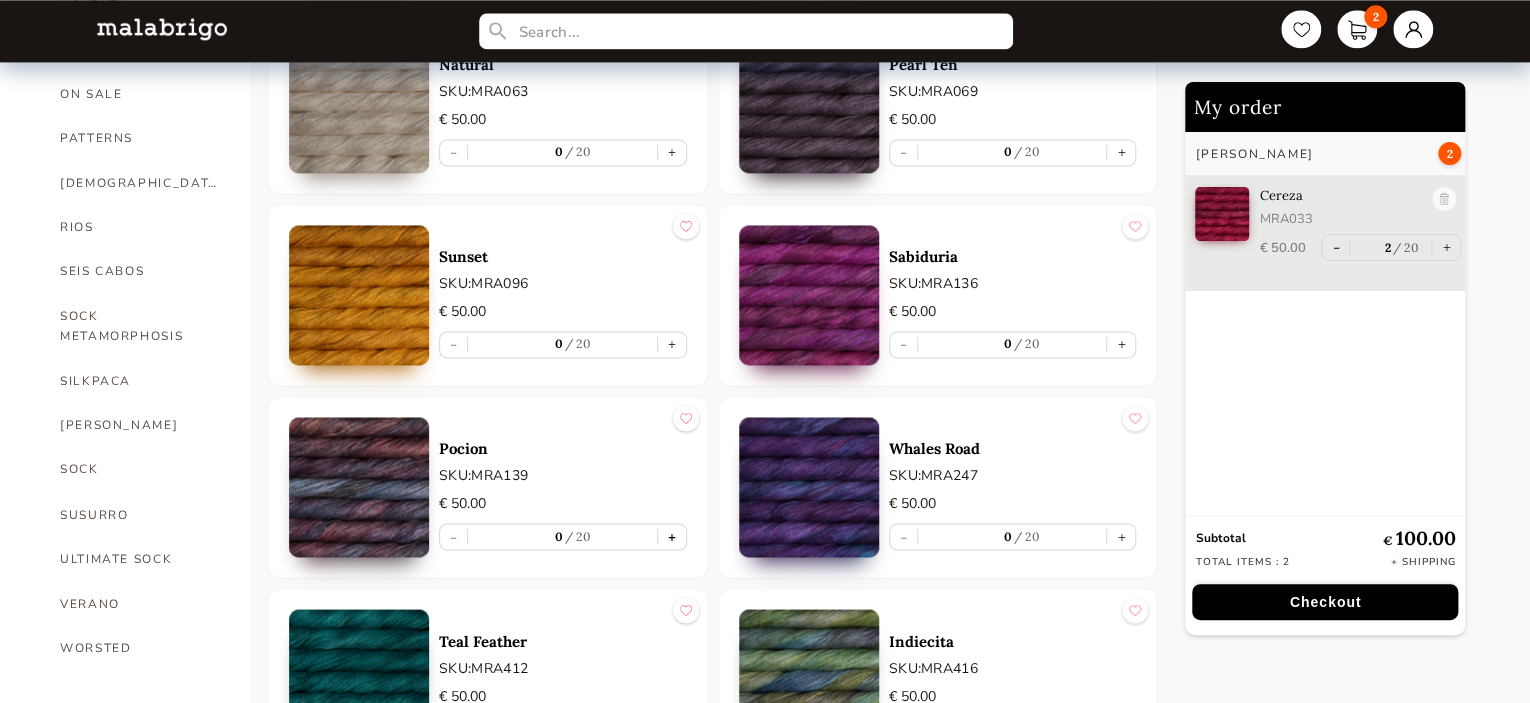 click on "+" at bounding box center (672, 536) 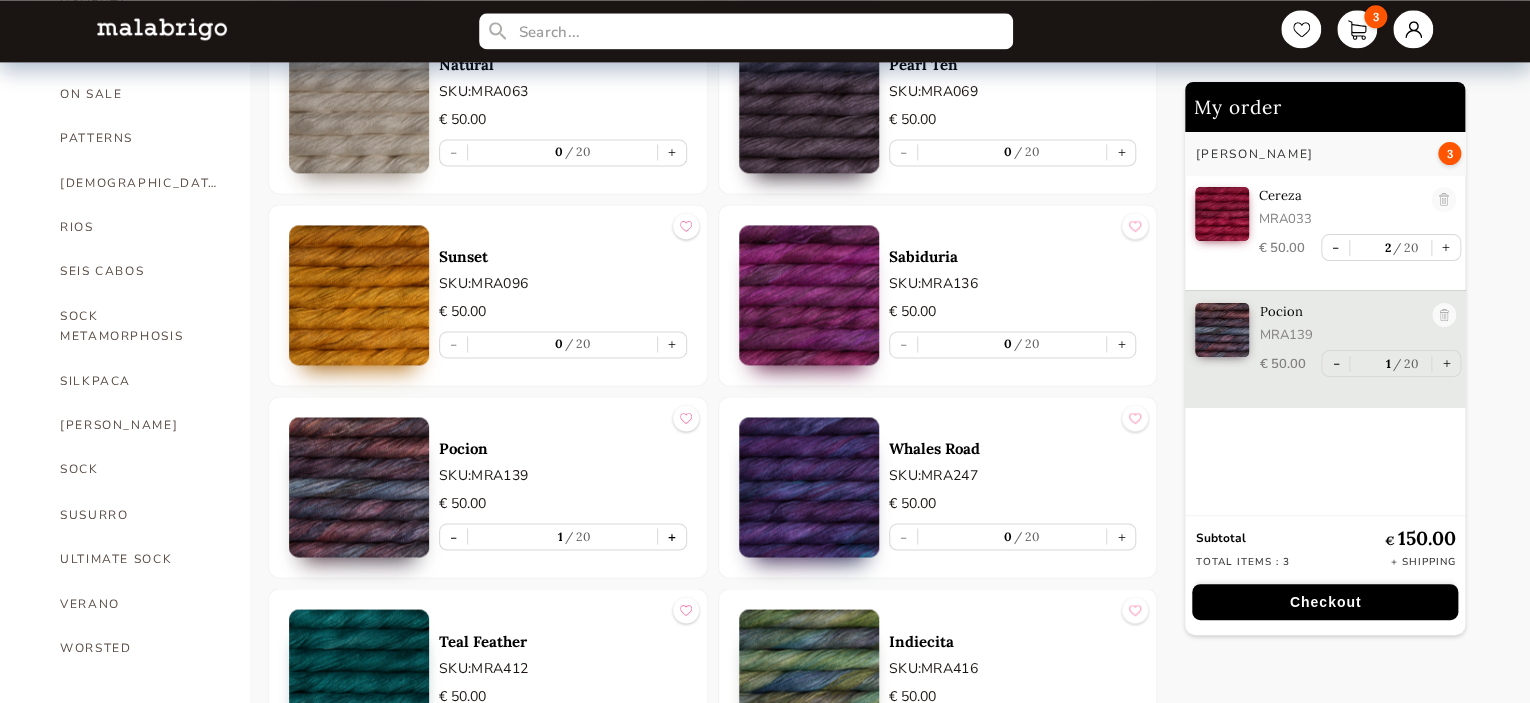 click on "+" at bounding box center [672, 536] 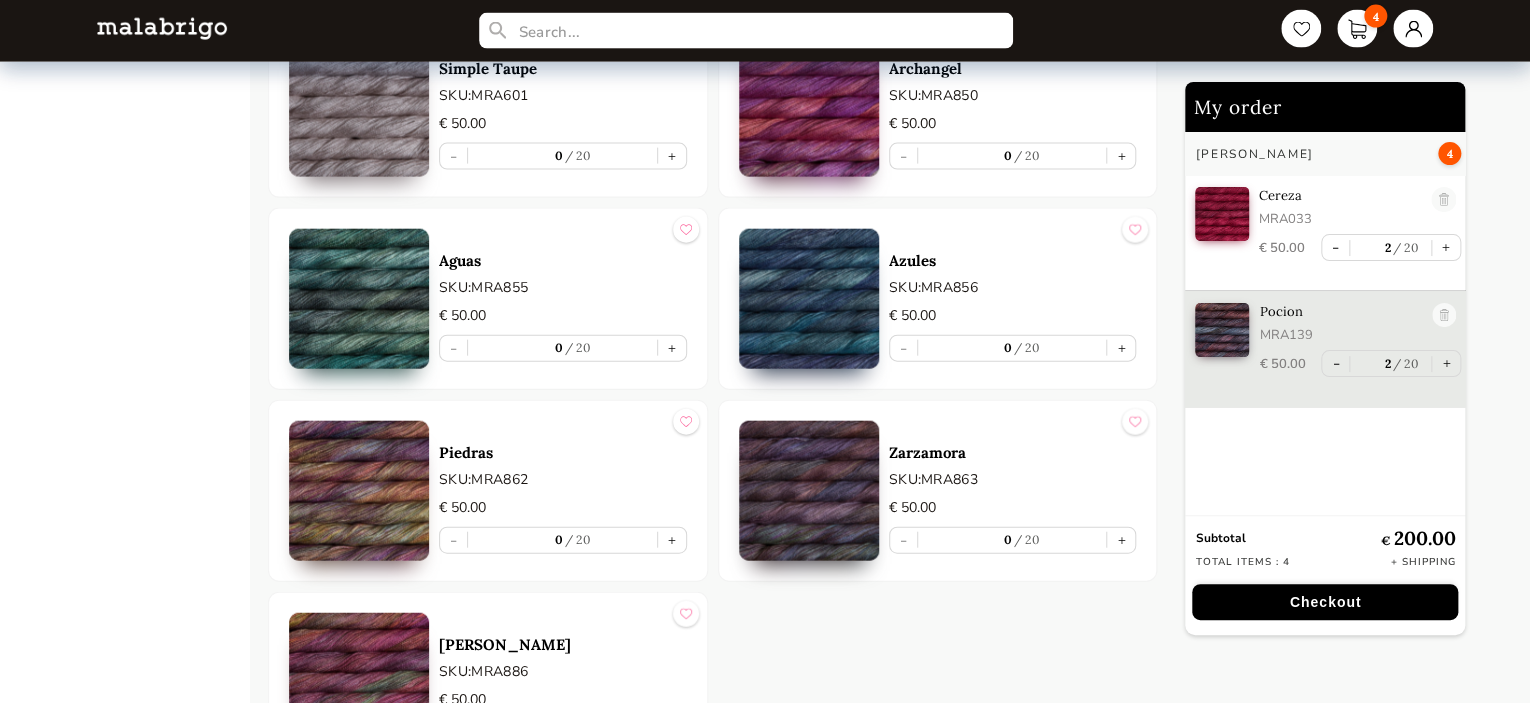 scroll, scrollTop: 2200, scrollLeft: 0, axis: vertical 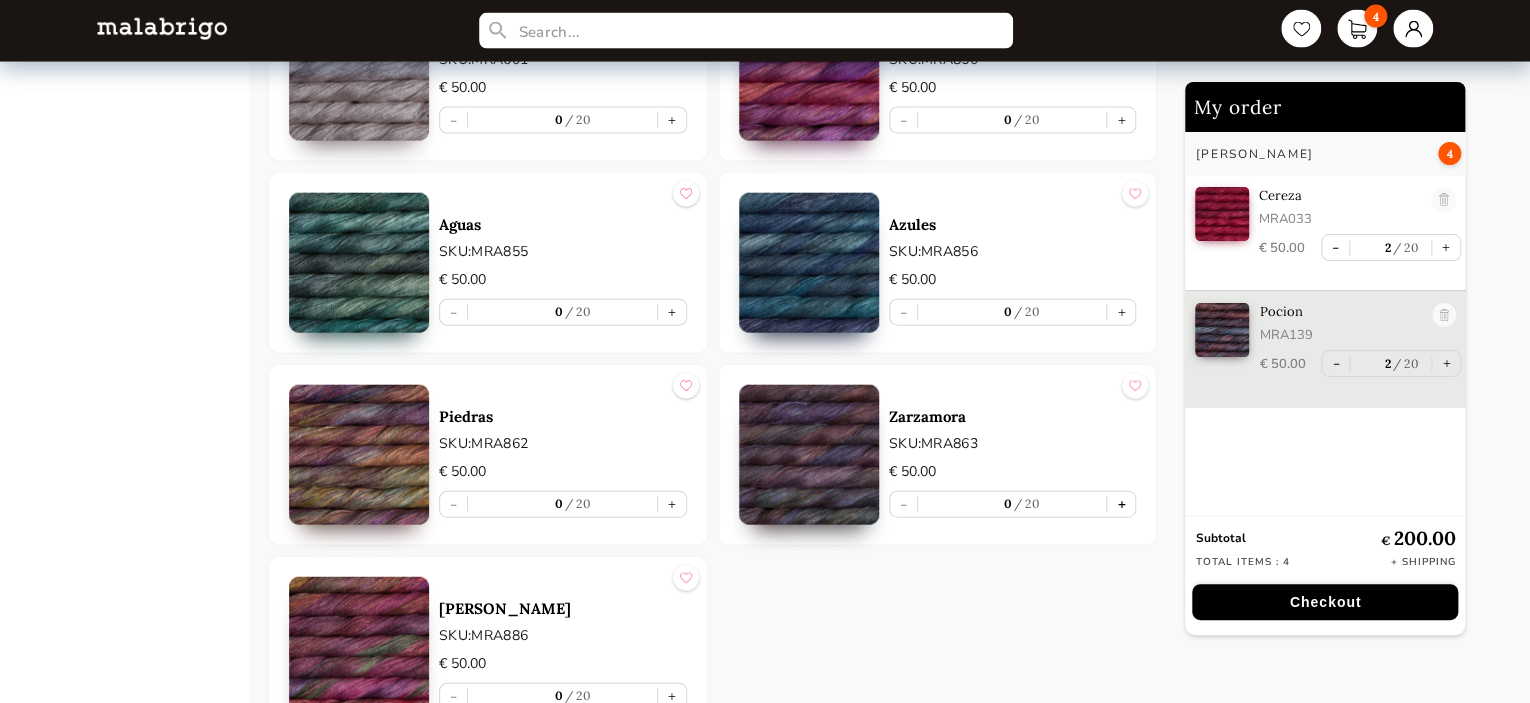 click on "+" at bounding box center (1121, 504) 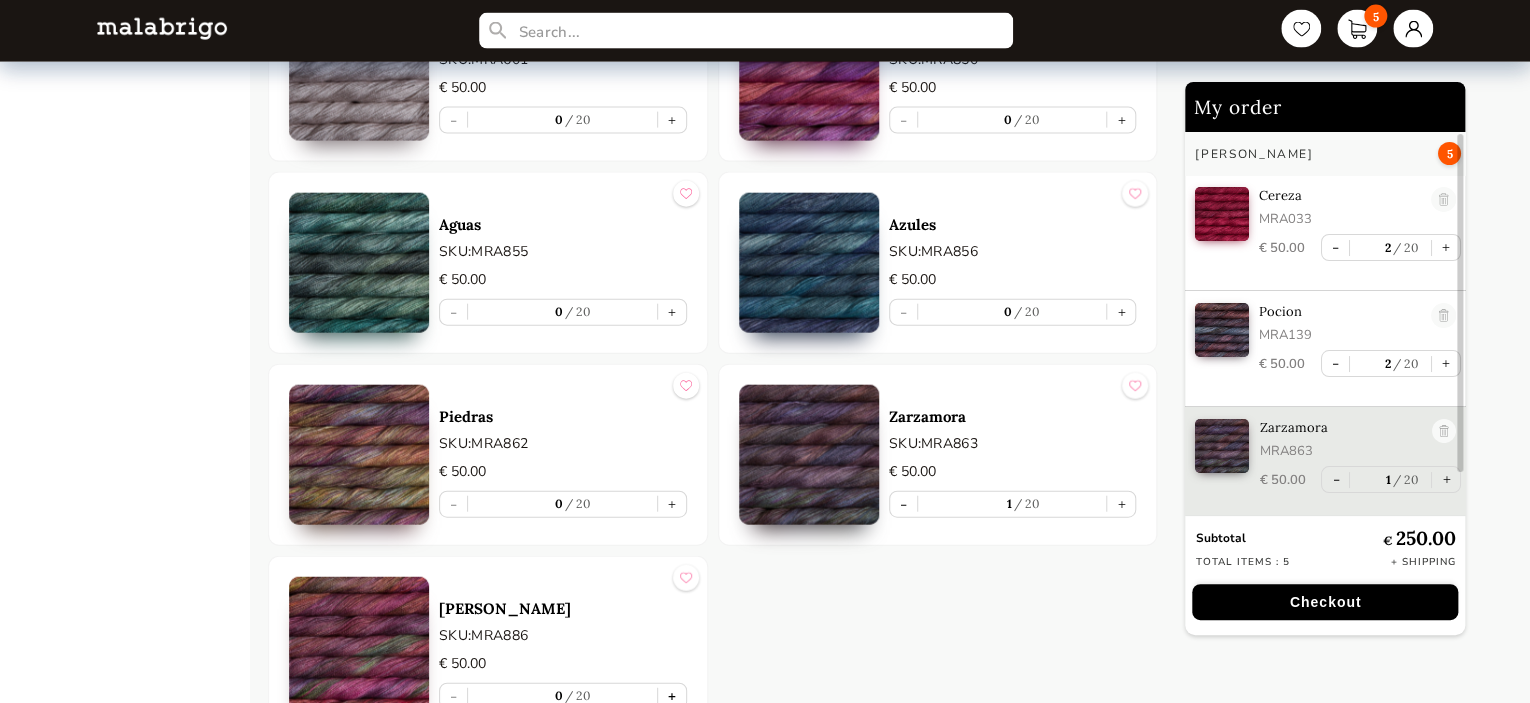click on "+" at bounding box center [672, 696] 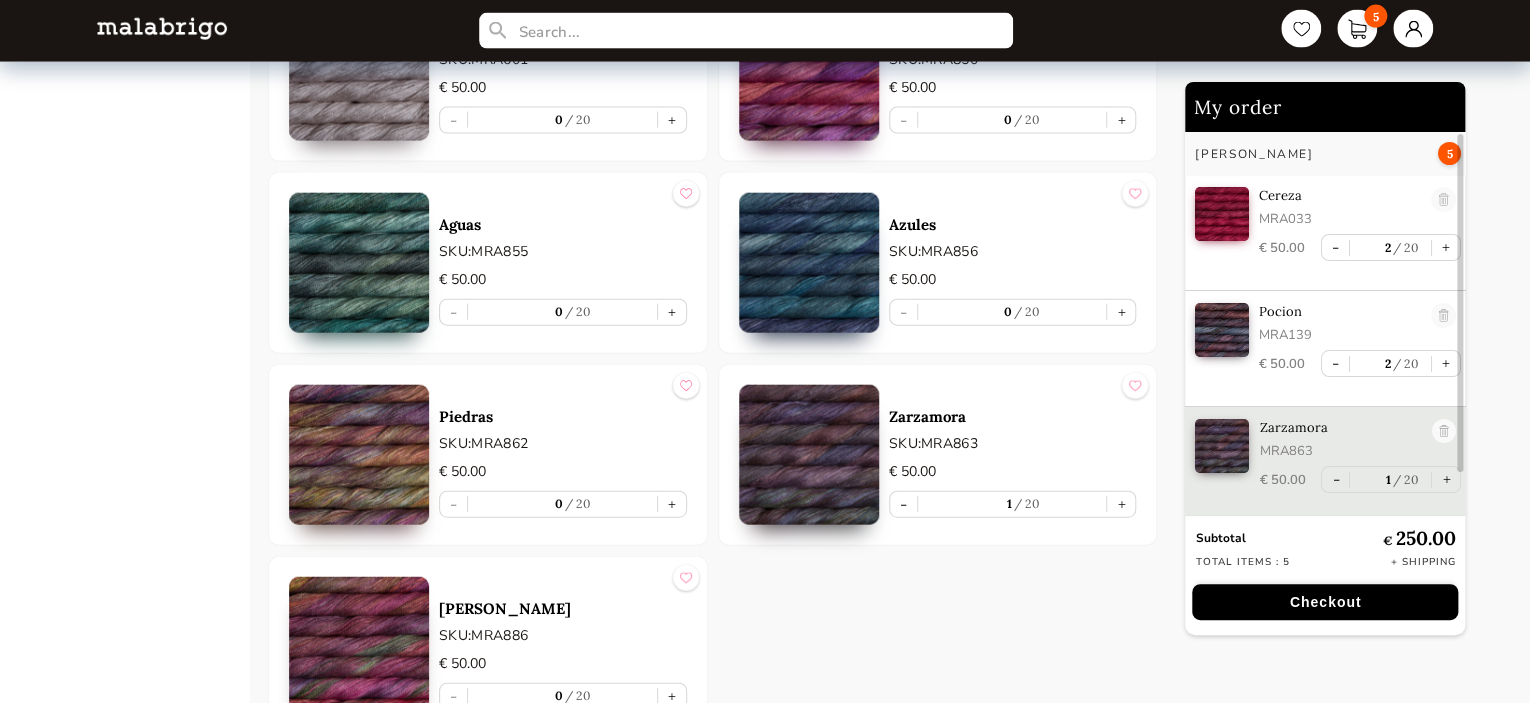 type on "1" 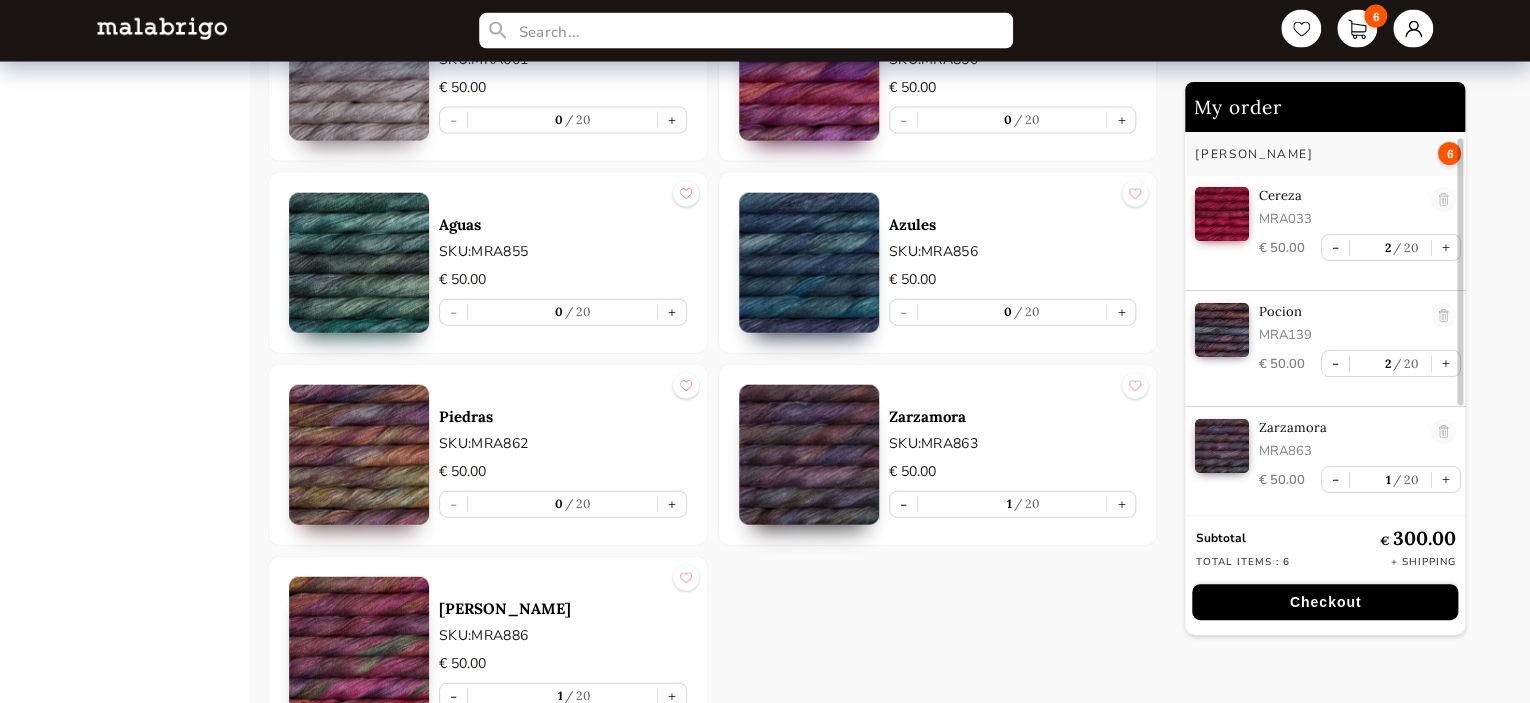 scroll, scrollTop: 5, scrollLeft: 0, axis: vertical 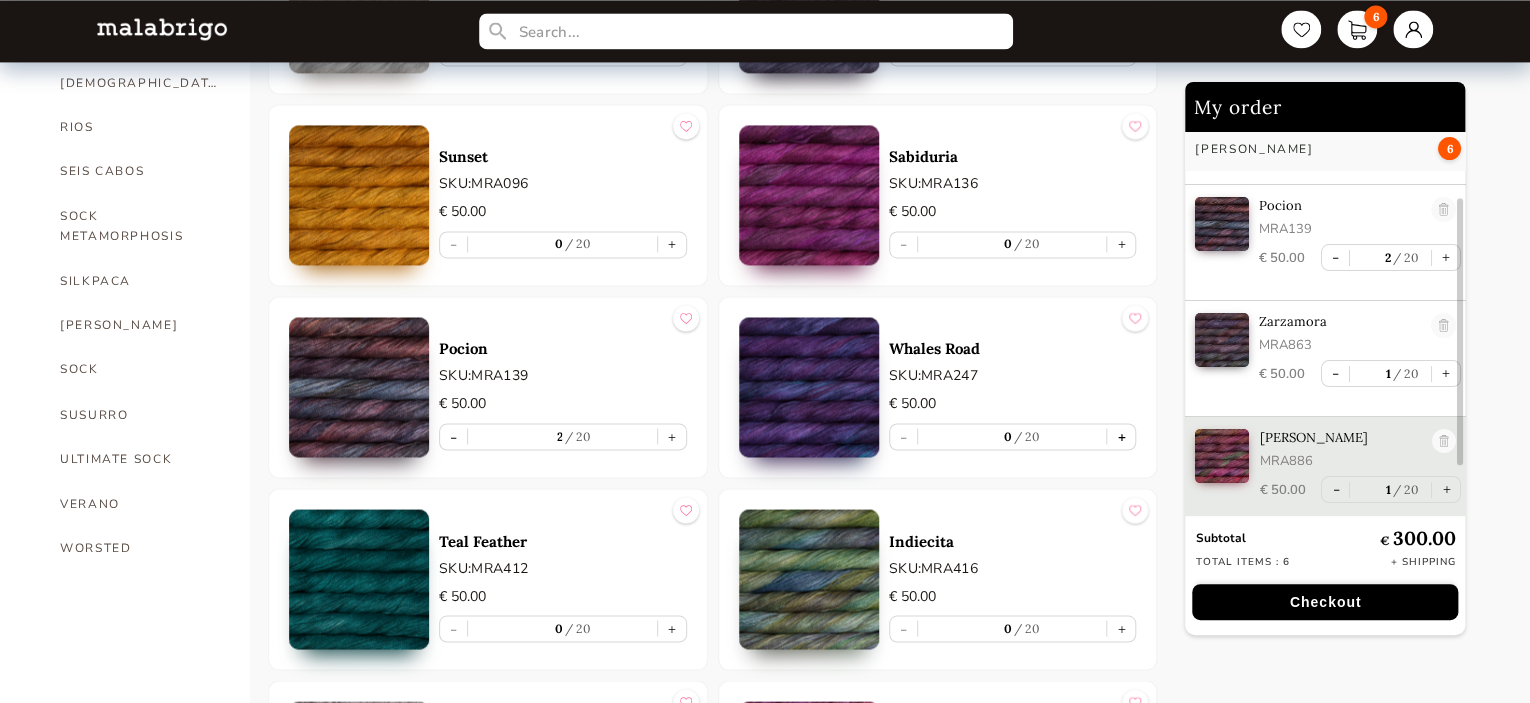 click on "+" at bounding box center [1121, 436] 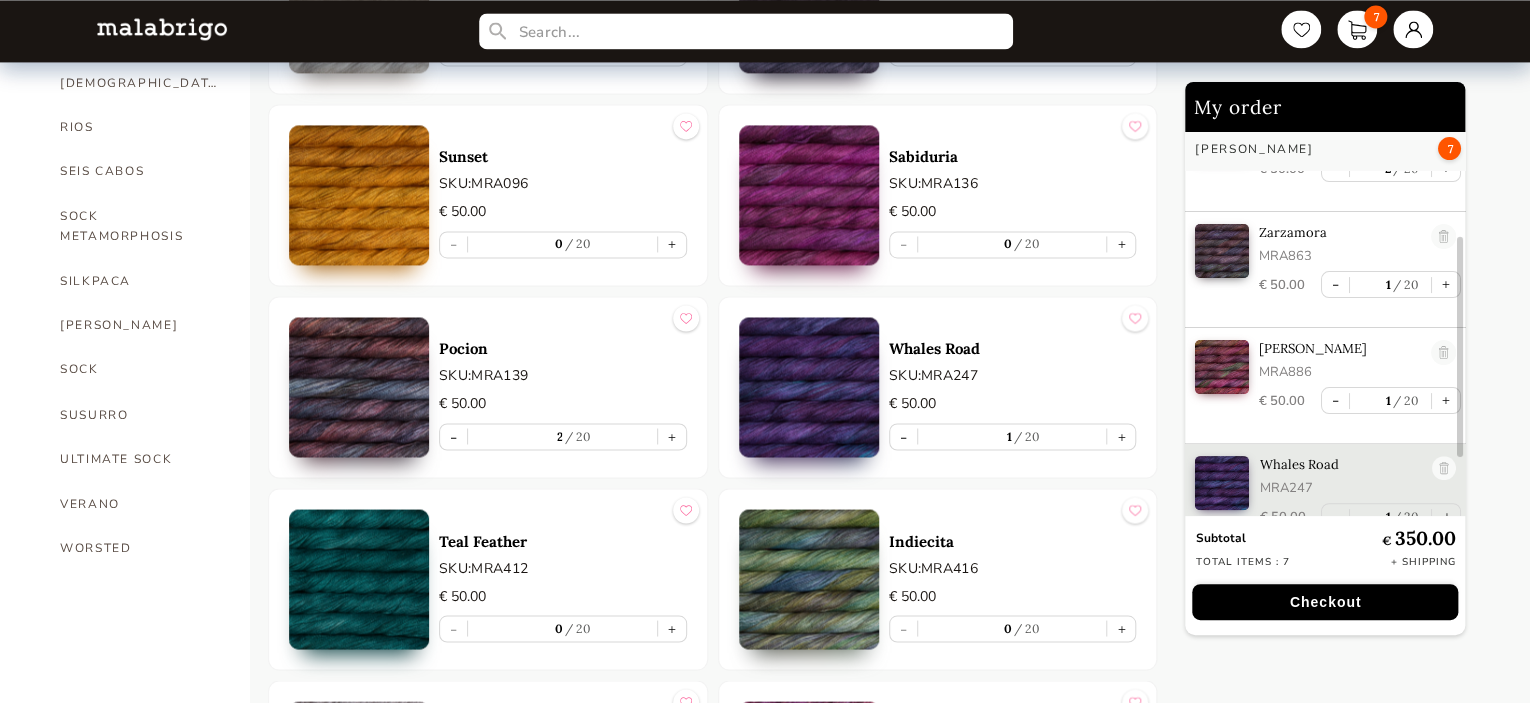scroll, scrollTop: 217, scrollLeft: 0, axis: vertical 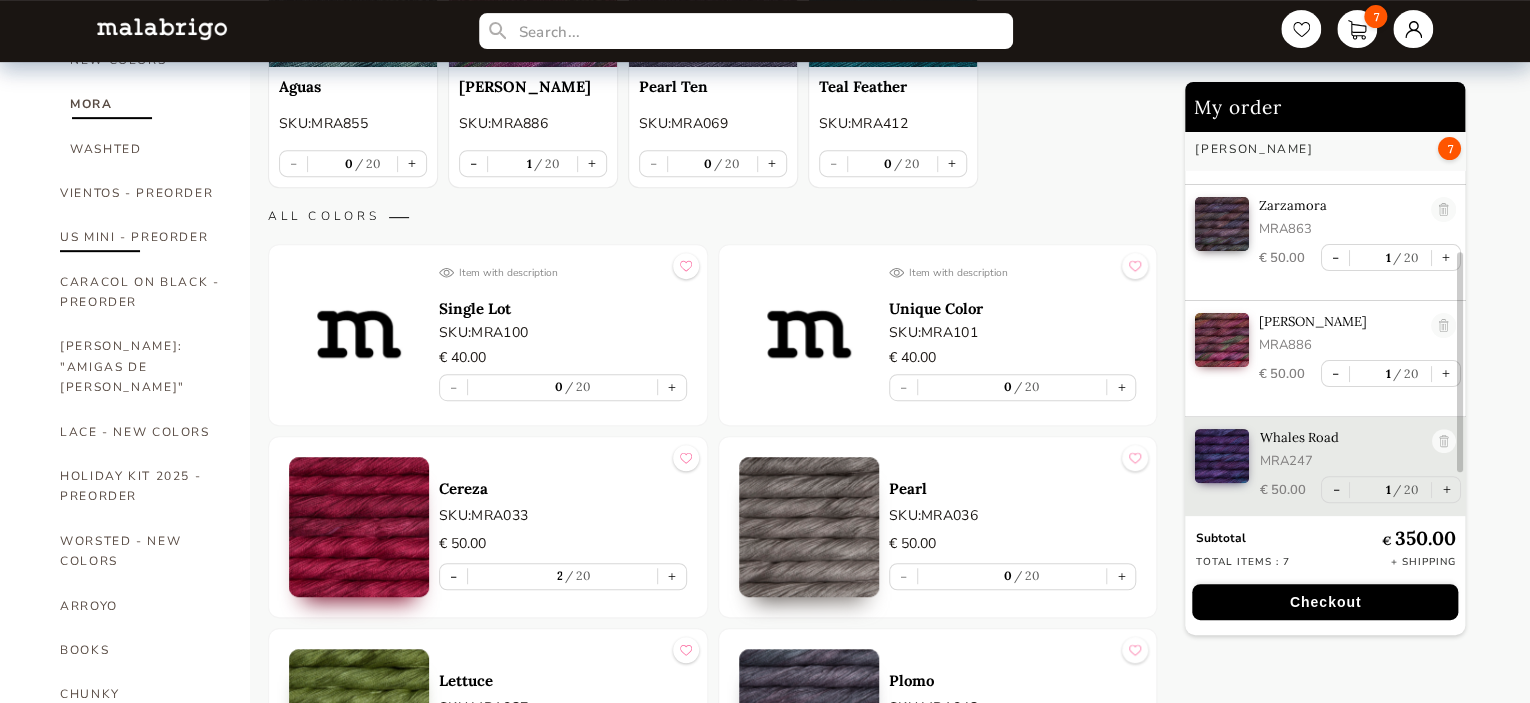 click on "US MINI - PREORDER" at bounding box center [140, 237] 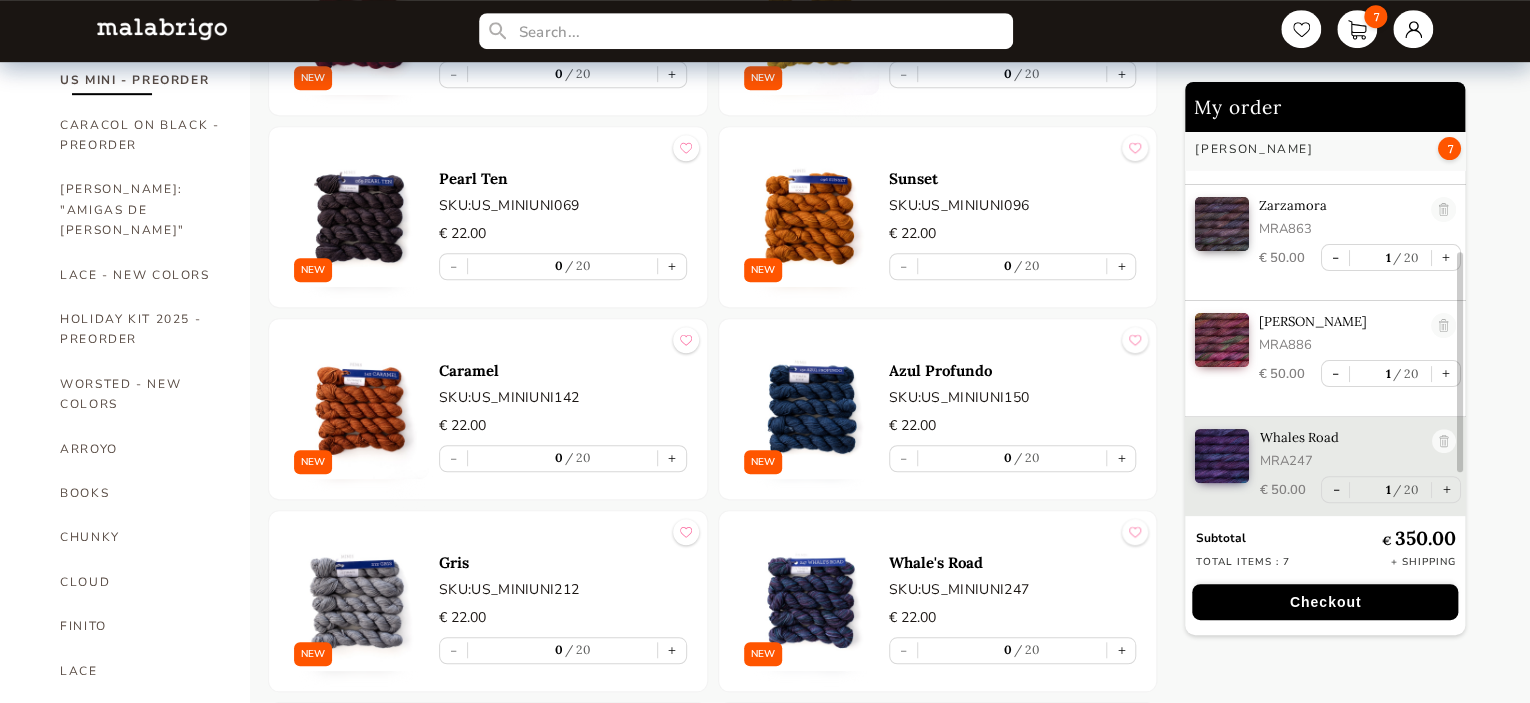 scroll, scrollTop: 700, scrollLeft: 0, axis: vertical 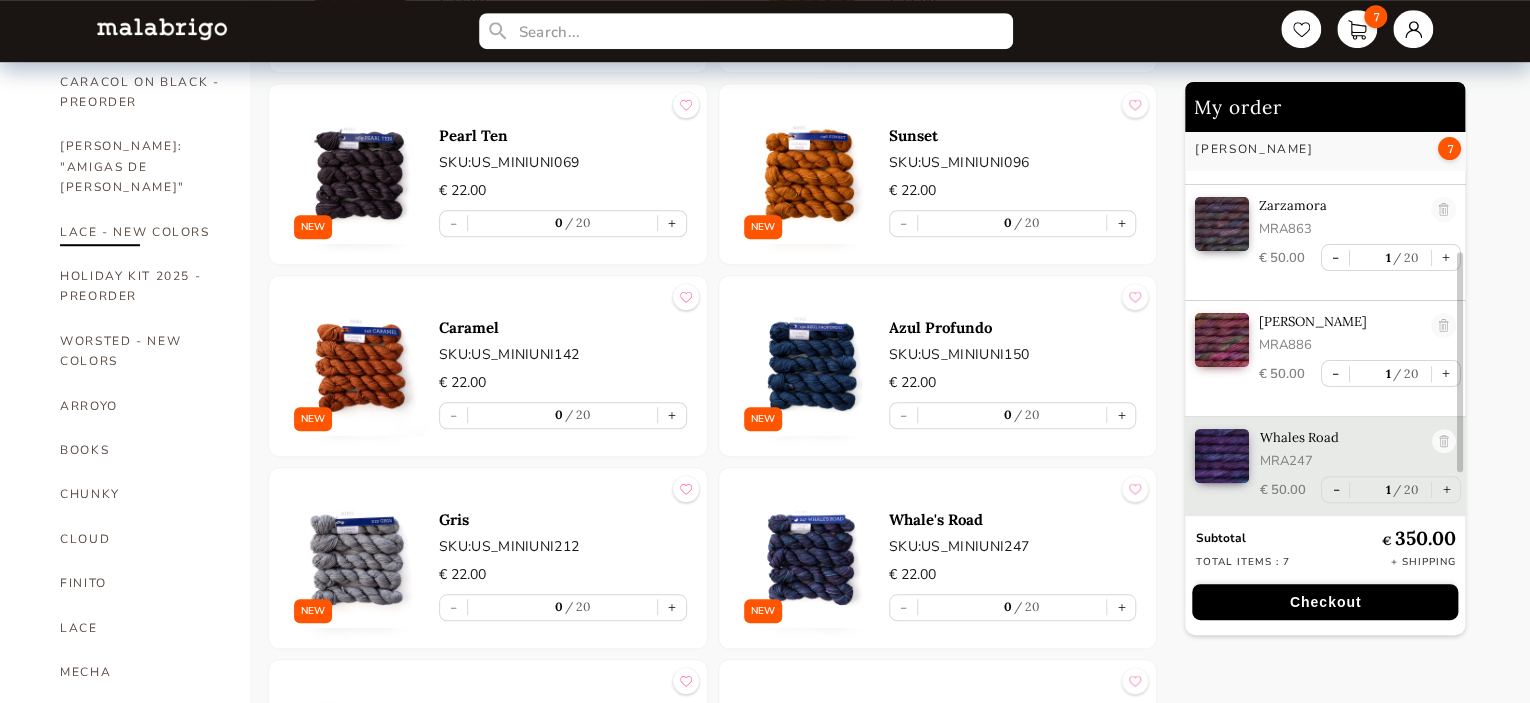 click on "LACE - NEW COLORS" at bounding box center (140, 232) 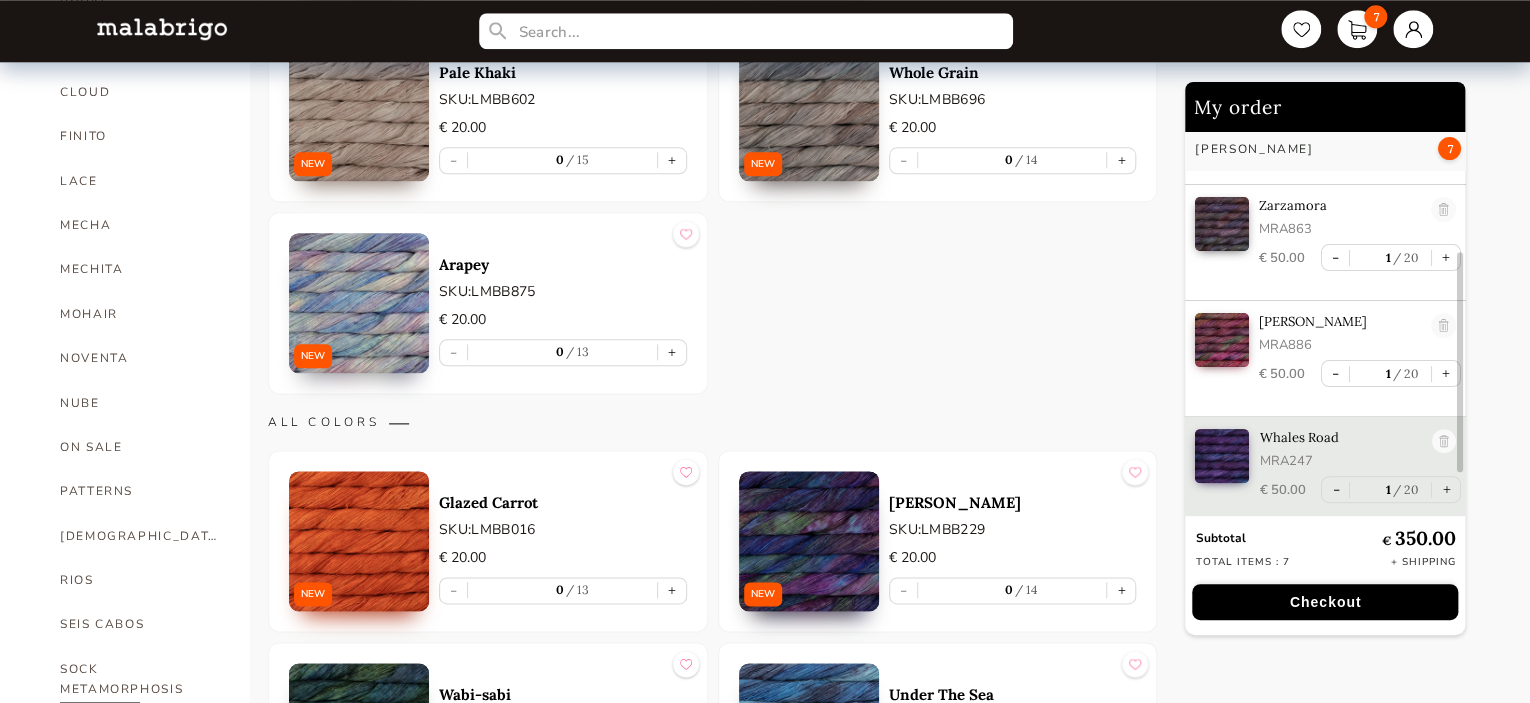 scroll, scrollTop: 1100, scrollLeft: 0, axis: vertical 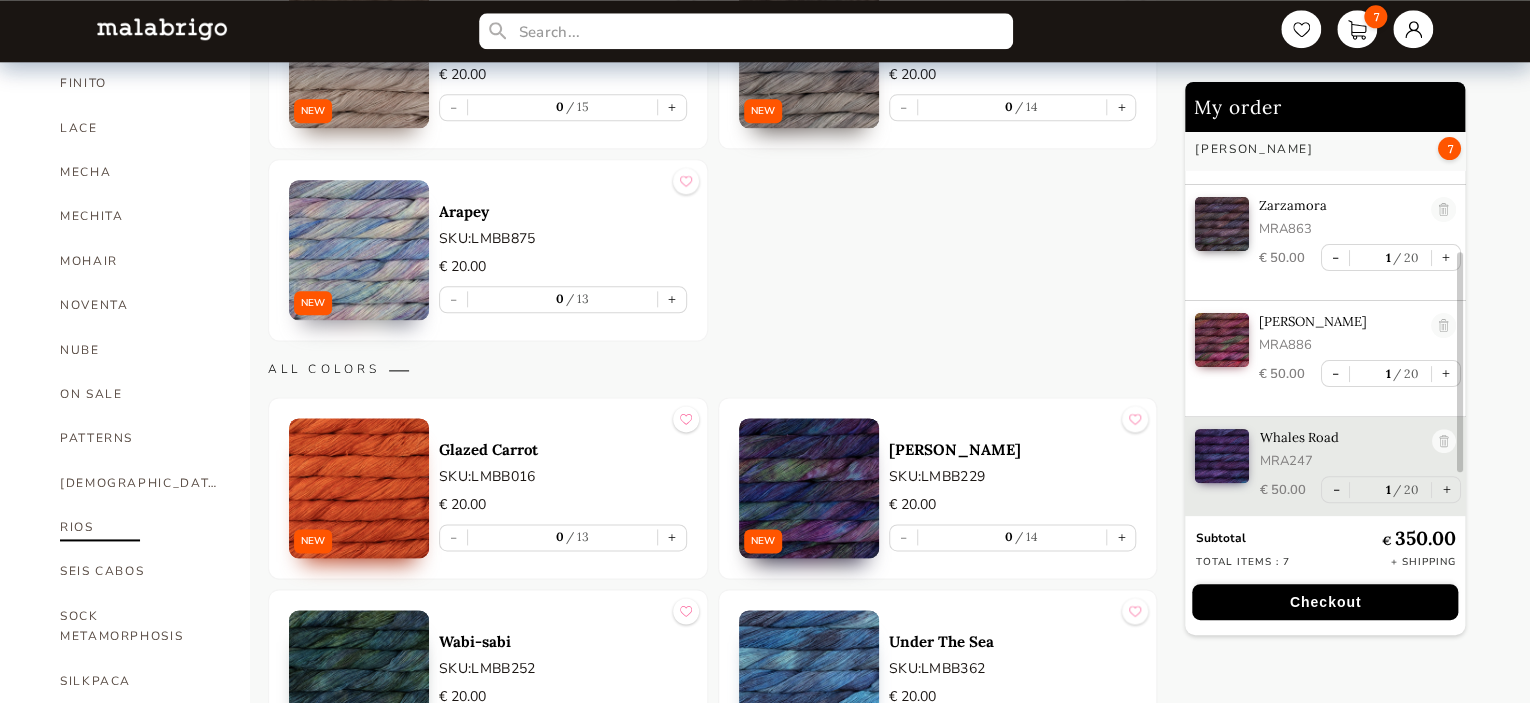 click on "RIOS" at bounding box center (140, 527) 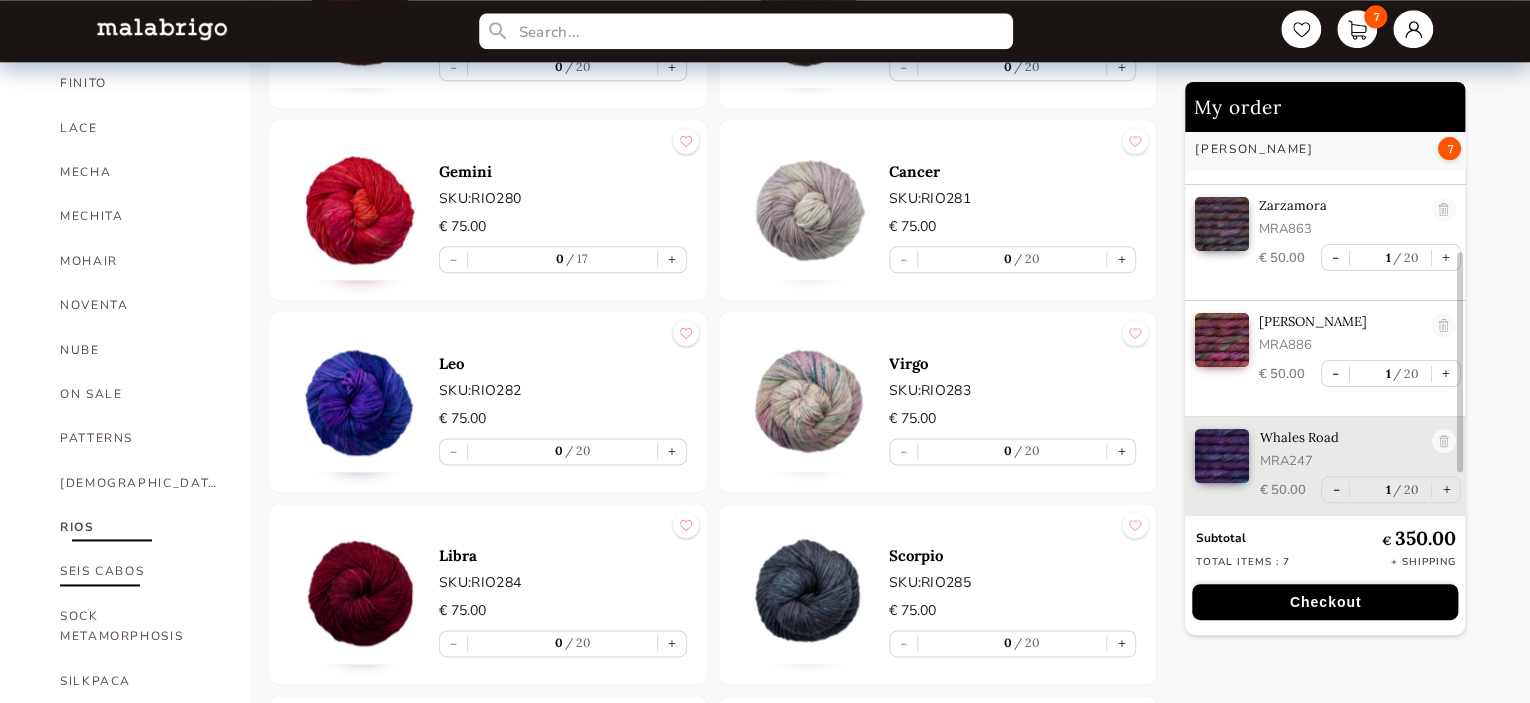 click on "SEIS CABOS" at bounding box center (140, 571) 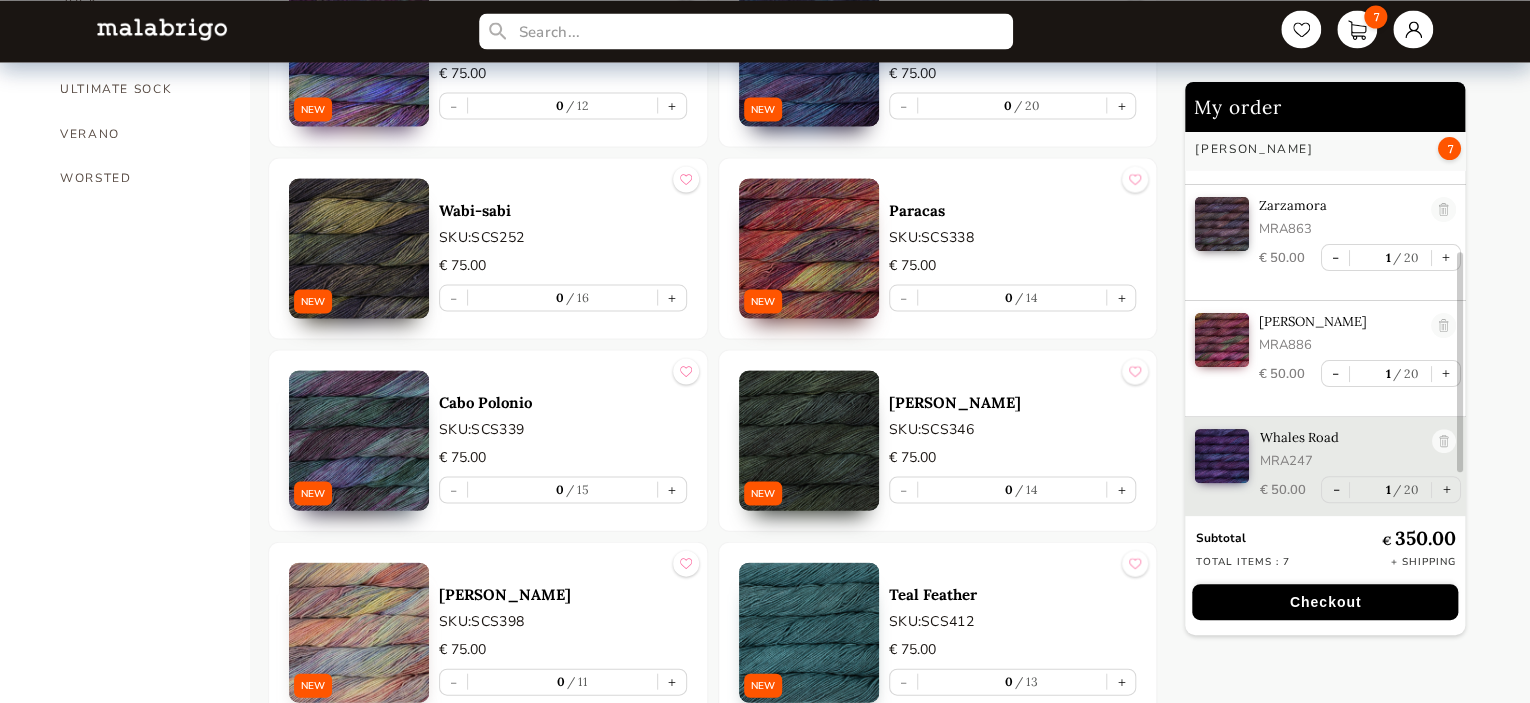 scroll, scrollTop: 1900, scrollLeft: 0, axis: vertical 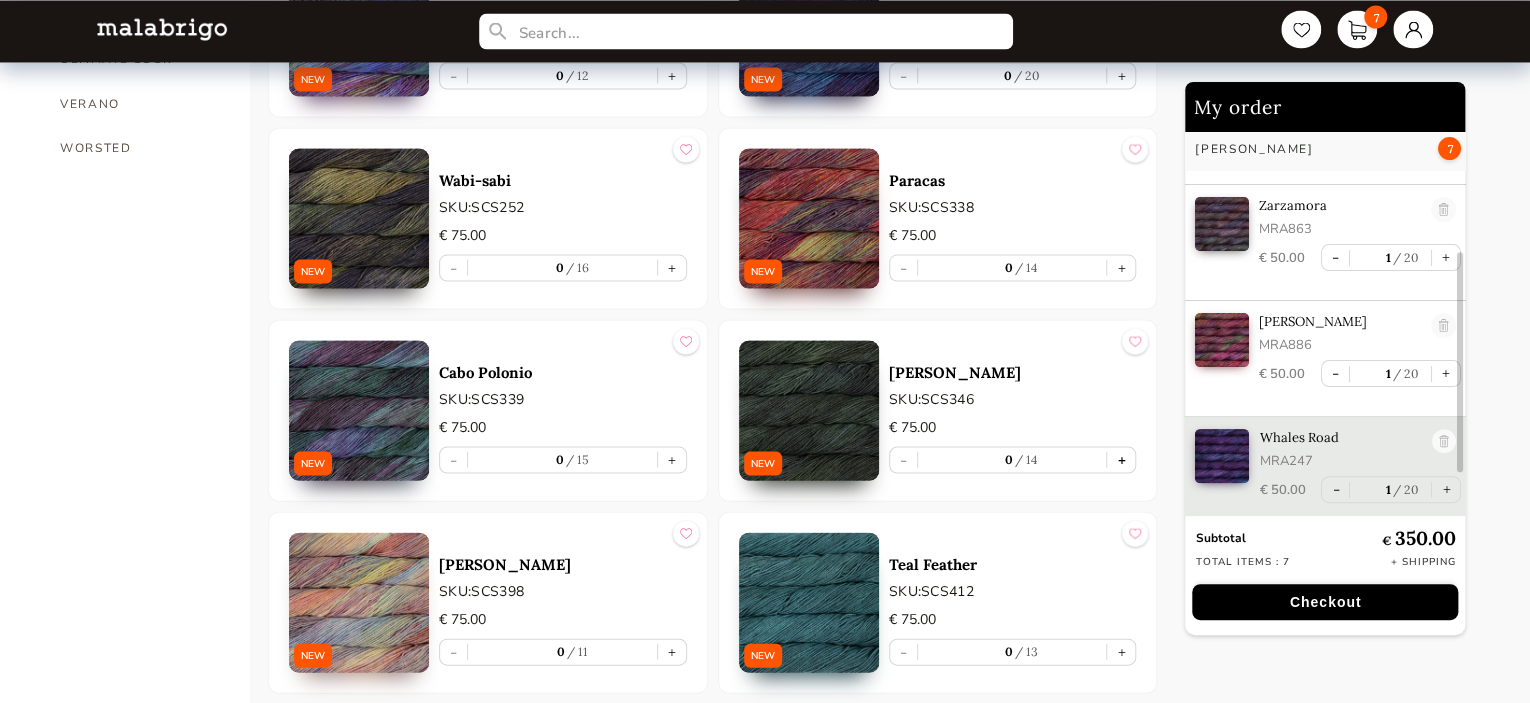click on "+" at bounding box center (1121, 459) 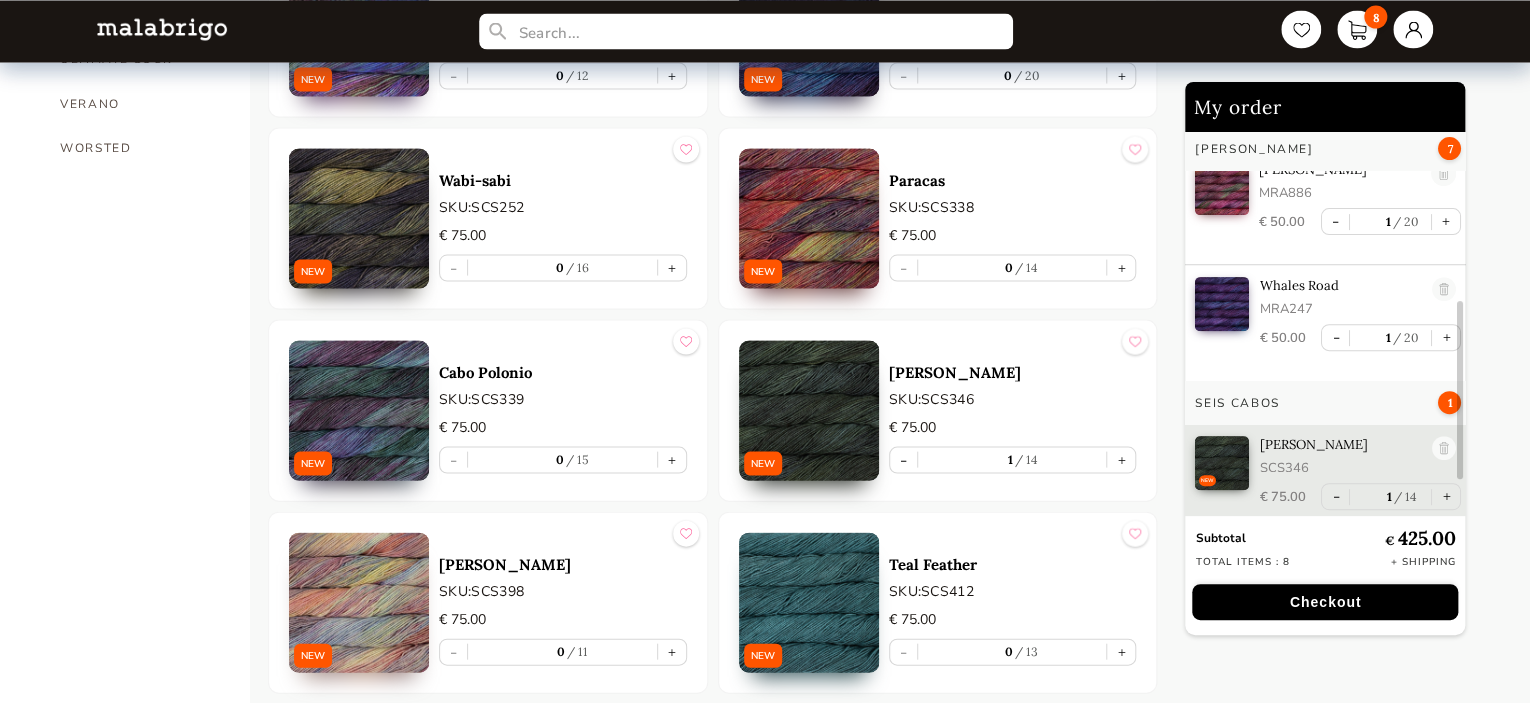 scroll, scrollTop: 376, scrollLeft: 0, axis: vertical 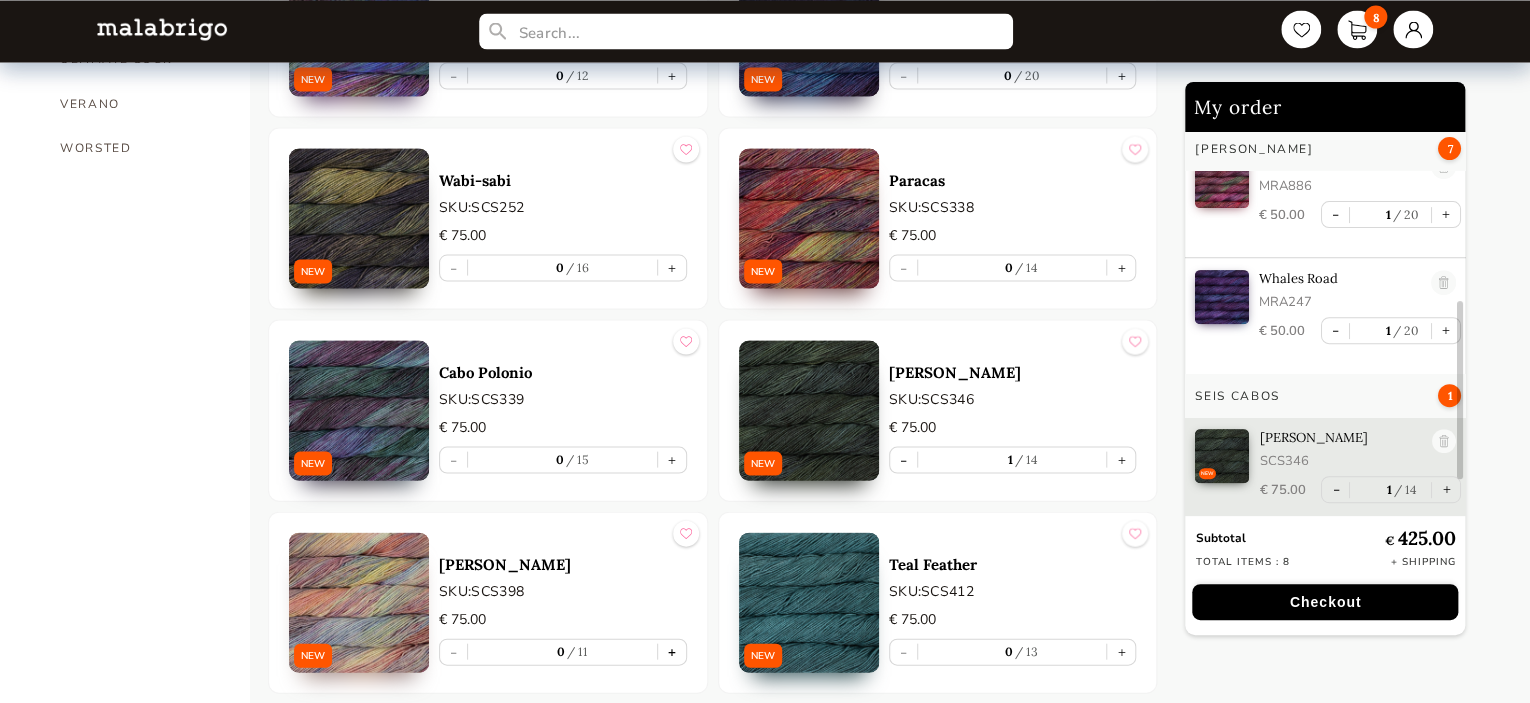 click on "+" at bounding box center [672, 651] 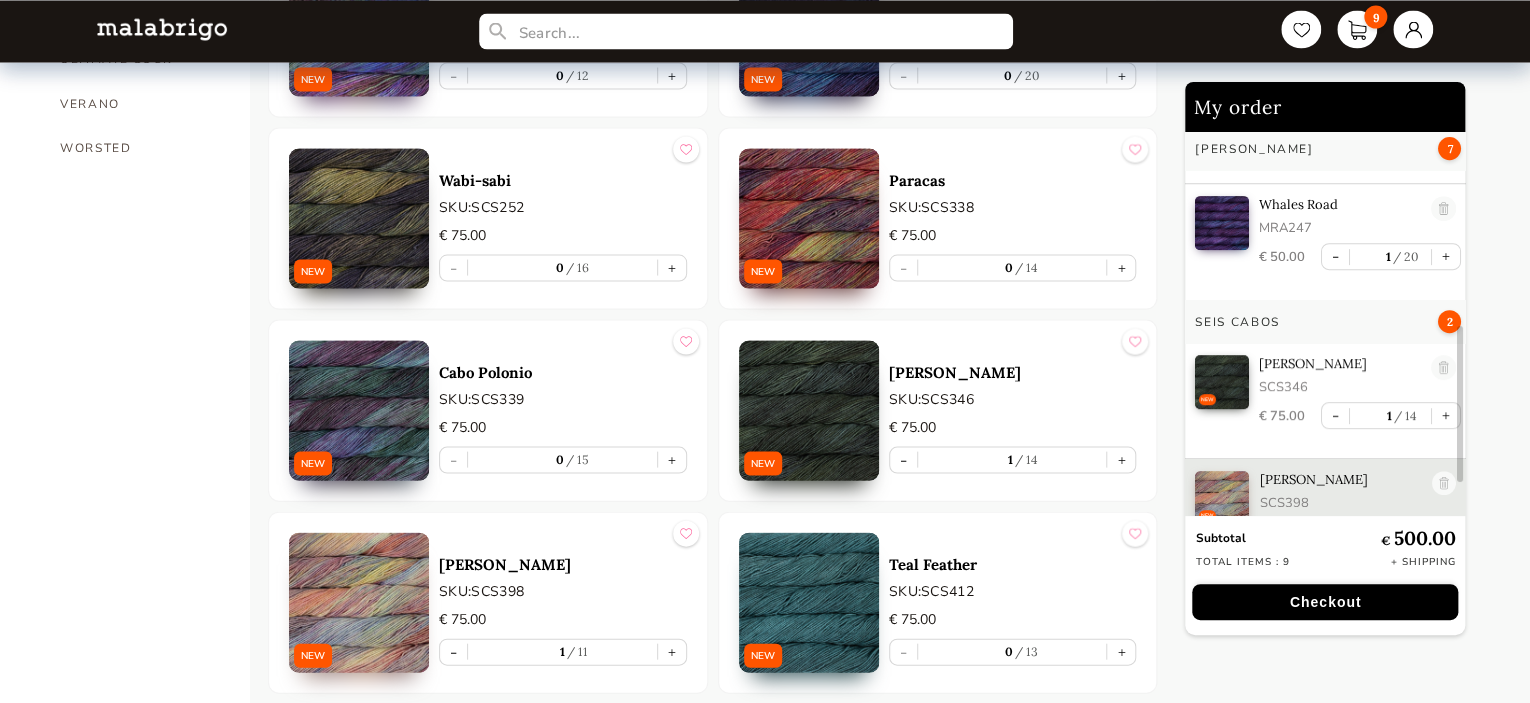 scroll, scrollTop: 492, scrollLeft: 0, axis: vertical 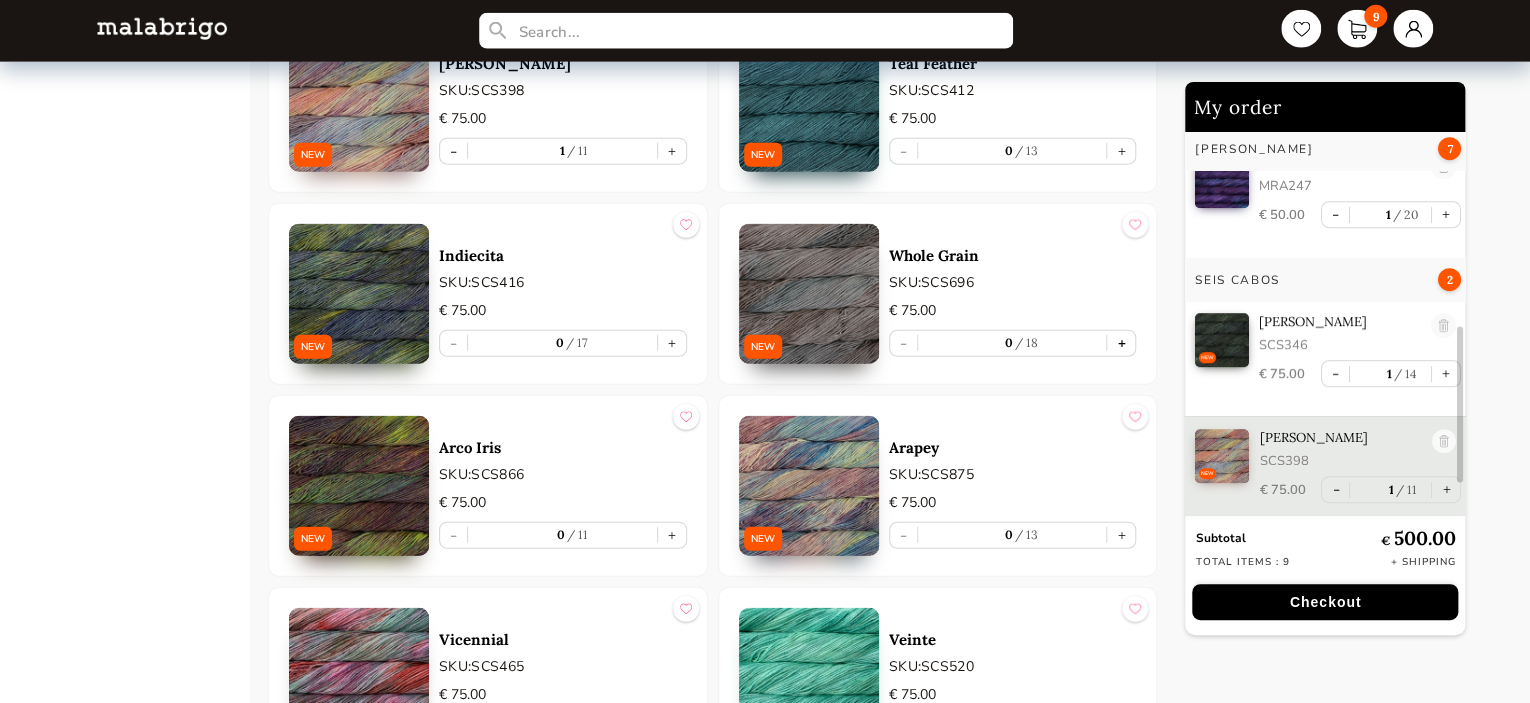 click on "+" at bounding box center (1121, 343) 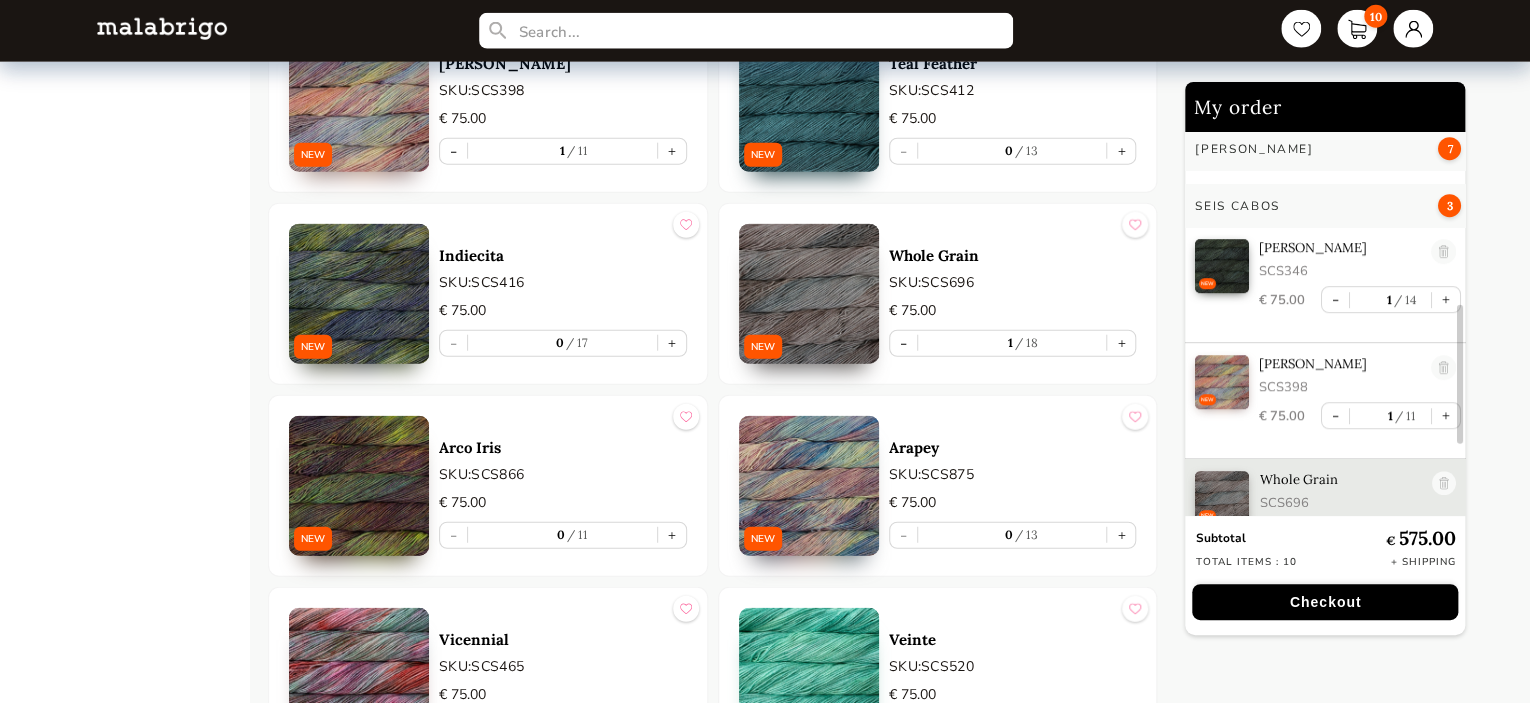 scroll, scrollTop: 608, scrollLeft: 0, axis: vertical 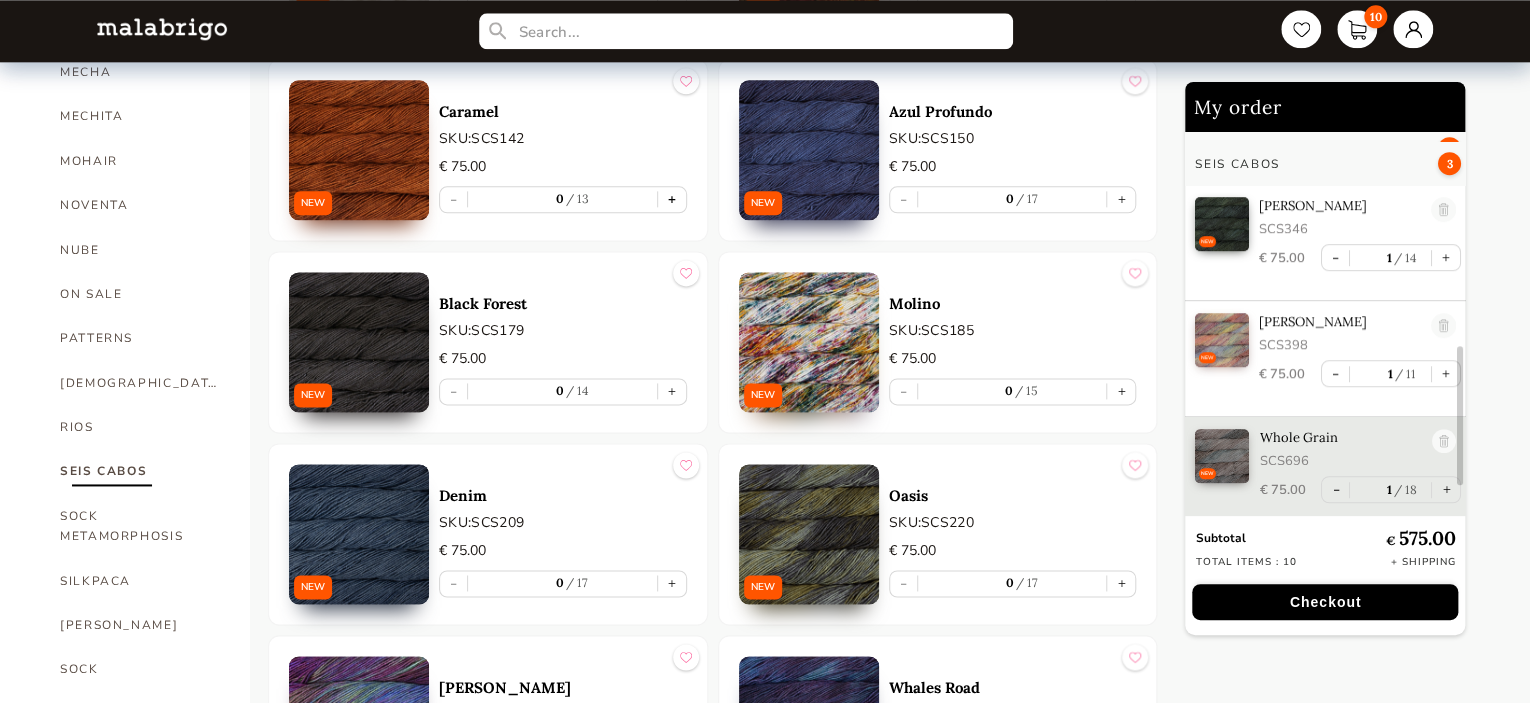 click on "+" at bounding box center [672, 199] 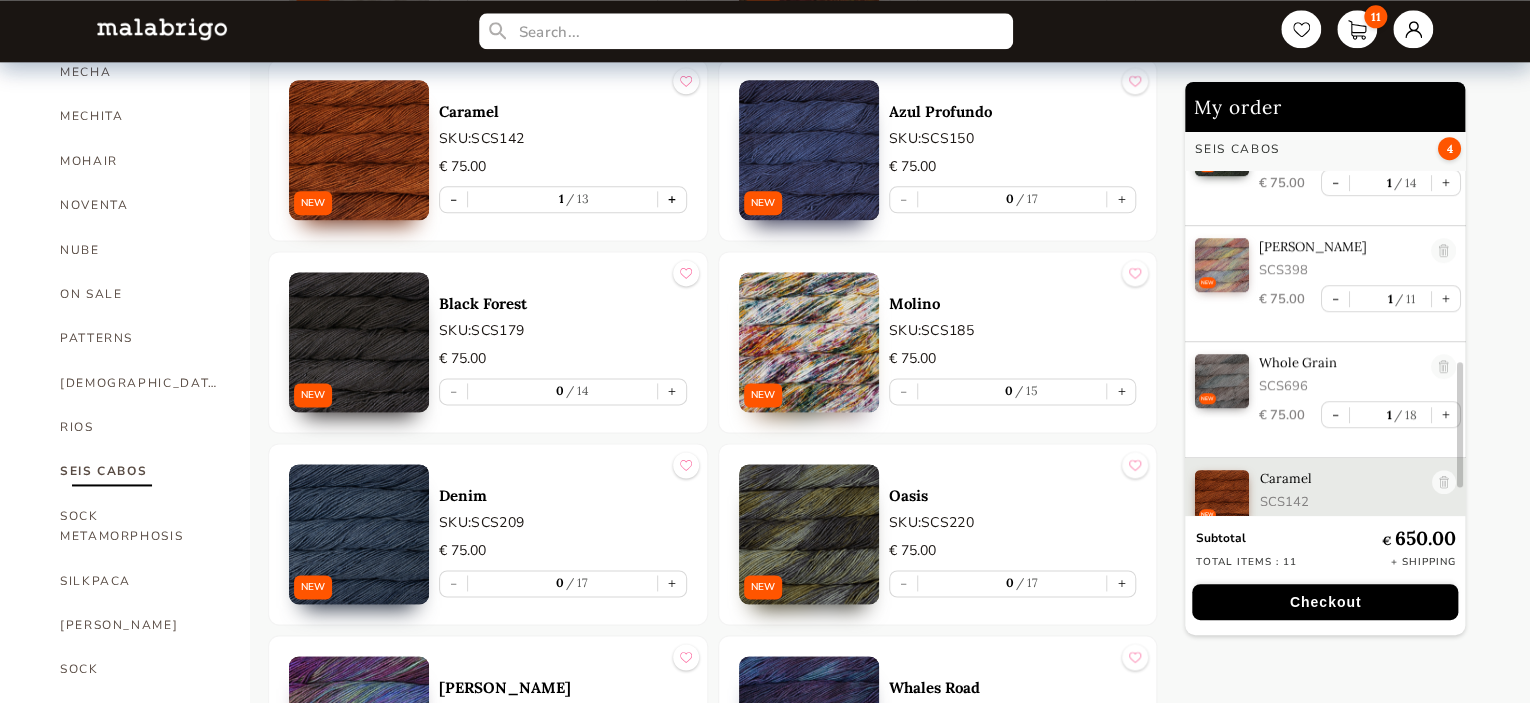 scroll, scrollTop: 724, scrollLeft: 0, axis: vertical 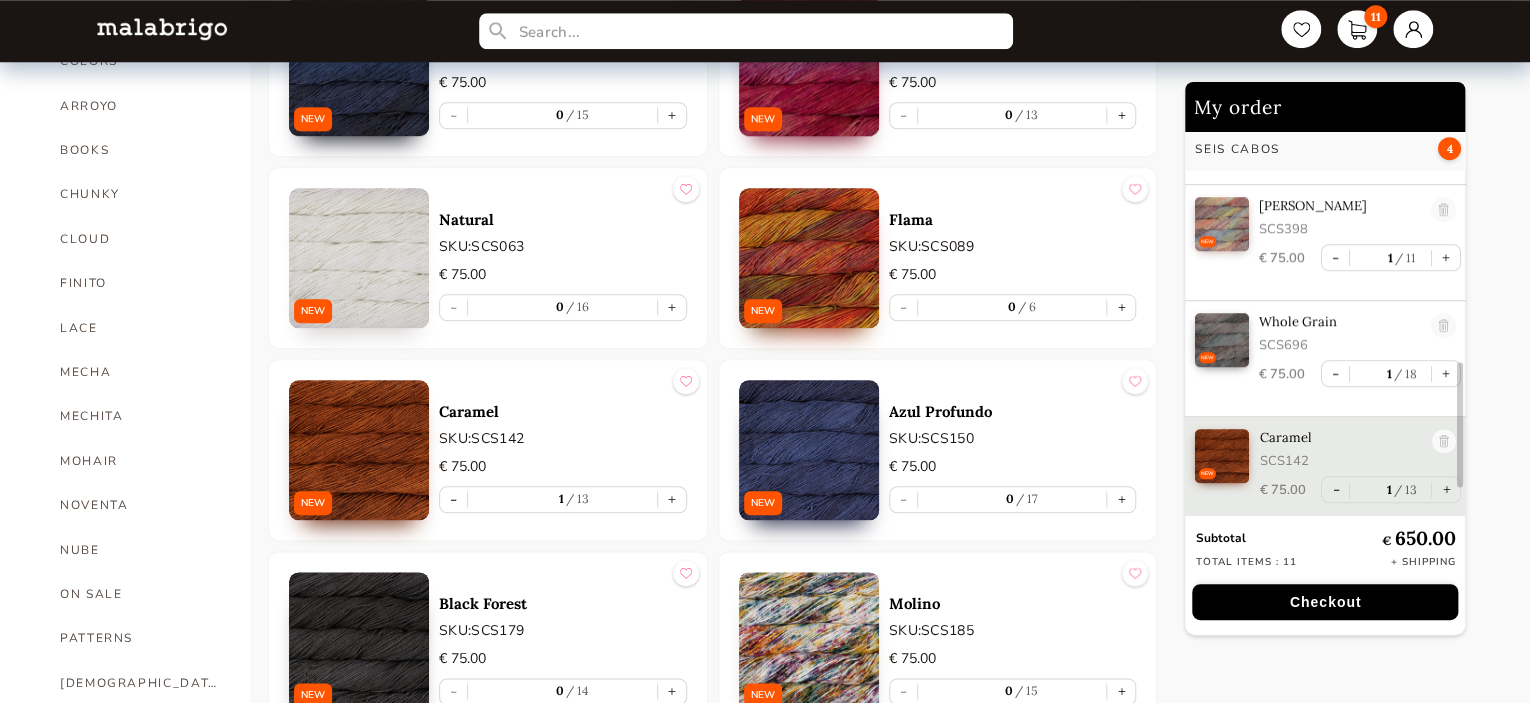 click on "0 6" at bounding box center [1012, 307] 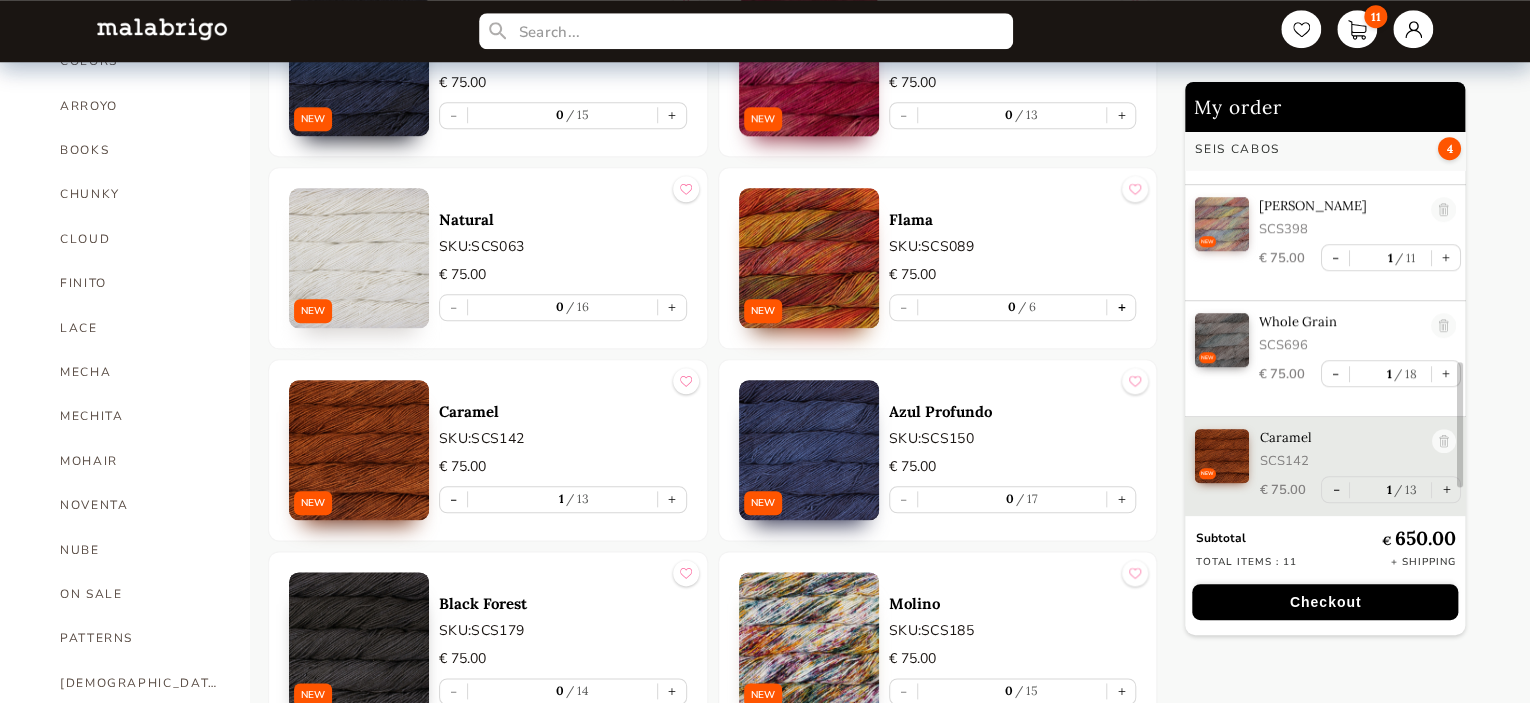 click on "+" at bounding box center (1121, 307) 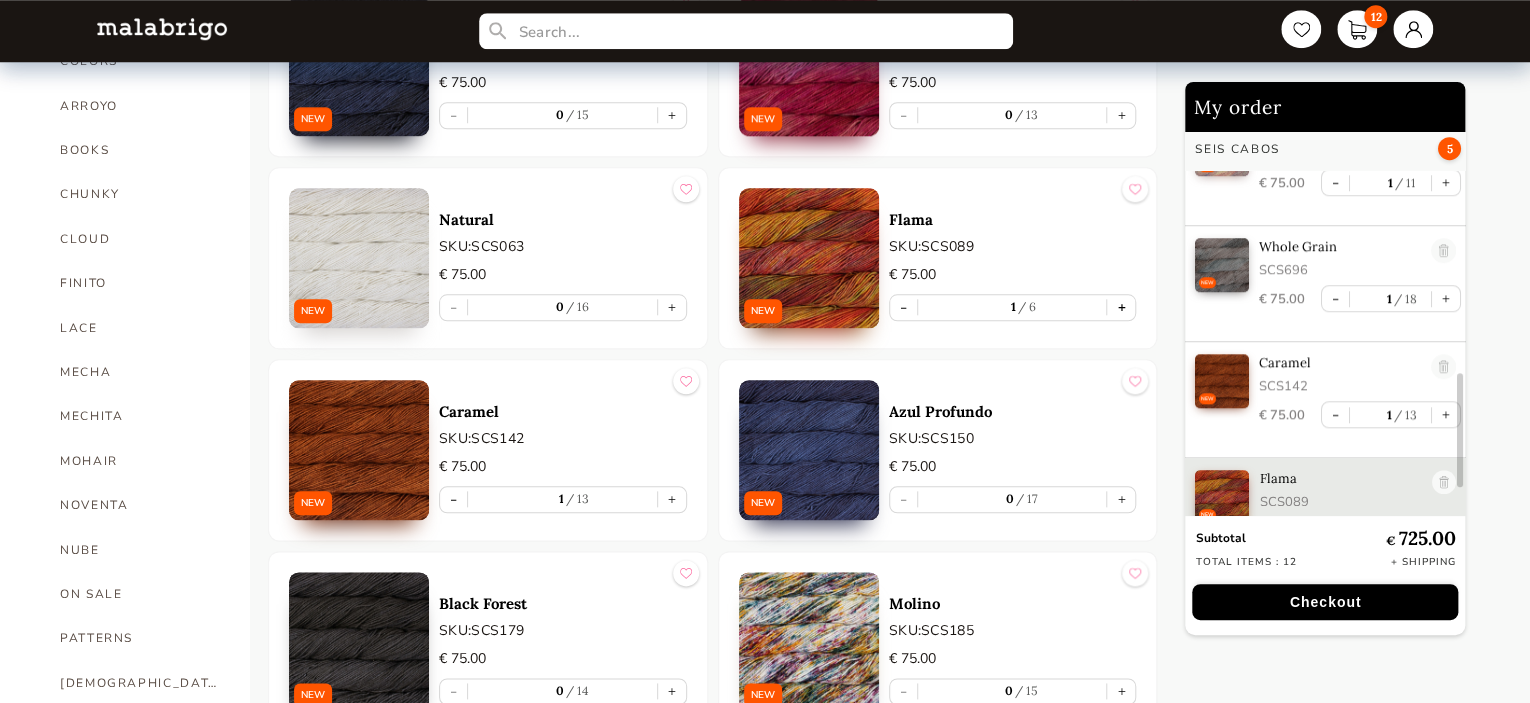 scroll, scrollTop: 840, scrollLeft: 0, axis: vertical 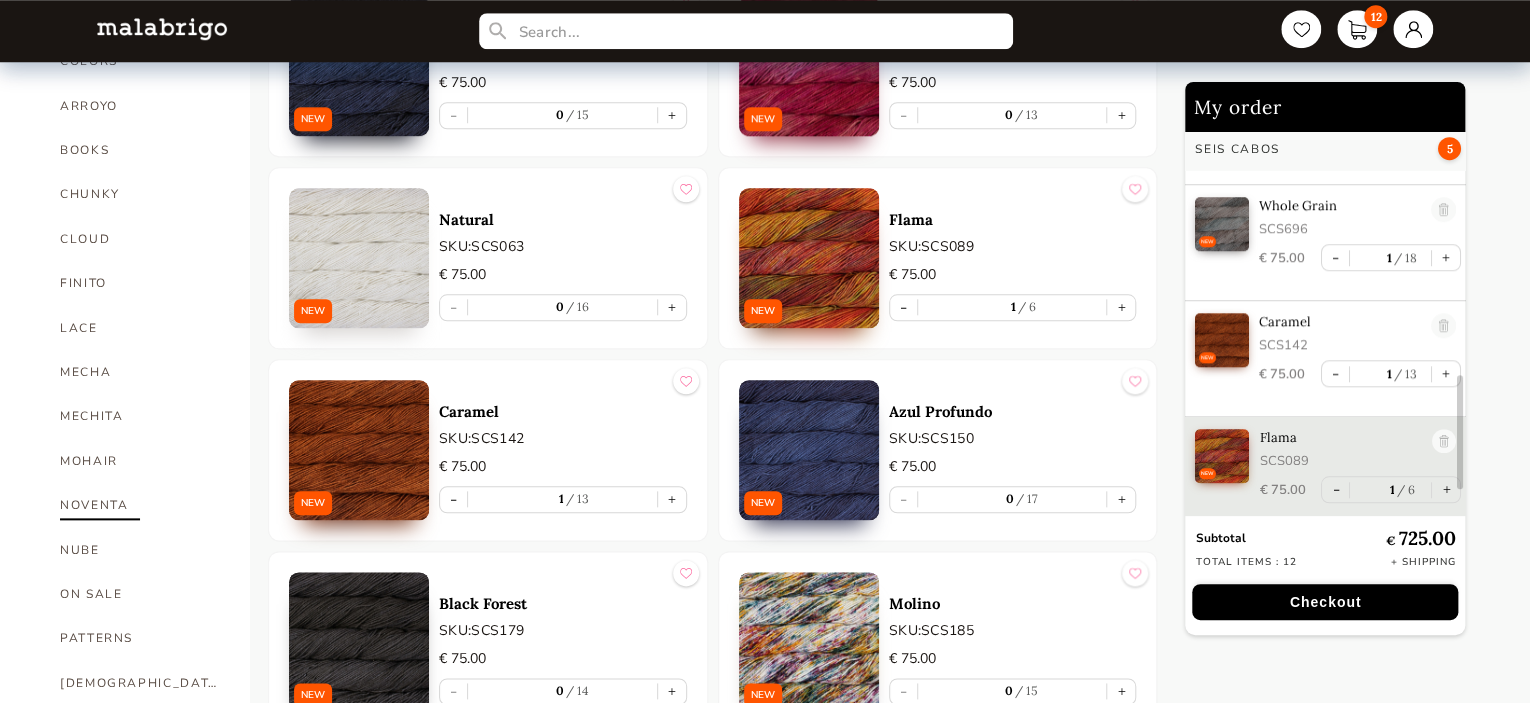 click on "NOVENTA" at bounding box center [140, 505] 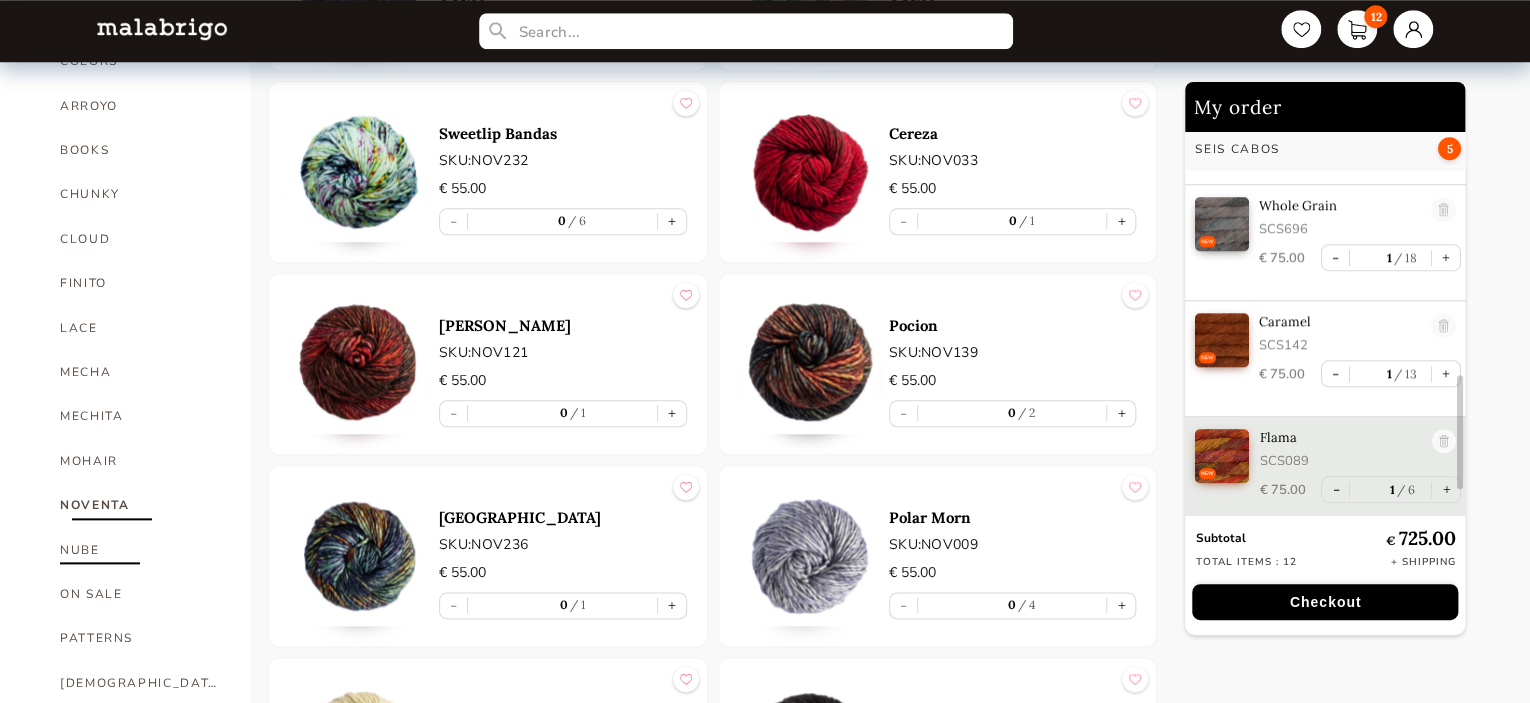 click on "NUBE" at bounding box center [140, 550] 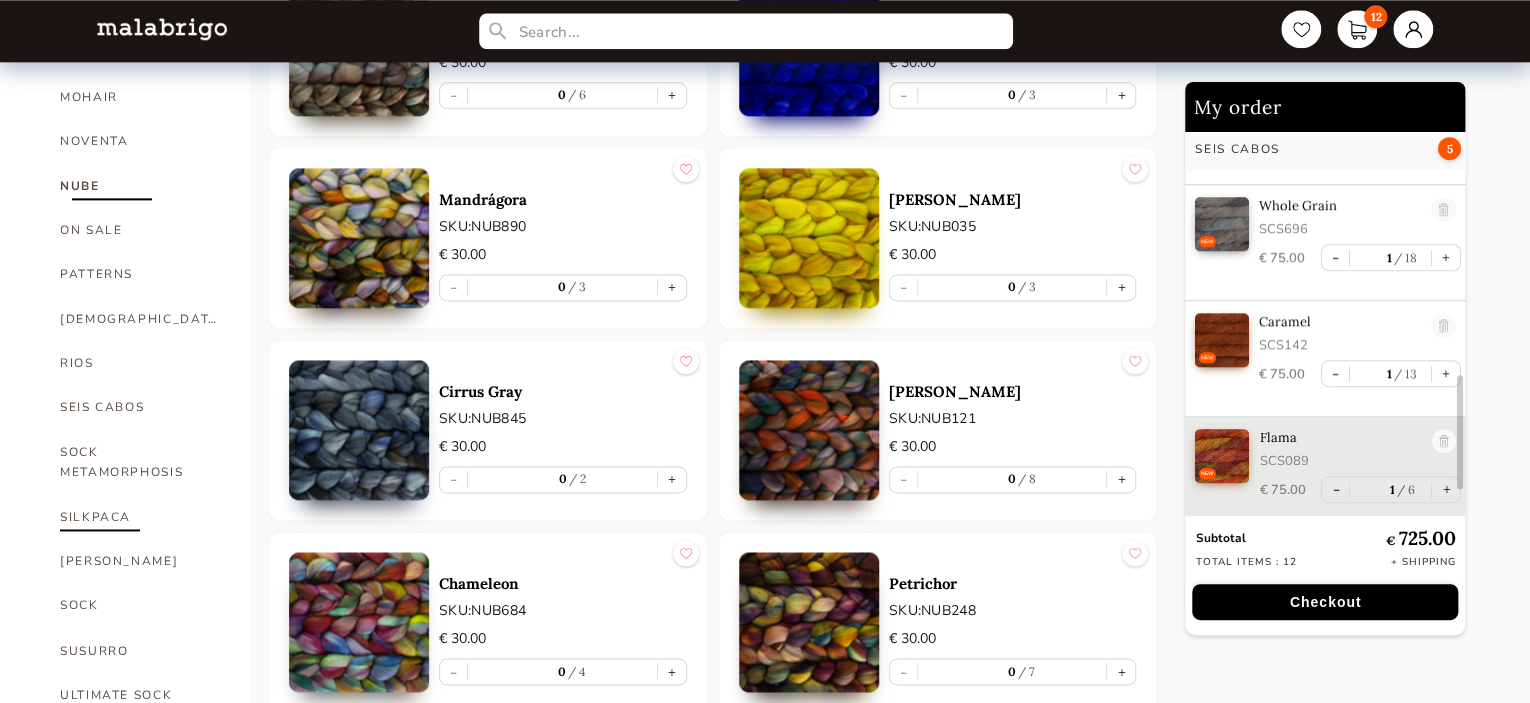 scroll, scrollTop: 1300, scrollLeft: 0, axis: vertical 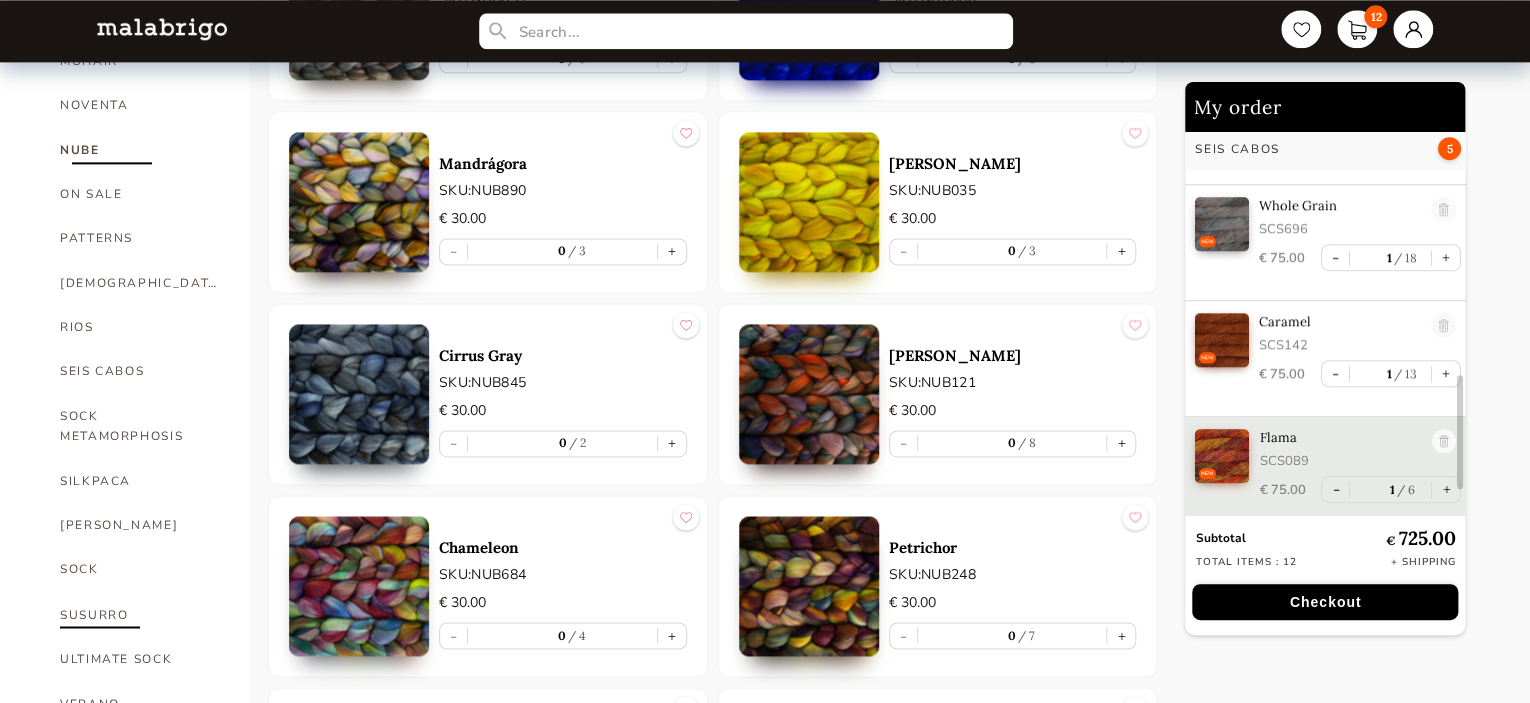 click on "SUSURRO" at bounding box center [140, 614] 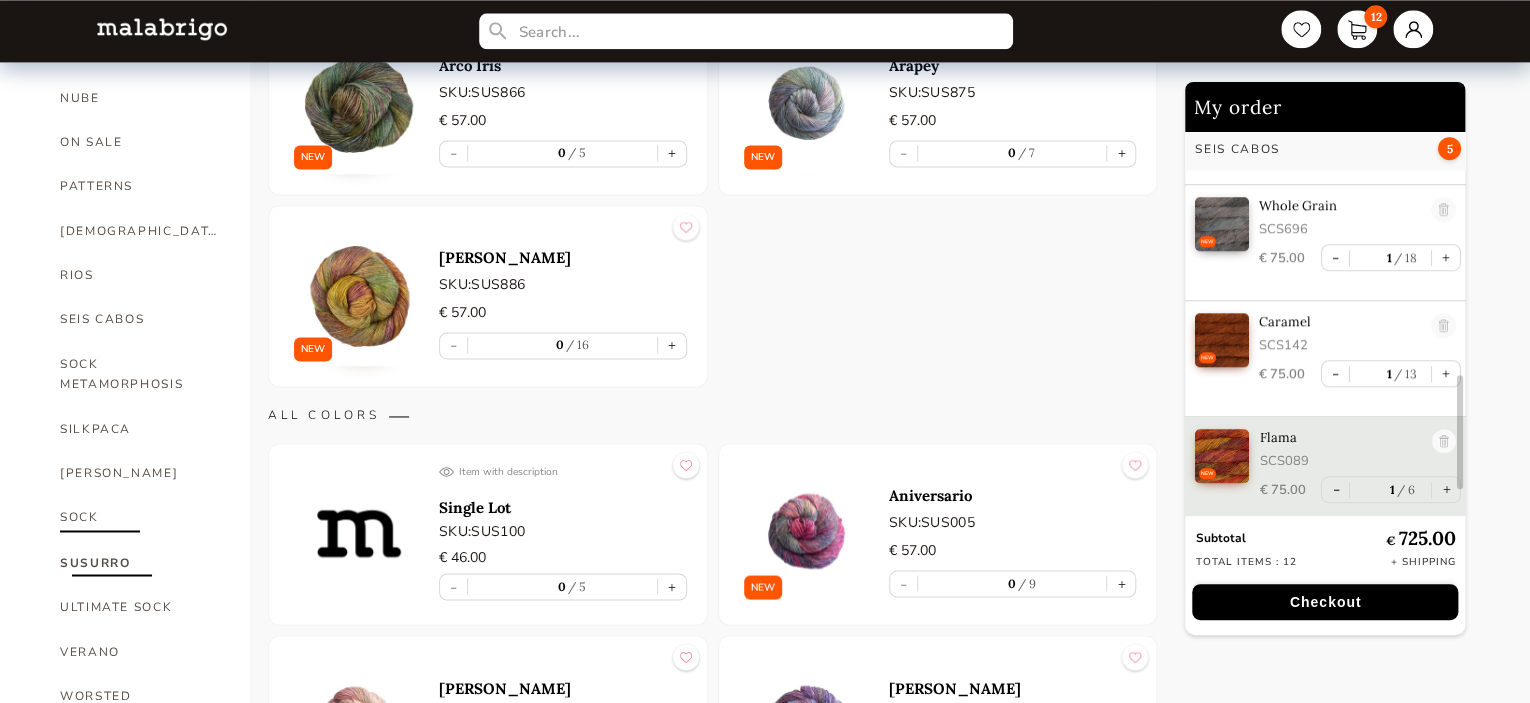 scroll, scrollTop: 1400, scrollLeft: 0, axis: vertical 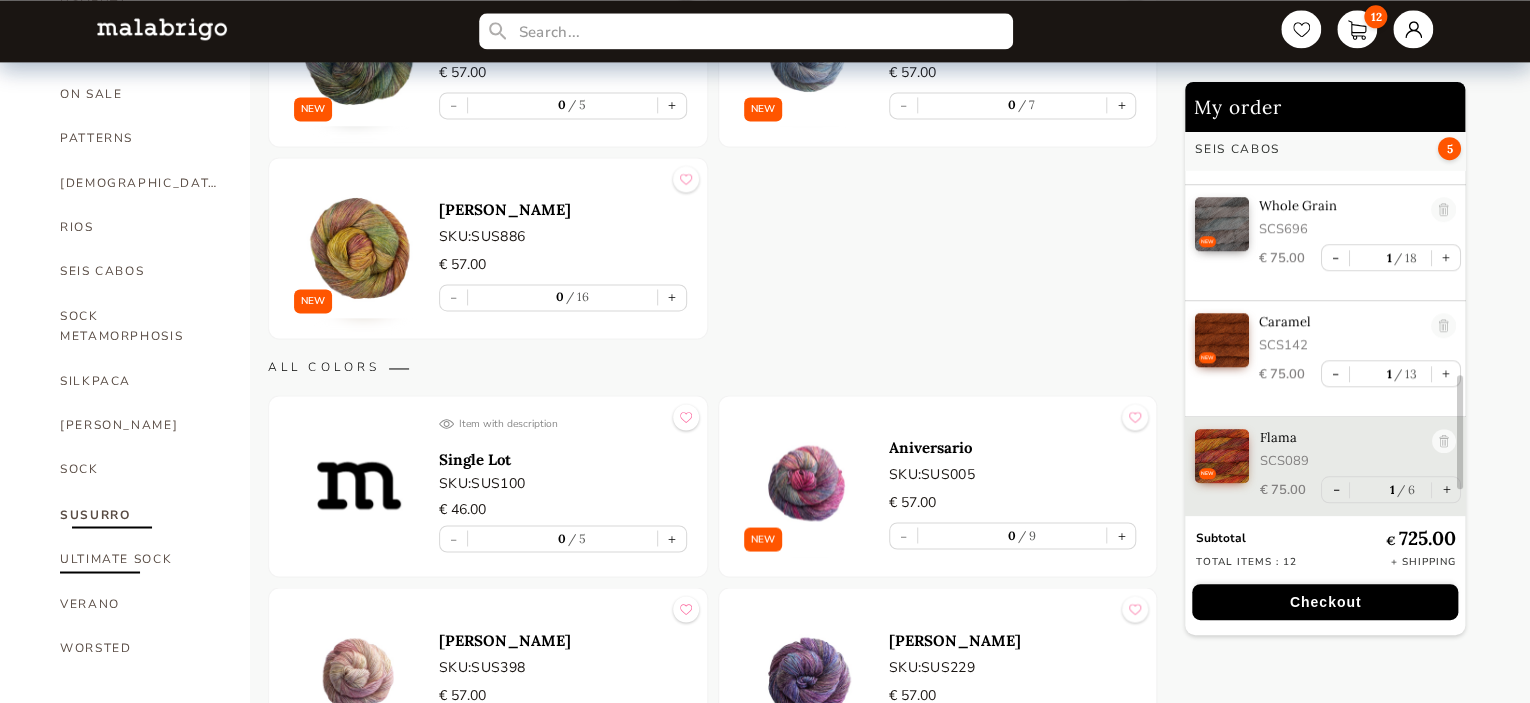 click on "ULTIMATE SOCK" at bounding box center [140, 558] 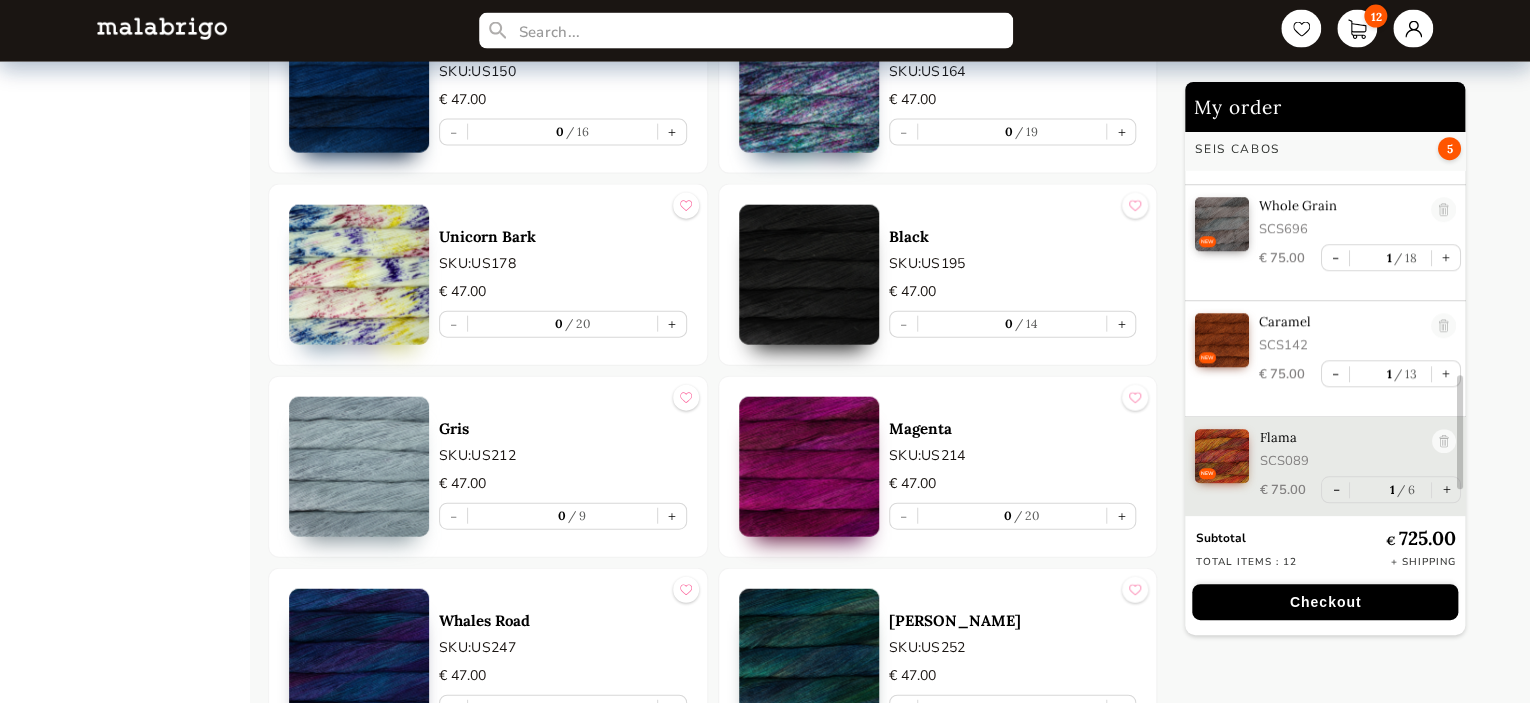 scroll, scrollTop: 2200, scrollLeft: 0, axis: vertical 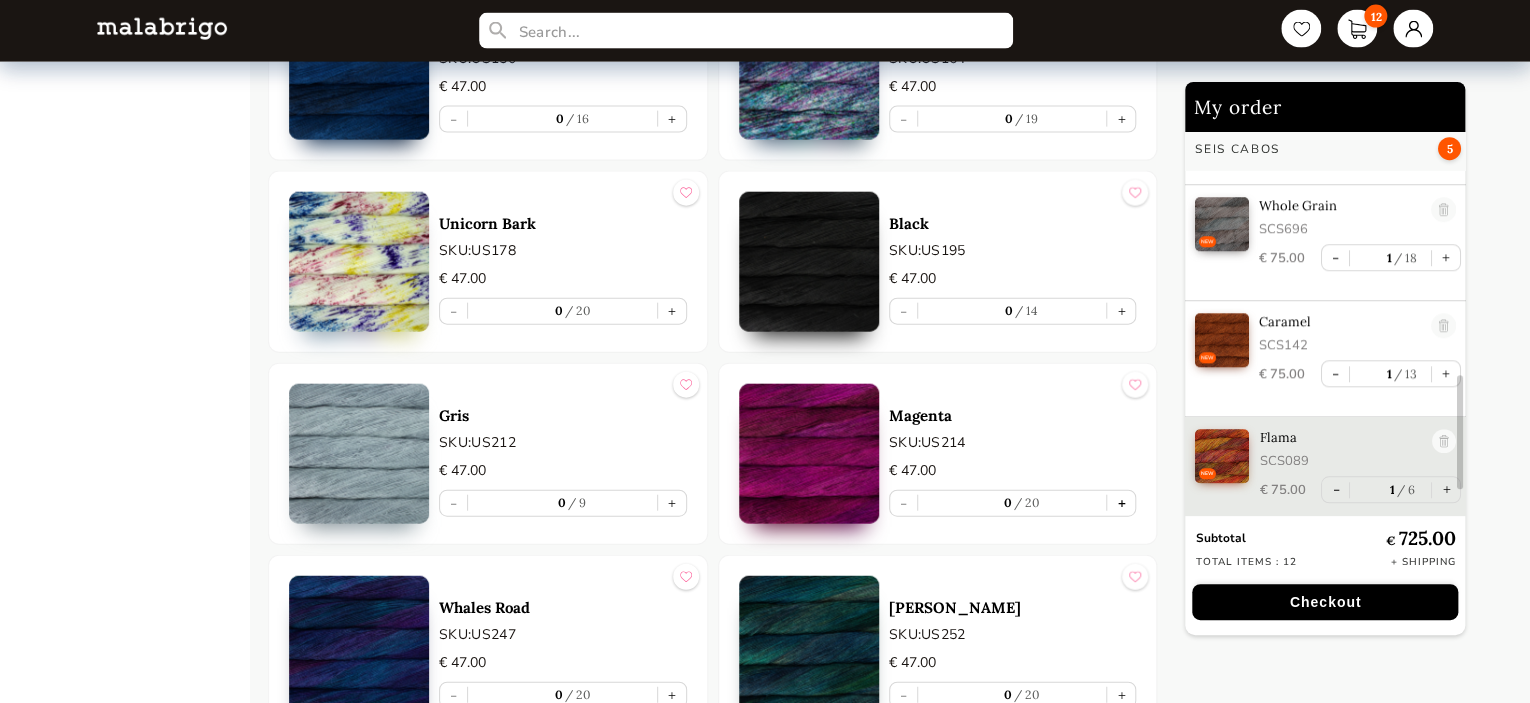 click on "+" at bounding box center (1121, 503) 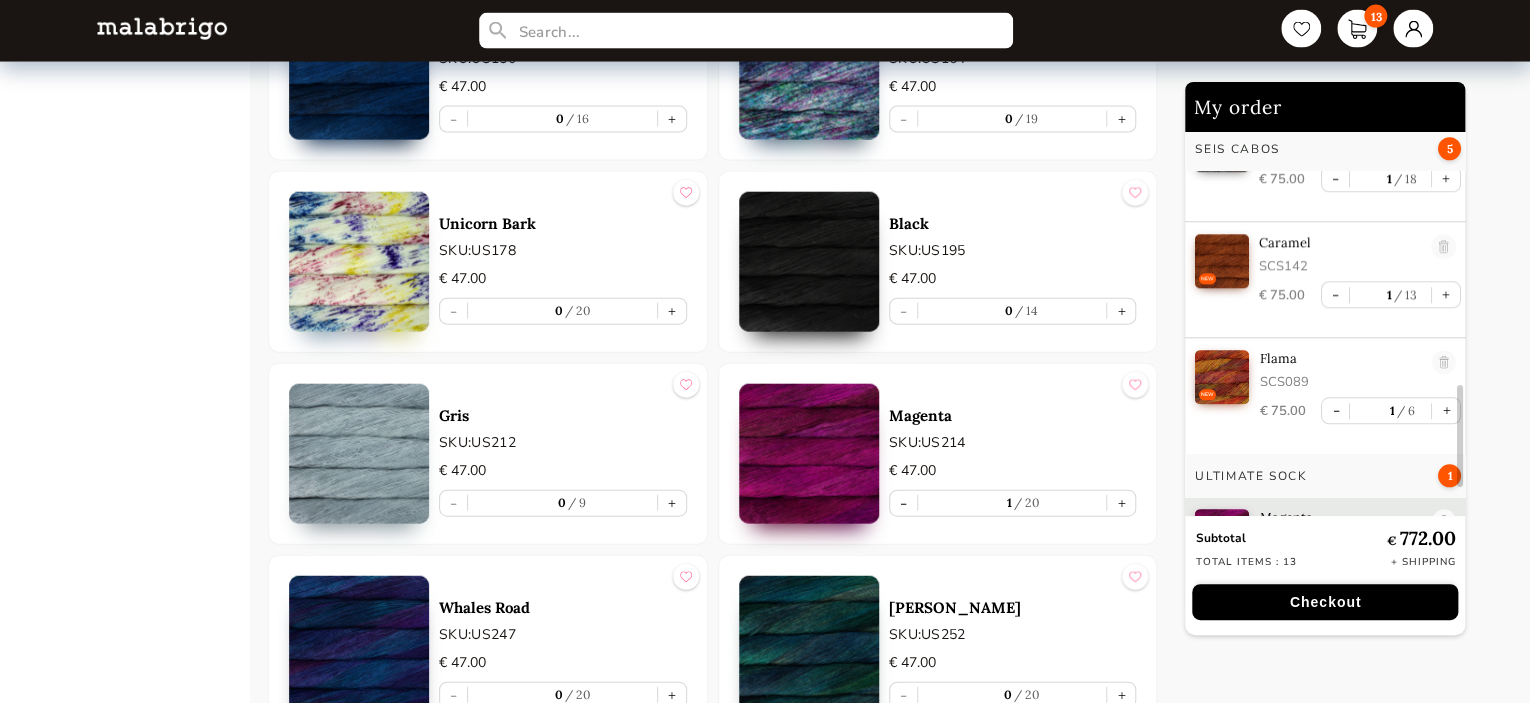 scroll, scrollTop: 1000, scrollLeft: 0, axis: vertical 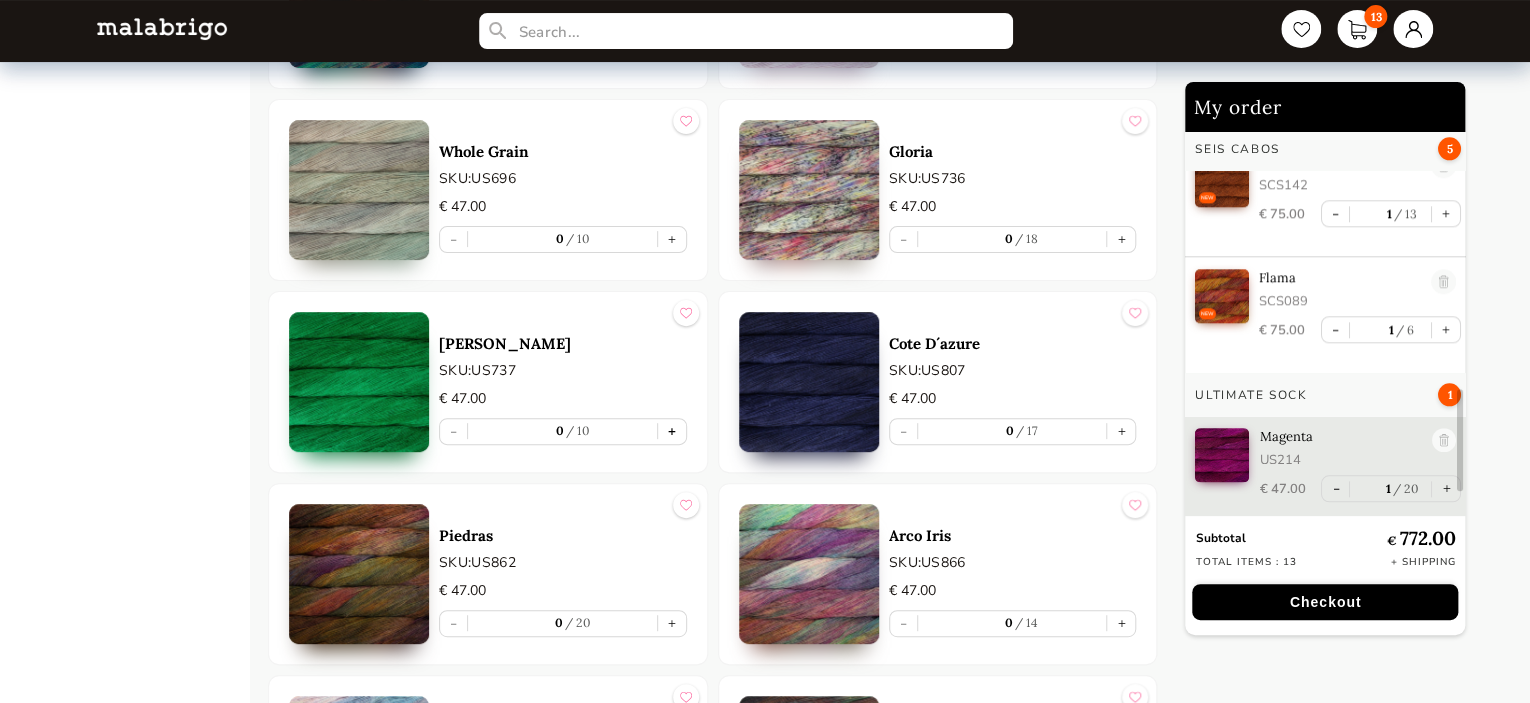 click on "+" at bounding box center (672, 431) 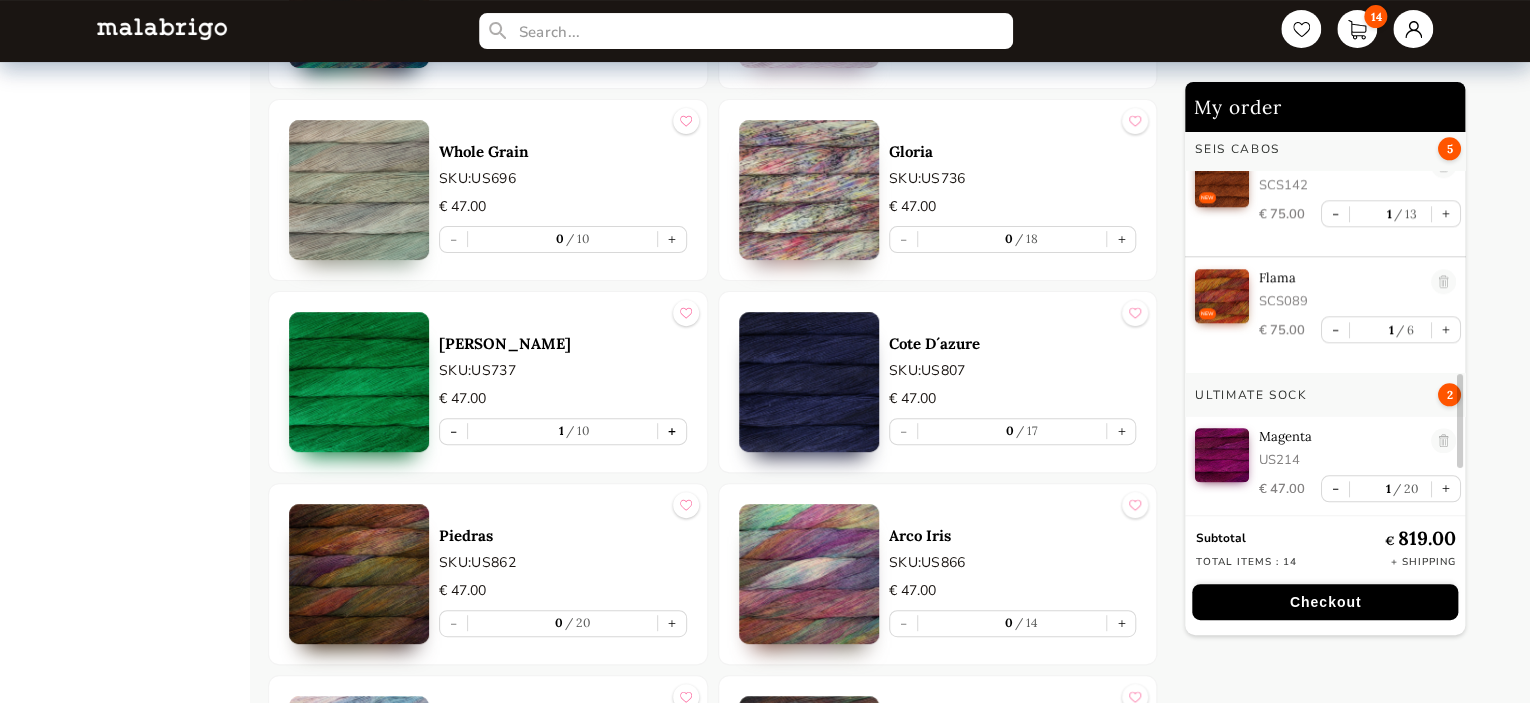 scroll, scrollTop: 1116, scrollLeft: 0, axis: vertical 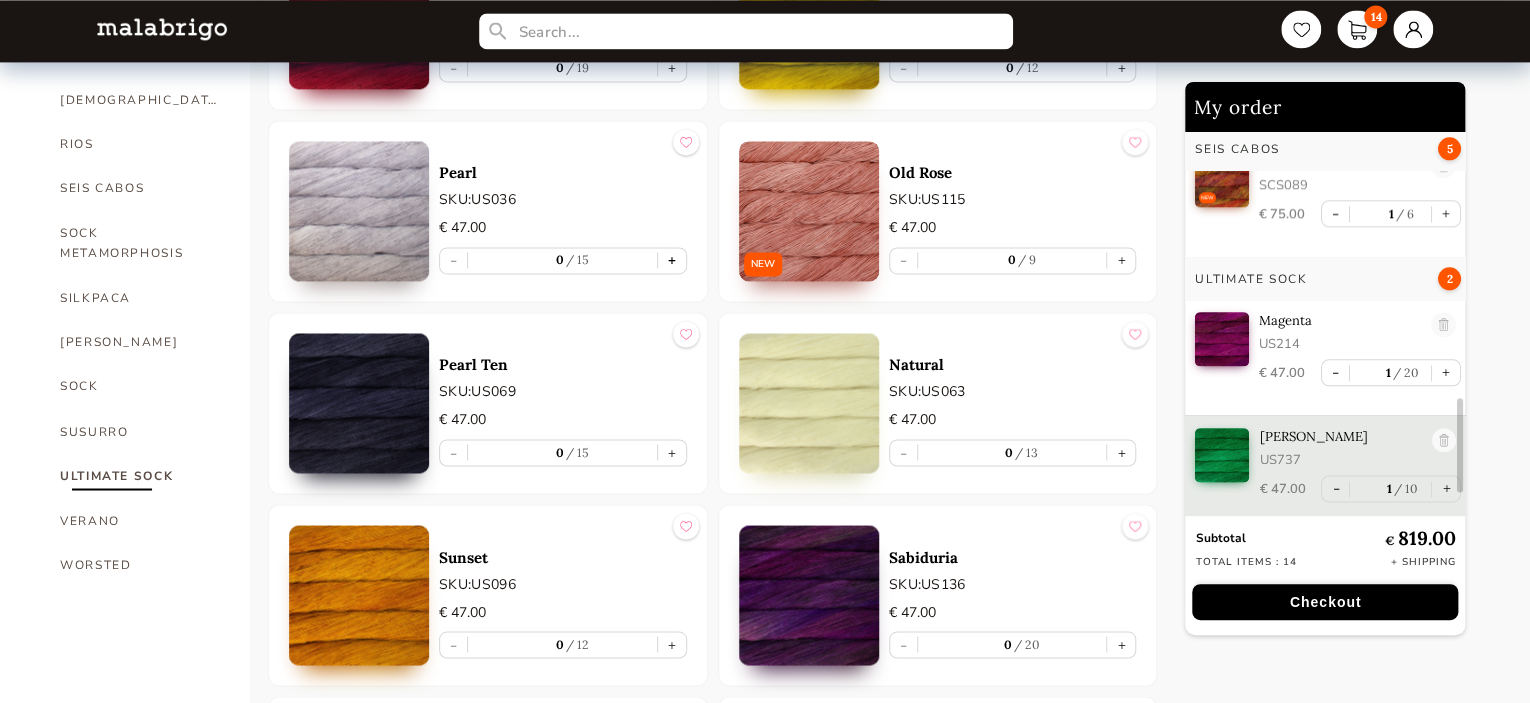click on "+" at bounding box center (672, 260) 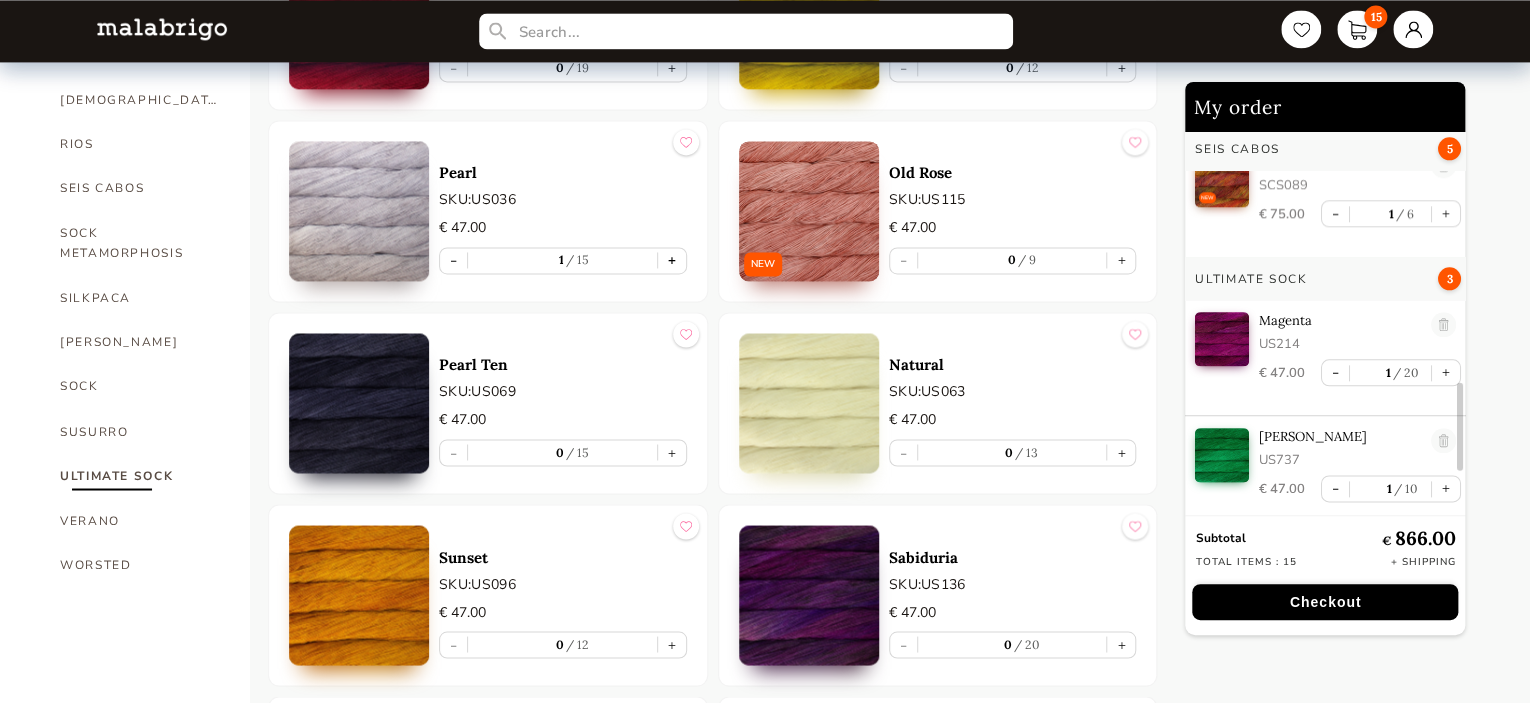 scroll, scrollTop: 1232, scrollLeft: 0, axis: vertical 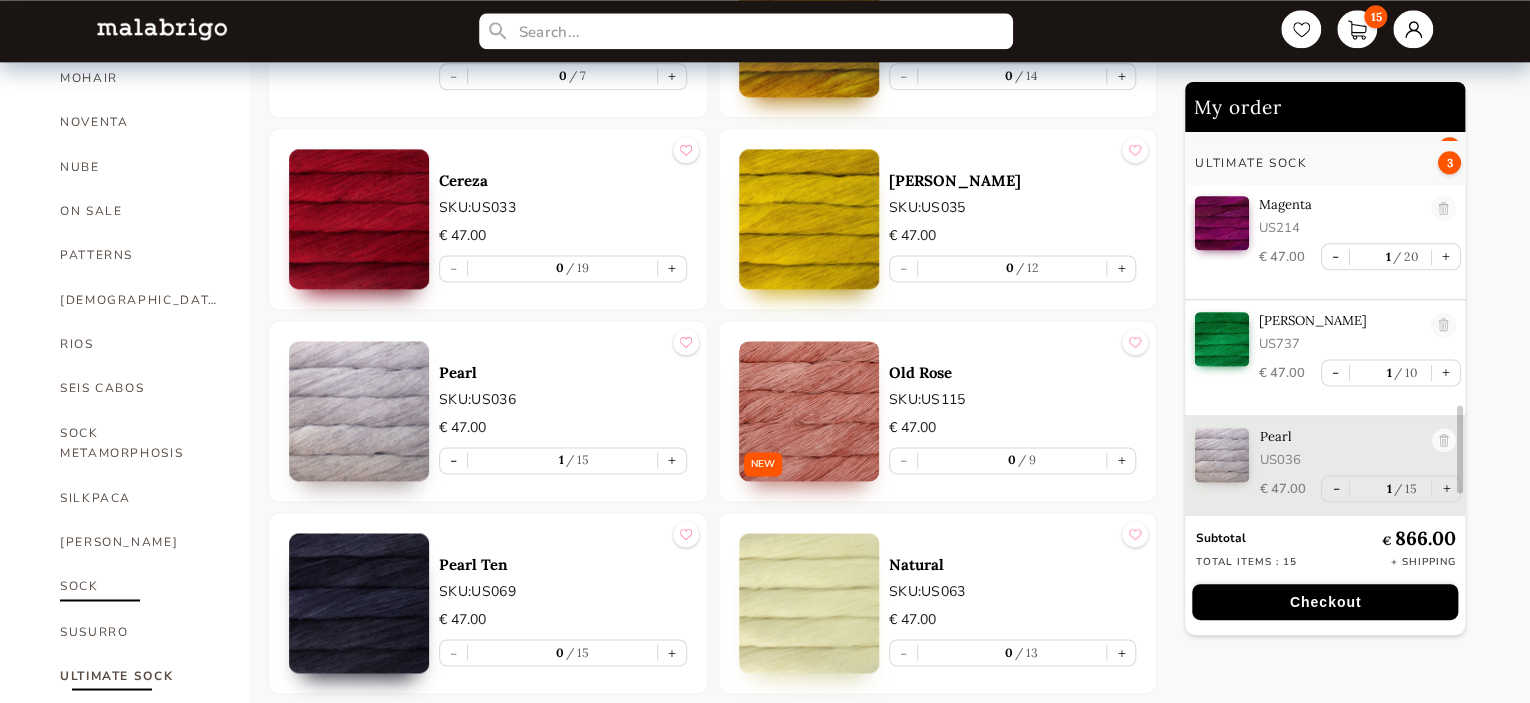 click on "SOCK" at bounding box center (140, 586) 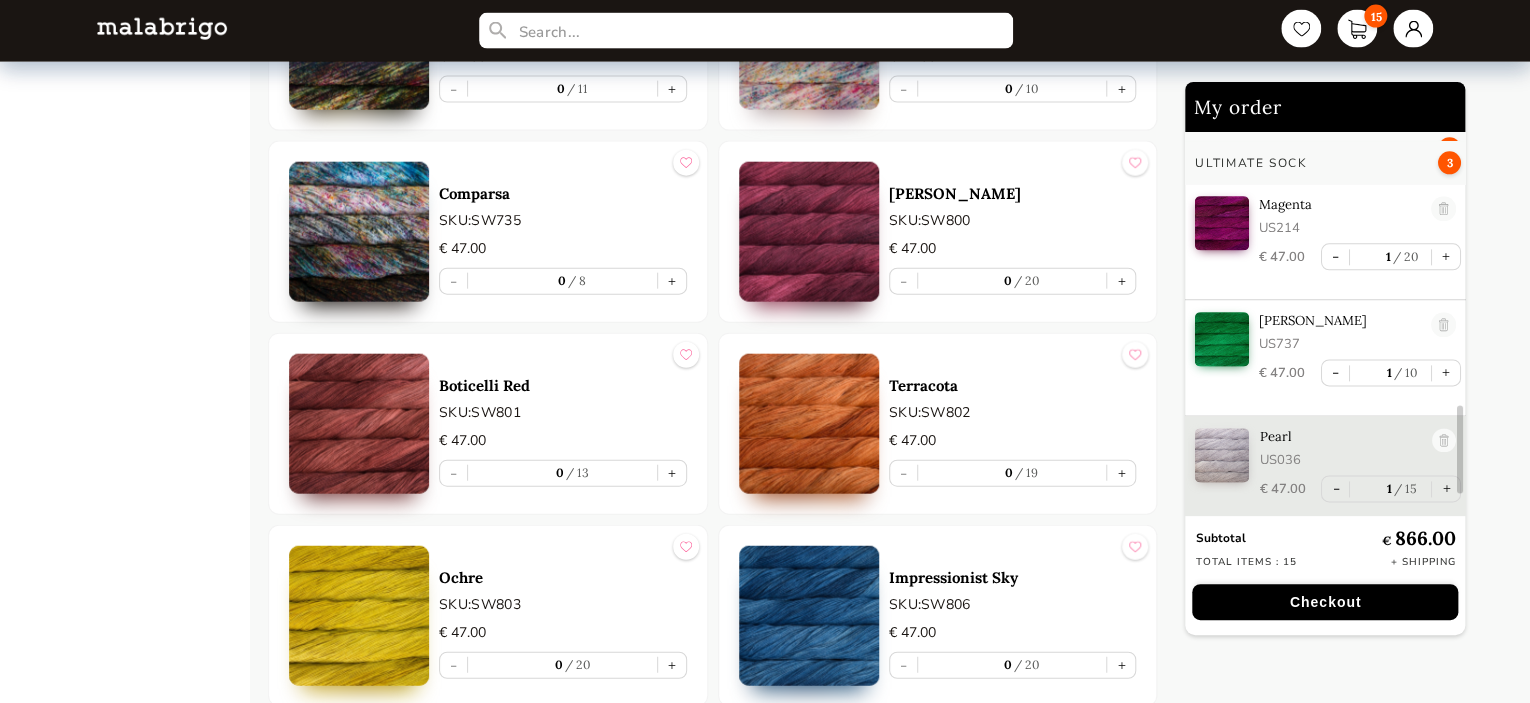 scroll, scrollTop: 6083, scrollLeft: 0, axis: vertical 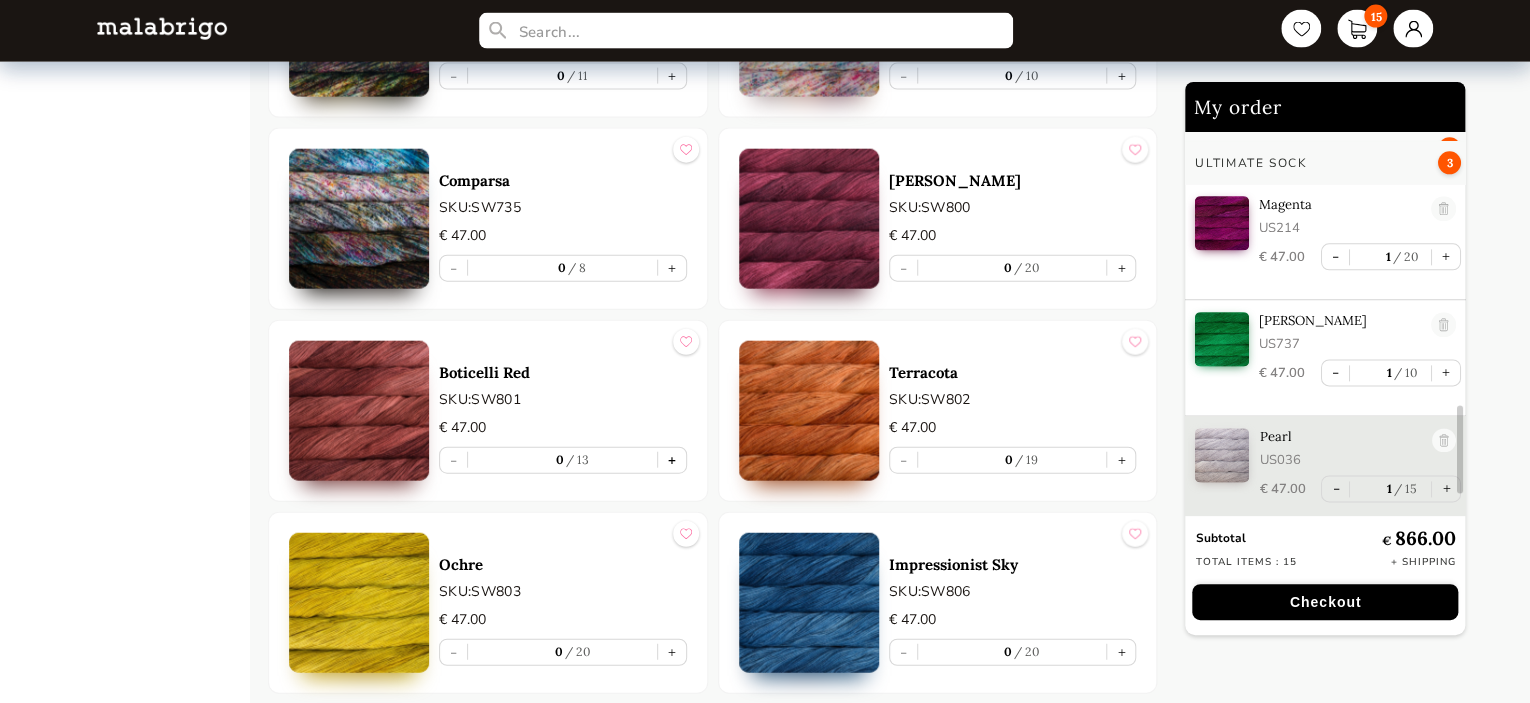 click on "+" at bounding box center [672, 460] 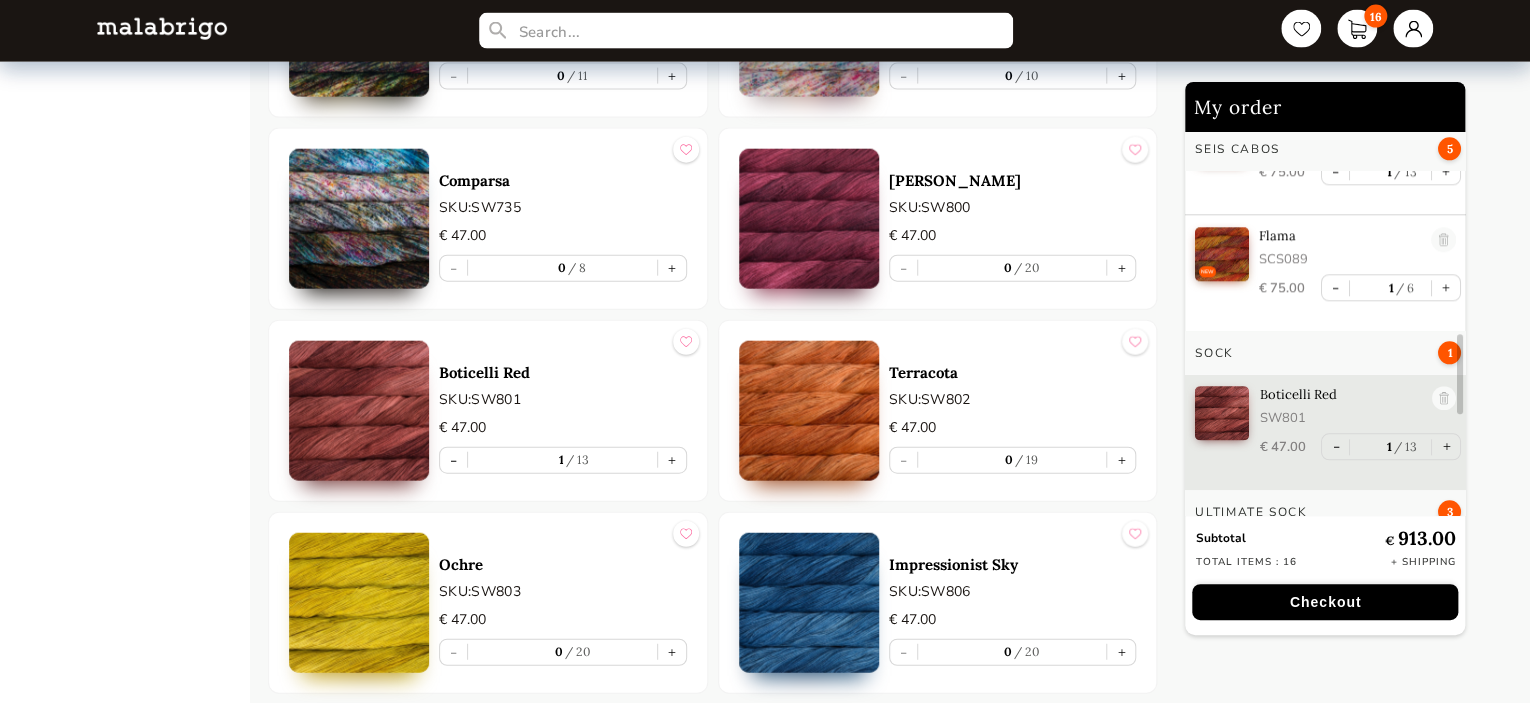 scroll, scrollTop: 1000, scrollLeft: 0, axis: vertical 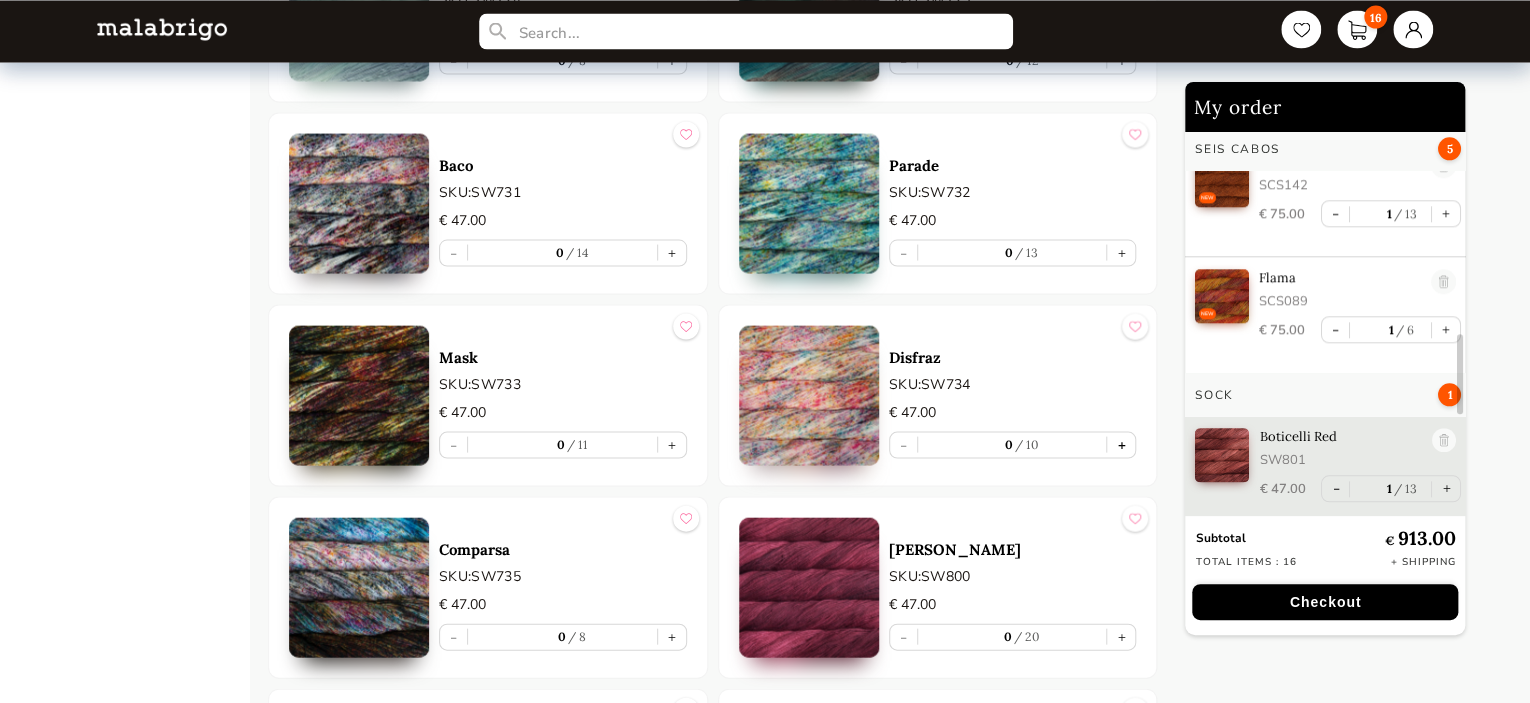 click on "+" at bounding box center [1121, 444] 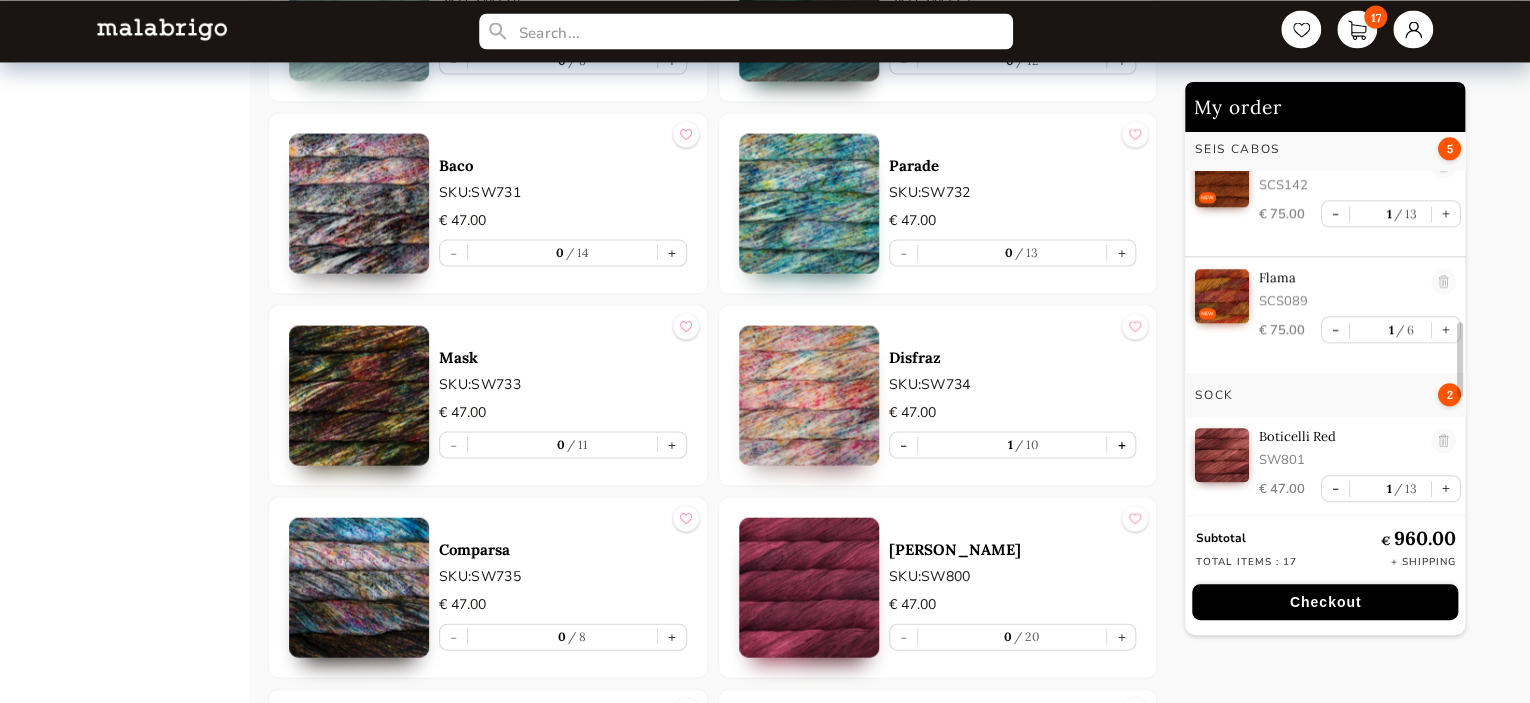 scroll, scrollTop: 1116, scrollLeft: 0, axis: vertical 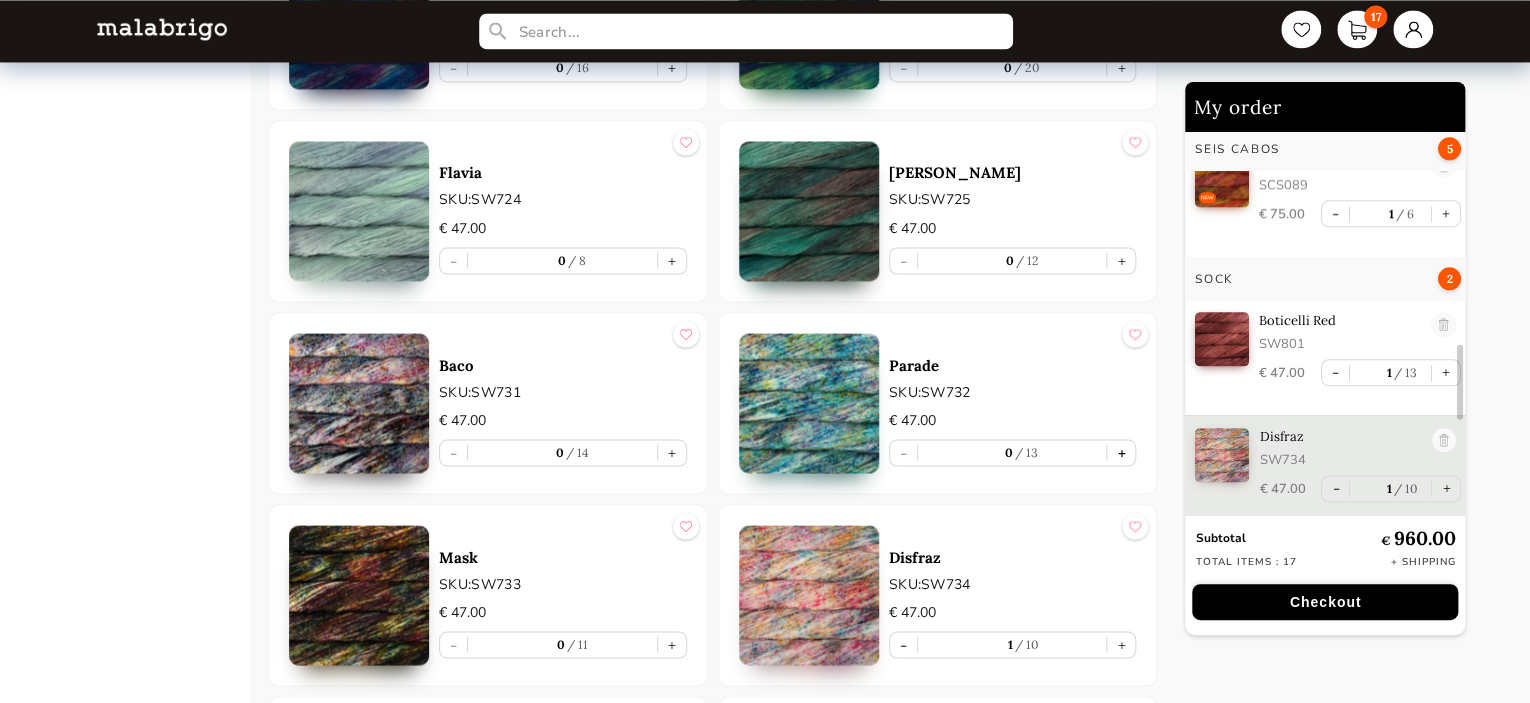 click on "+" at bounding box center [1121, 452] 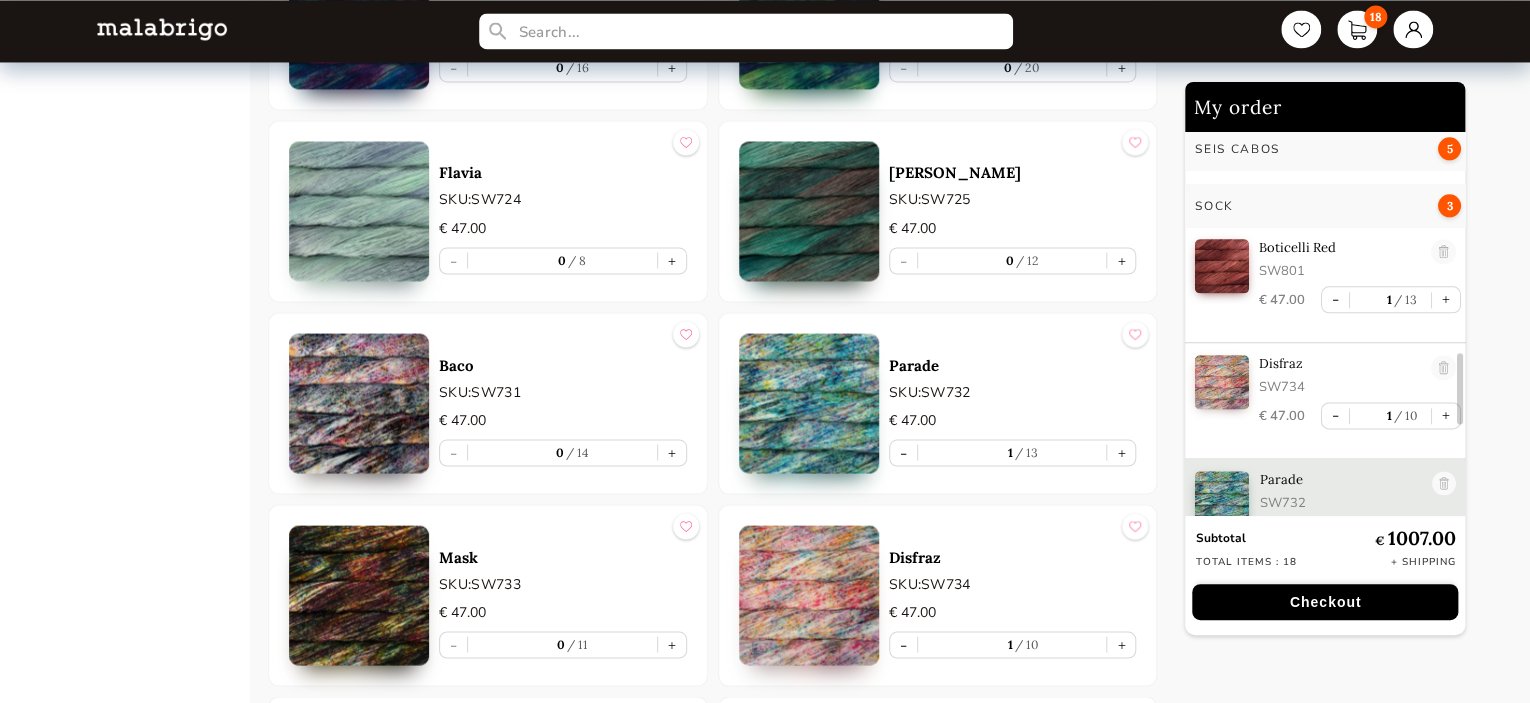 scroll, scrollTop: 1232, scrollLeft: 0, axis: vertical 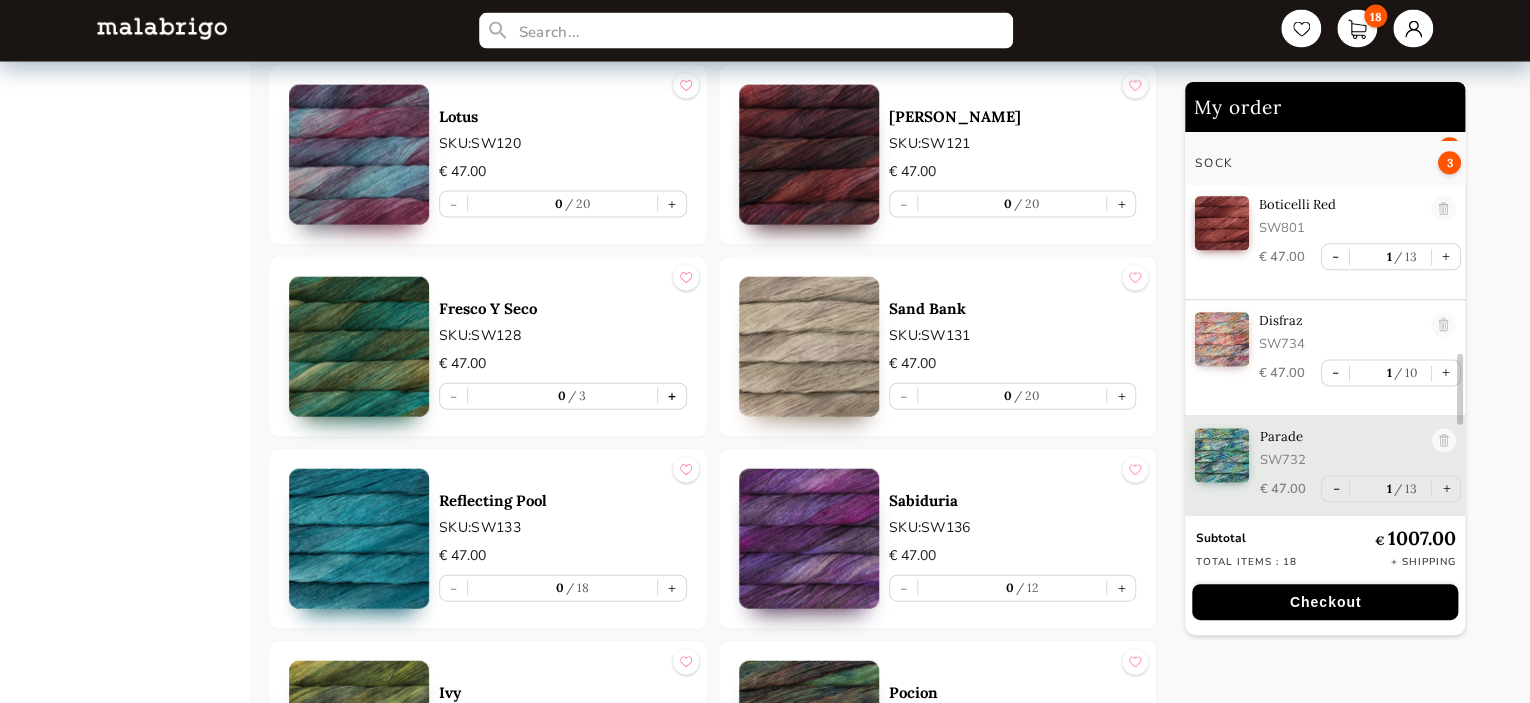 click on "+" at bounding box center (672, 396) 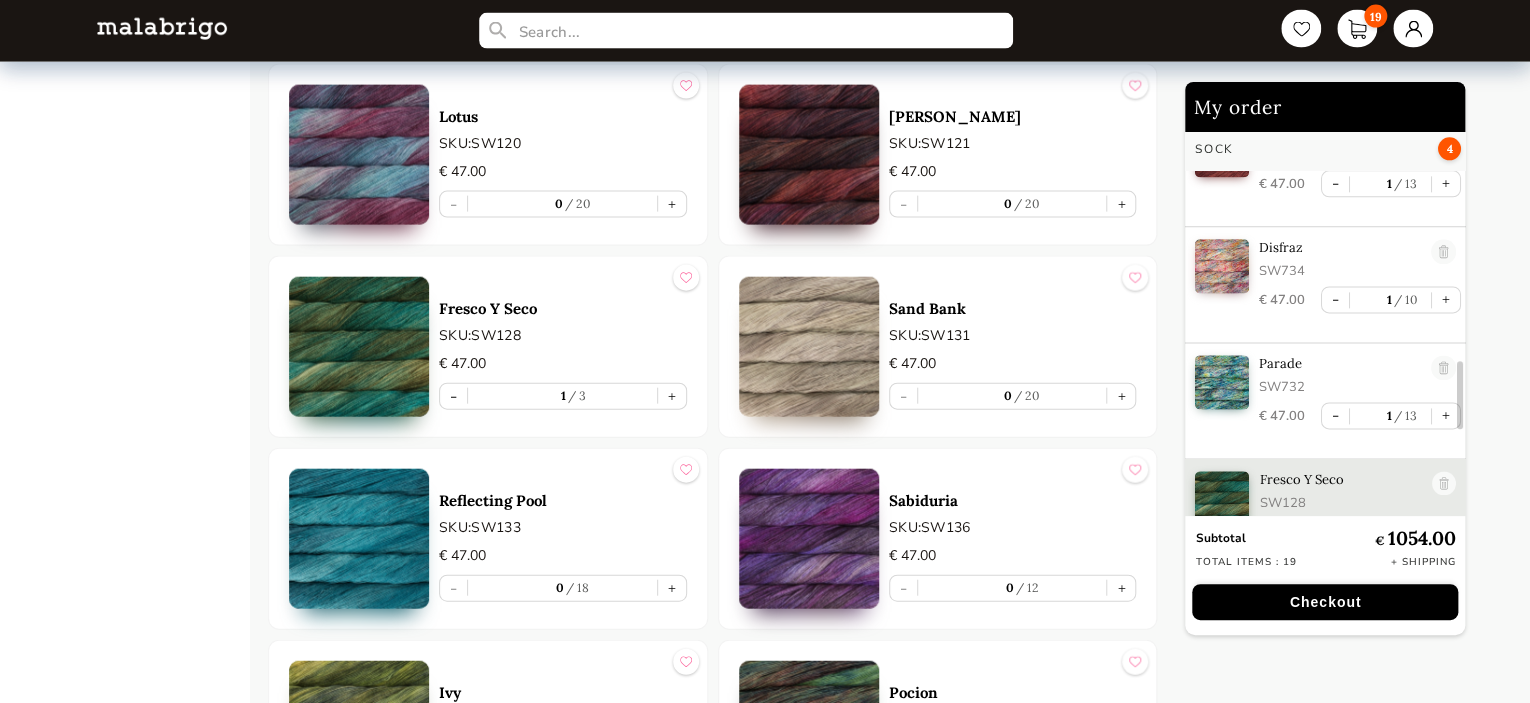 scroll, scrollTop: 1348, scrollLeft: 0, axis: vertical 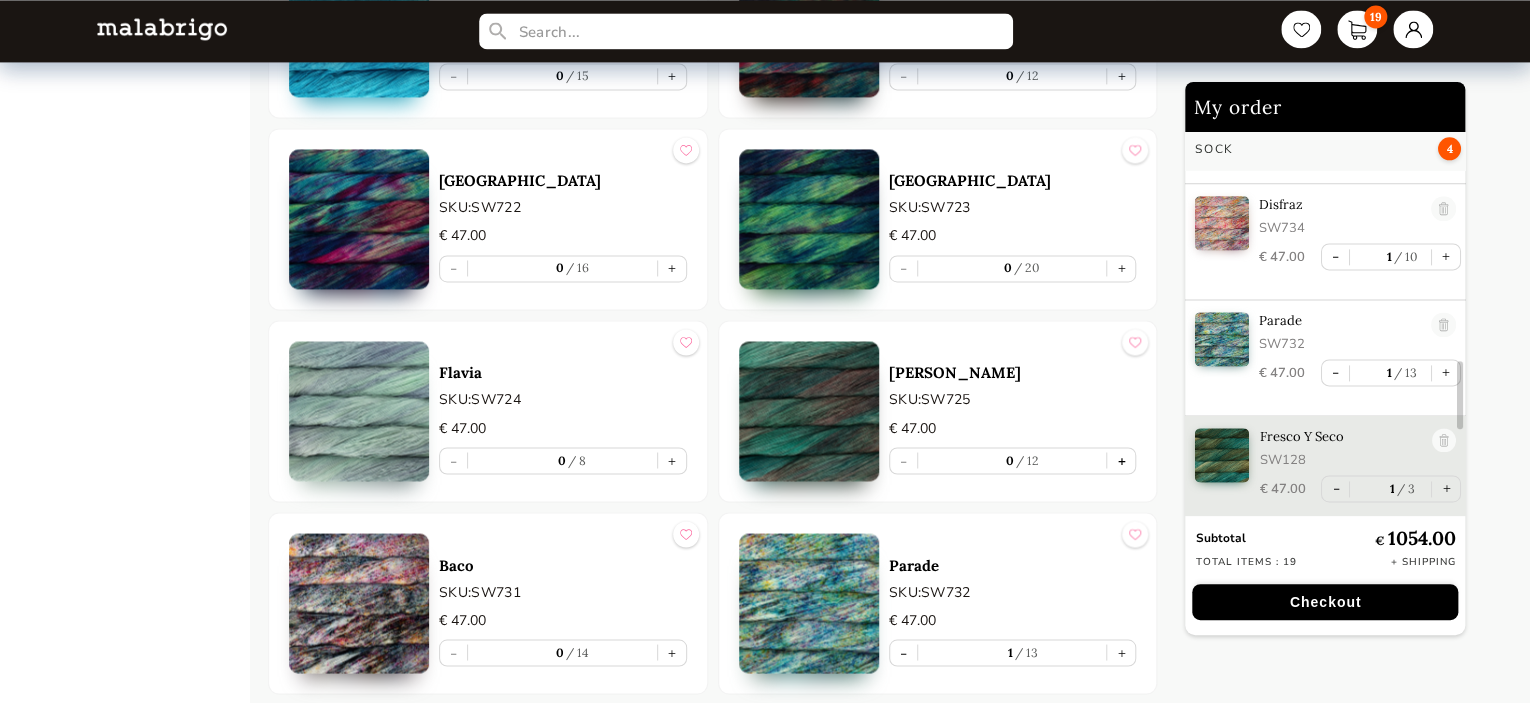 click on "+" at bounding box center [1121, 460] 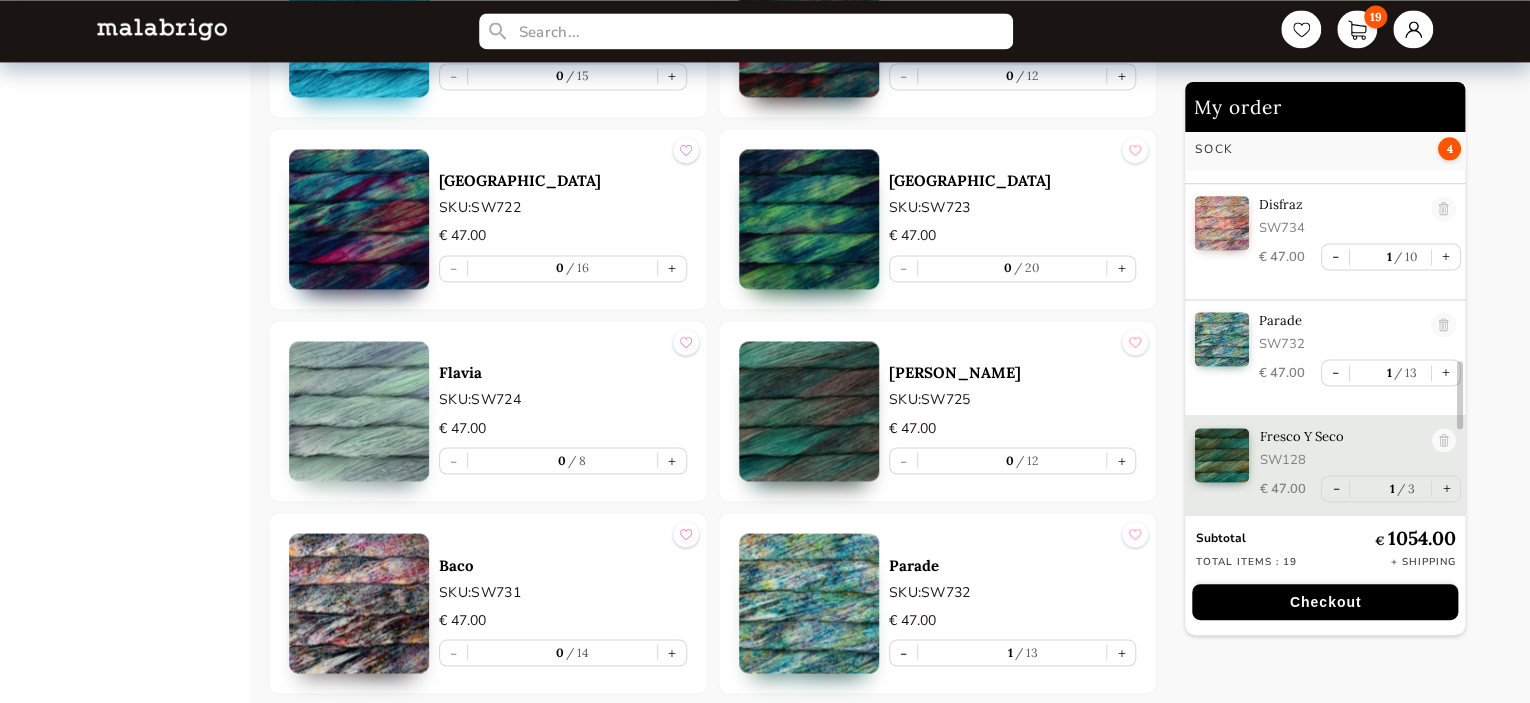 type on "1" 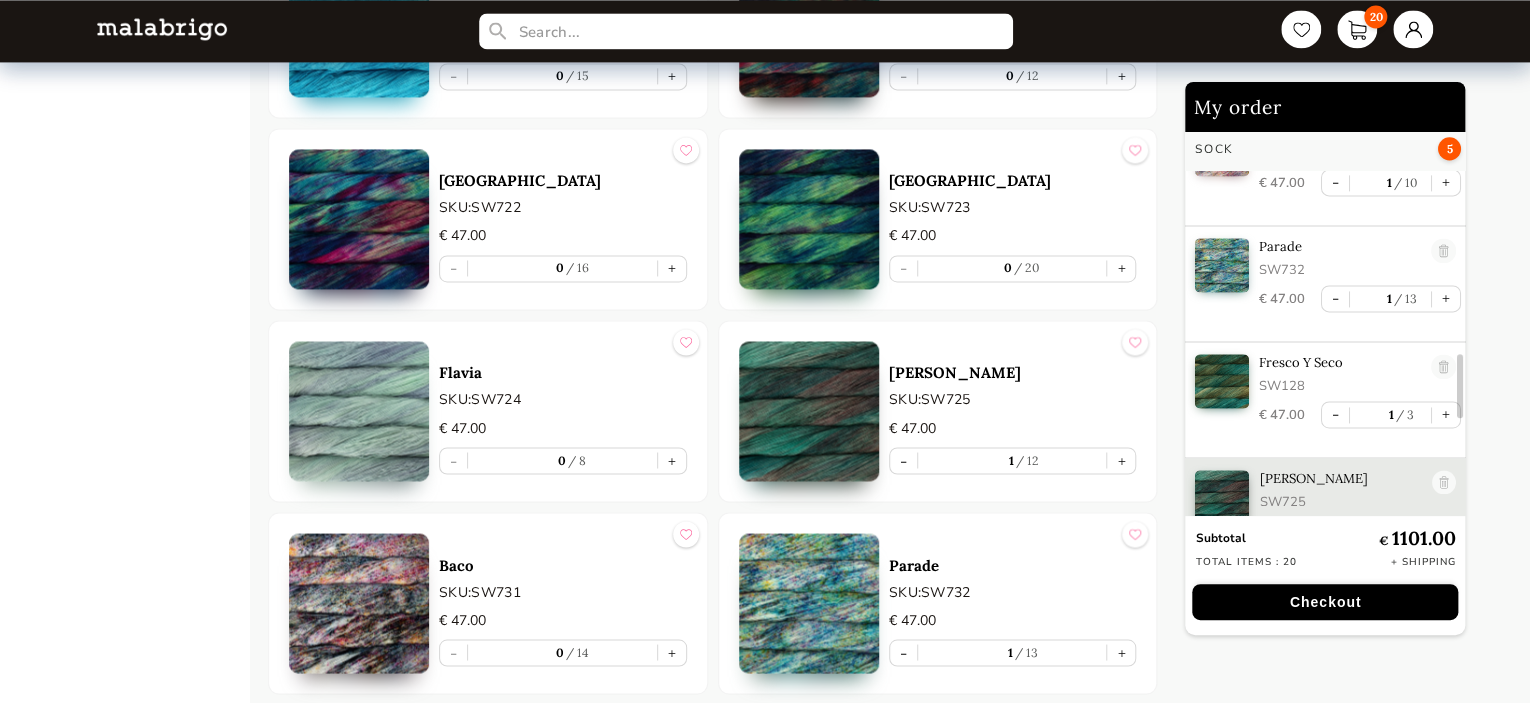 scroll, scrollTop: 1464, scrollLeft: 0, axis: vertical 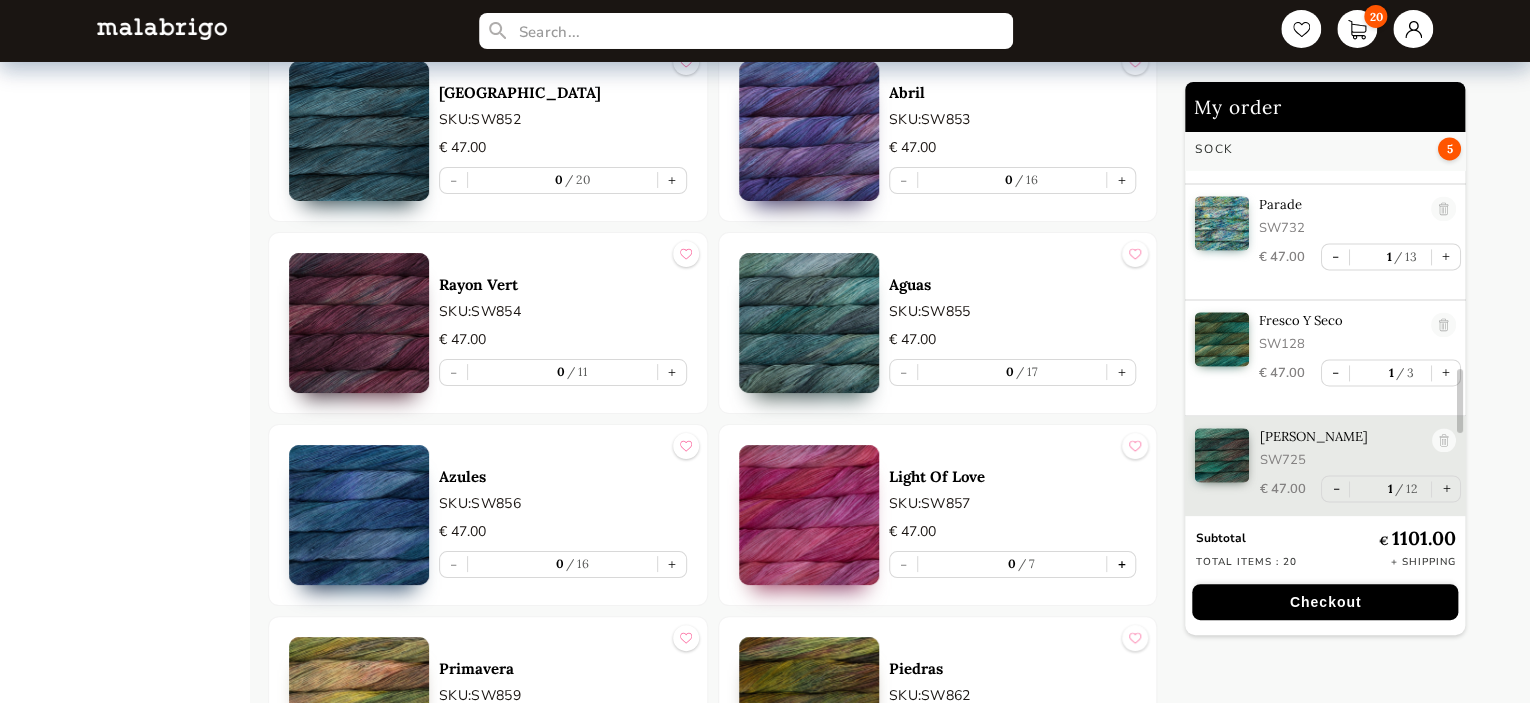 click on "+" at bounding box center (1121, 564) 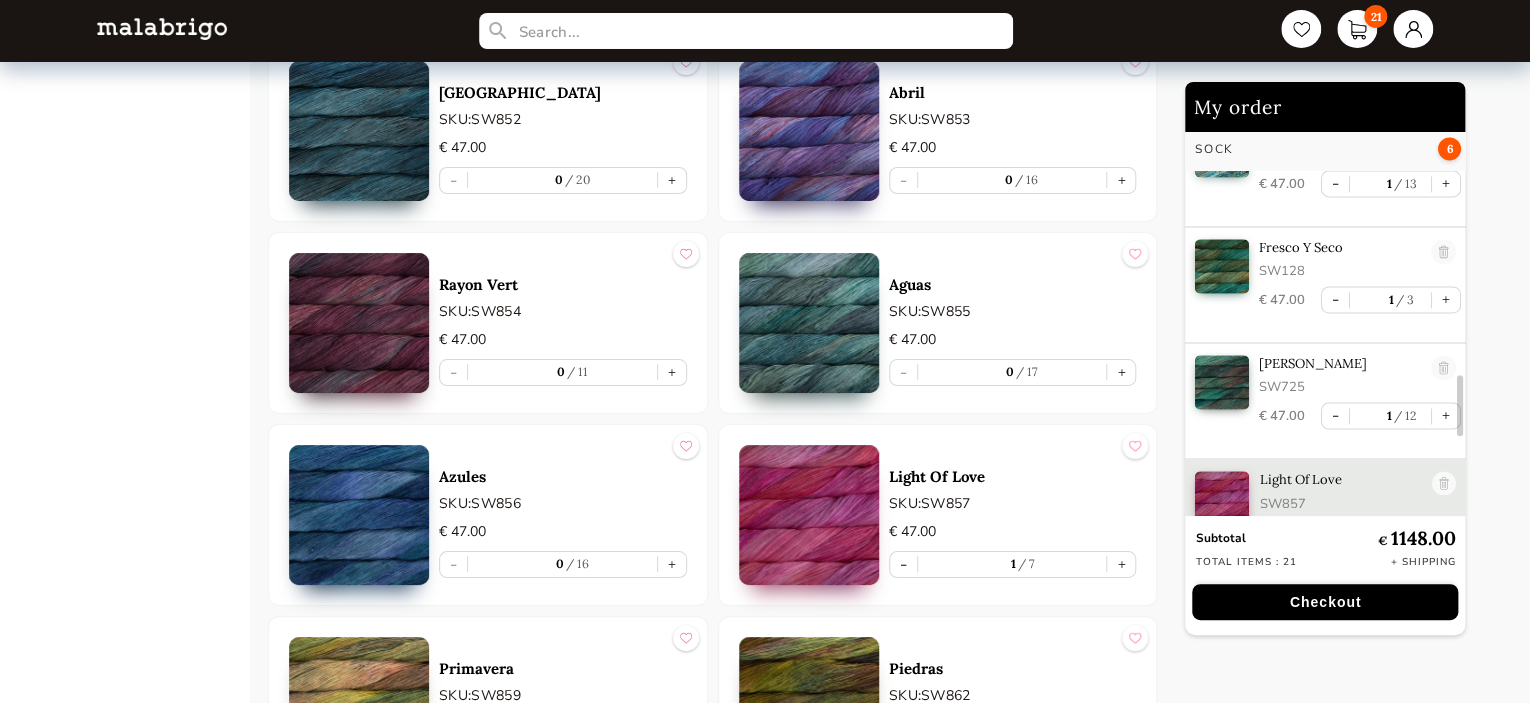 scroll, scrollTop: 1580, scrollLeft: 0, axis: vertical 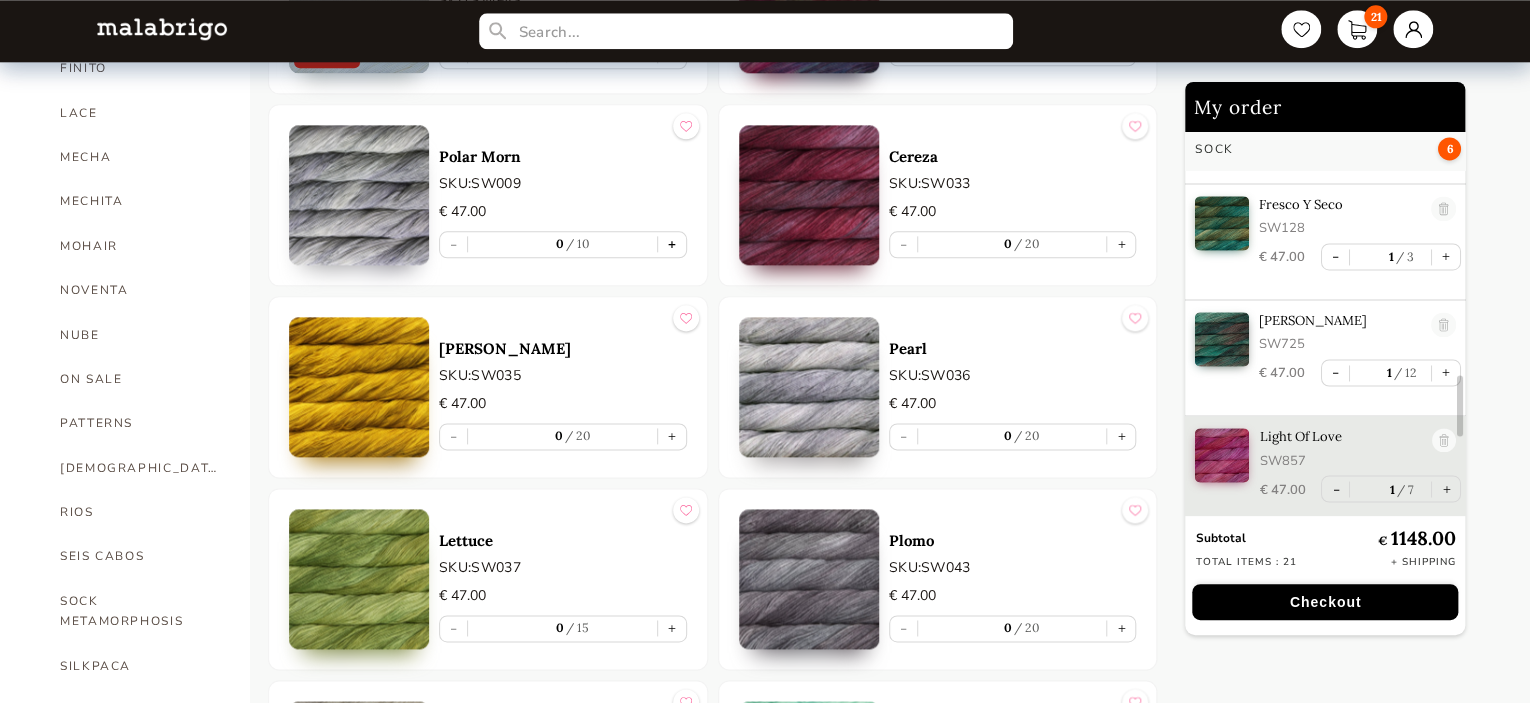 click on "+" at bounding box center [672, 244] 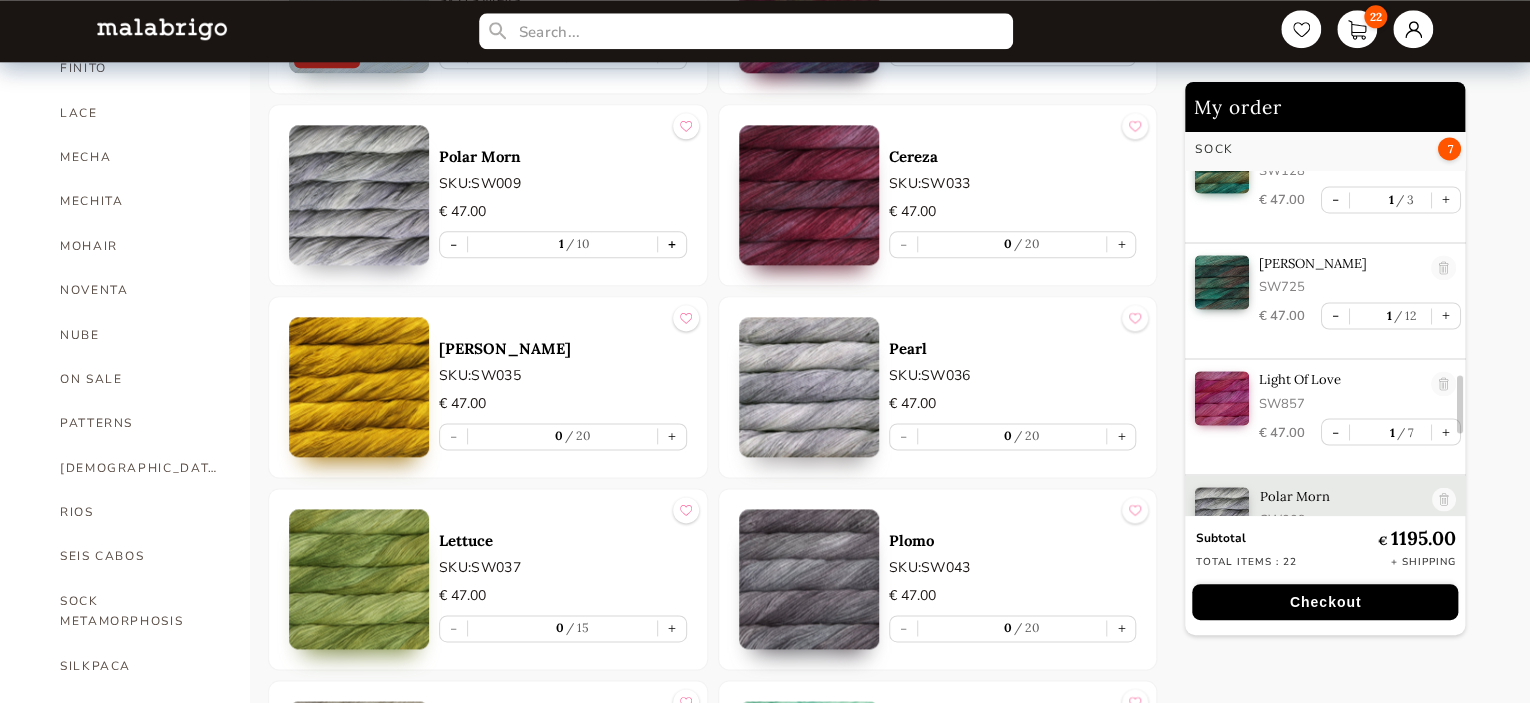 scroll, scrollTop: 1696, scrollLeft: 0, axis: vertical 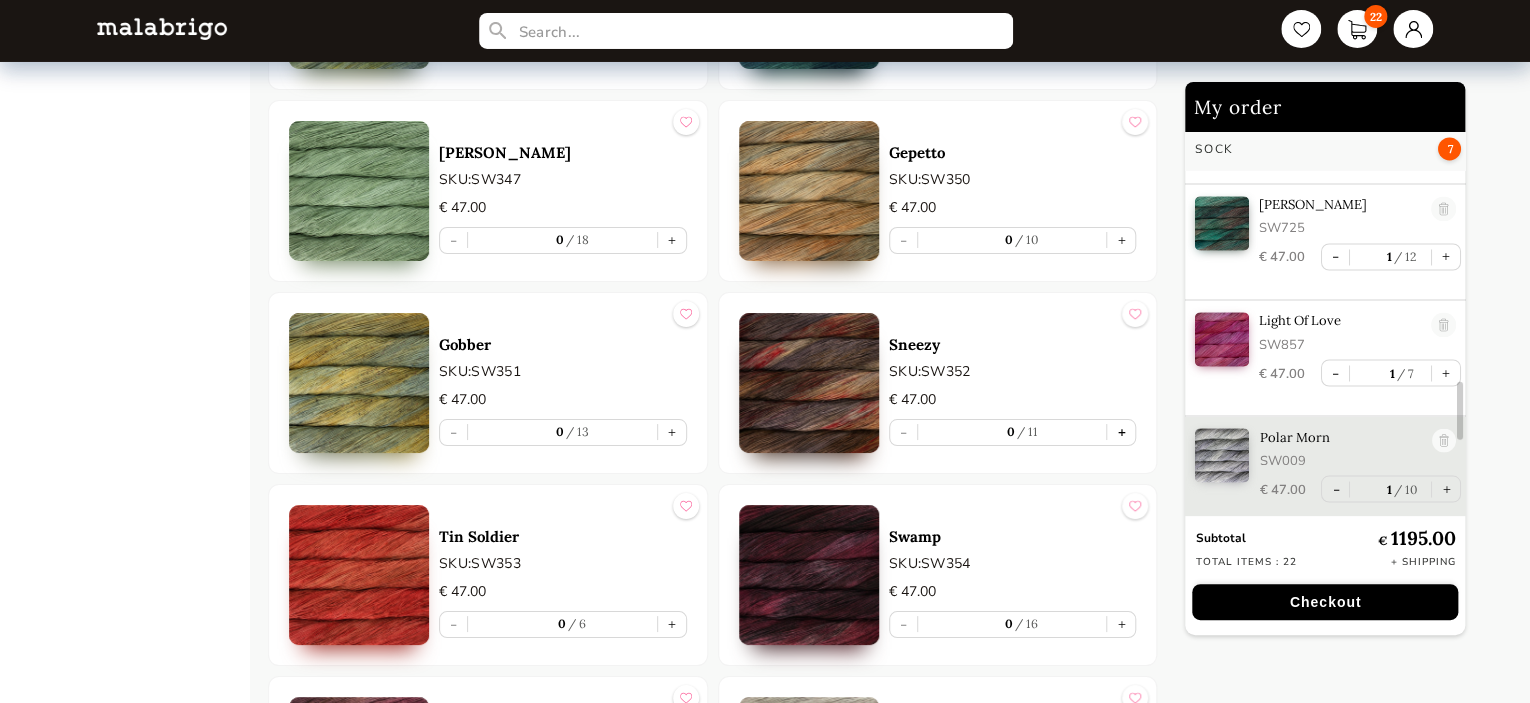 click on "+" at bounding box center (1121, 432) 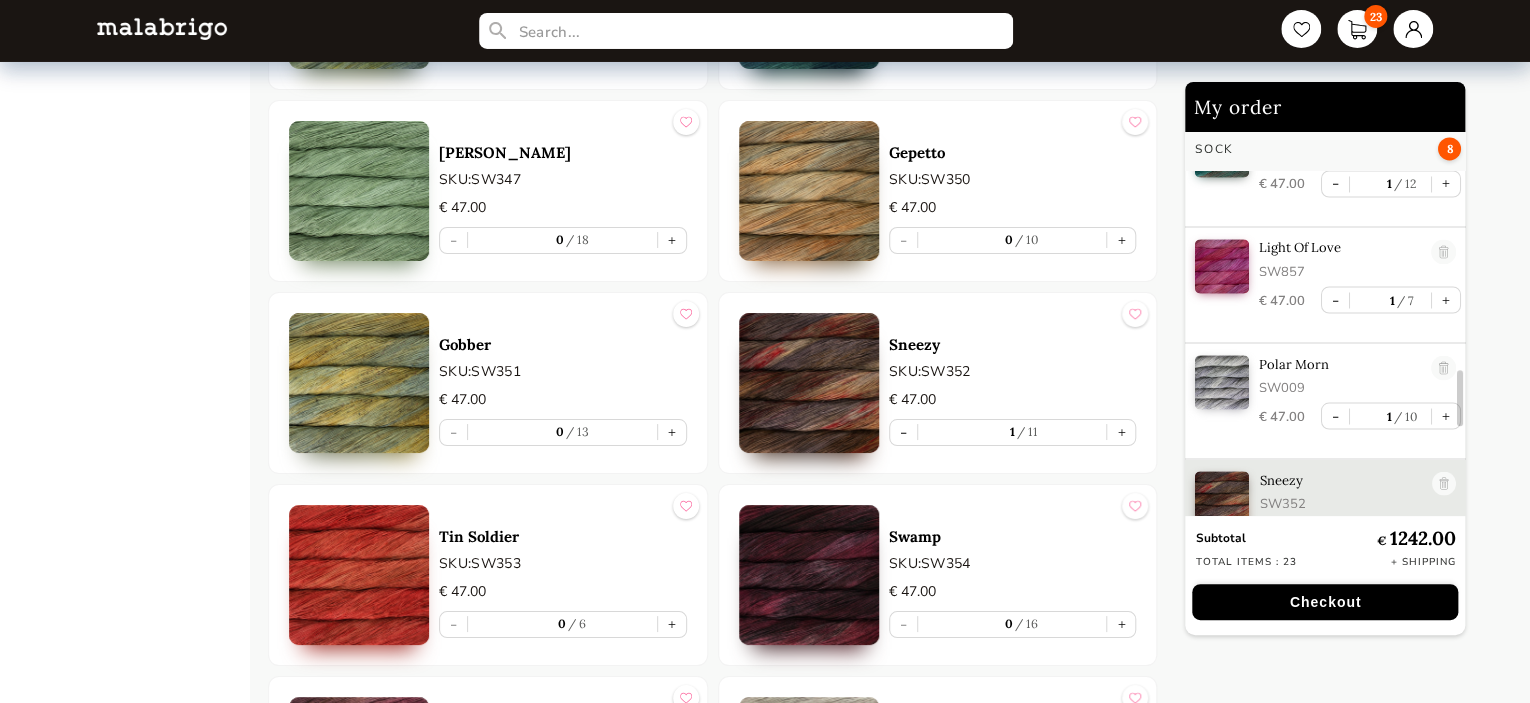scroll, scrollTop: 1812, scrollLeft: 0, axis: vertical 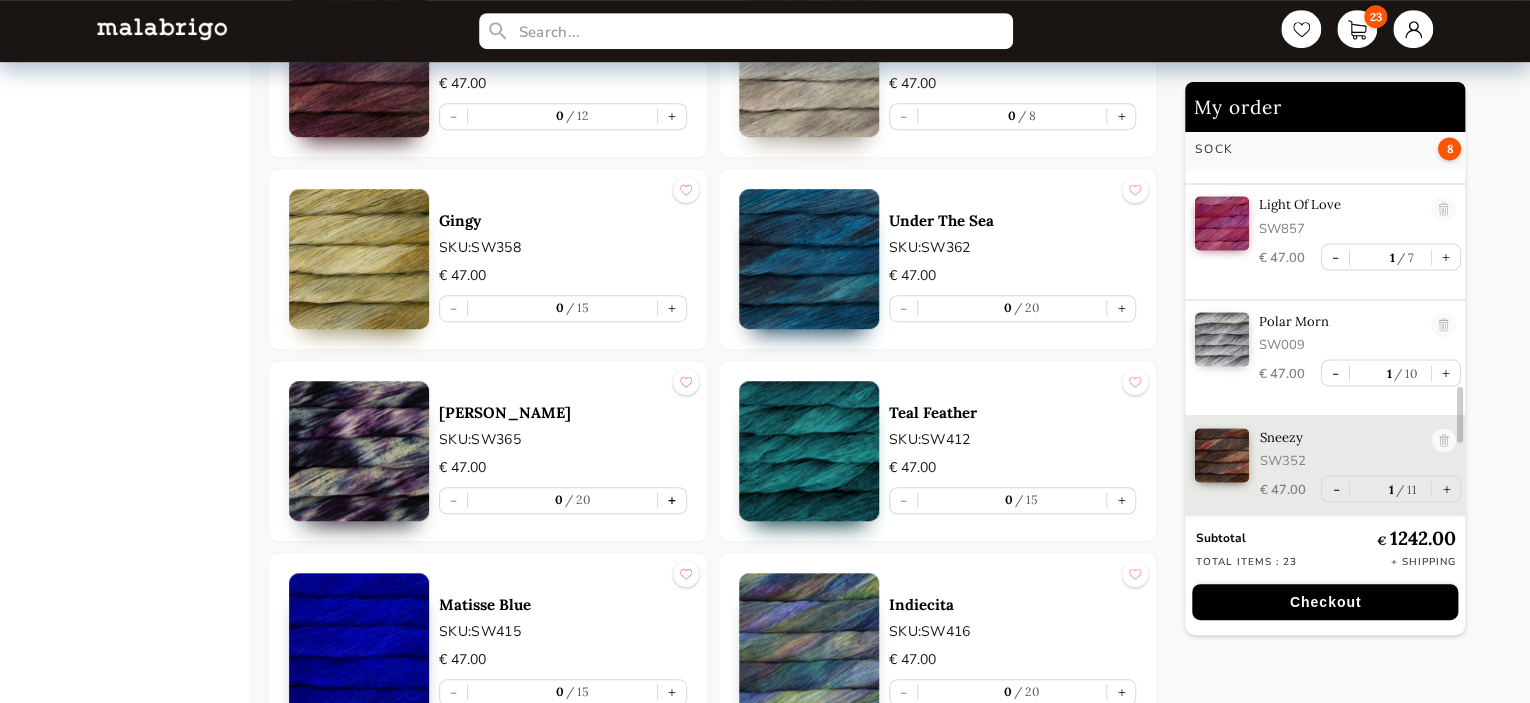 click on "+" at bounding box center (672, 500) 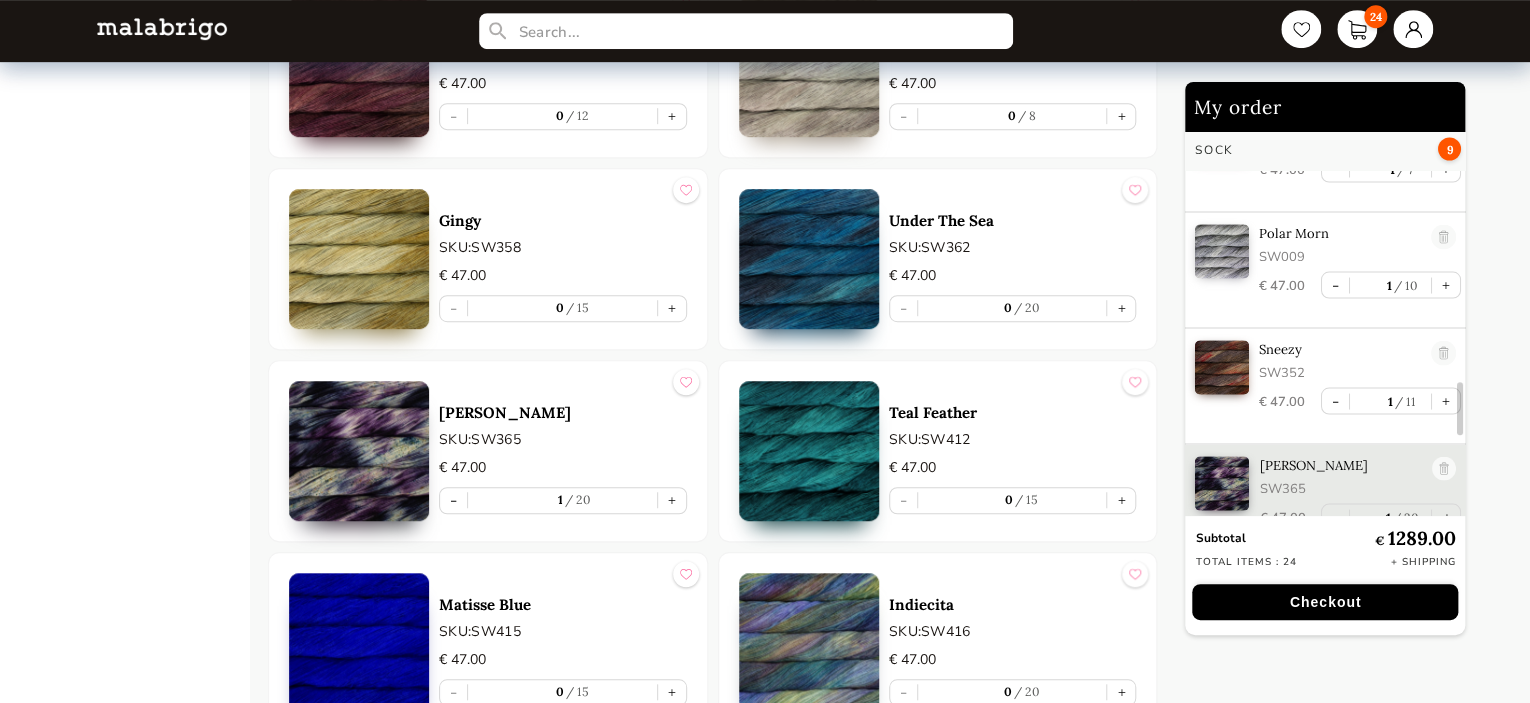 scroll, scrollTop: 1928, scrollLeft: 0, axis: vertical 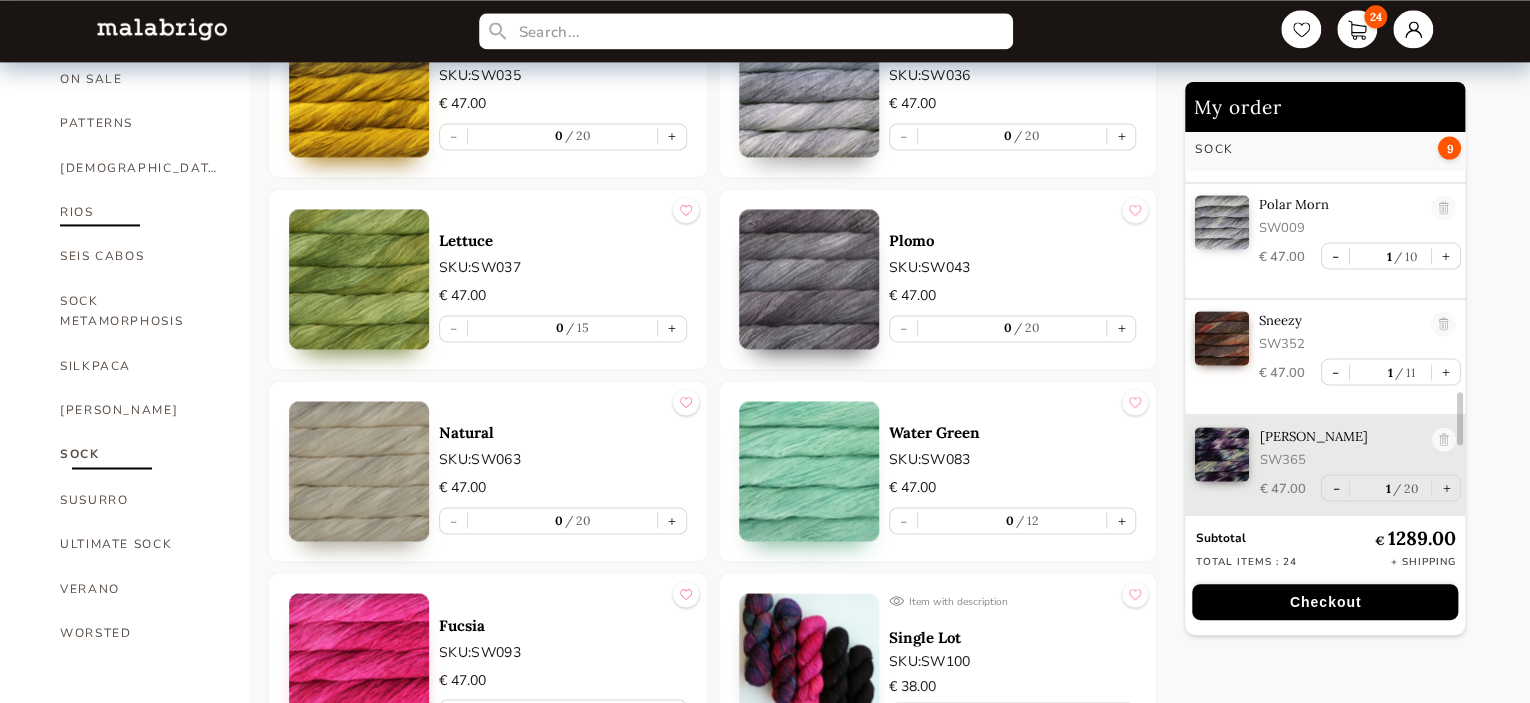 click on "RIOS" at bounding box center (140, 212) 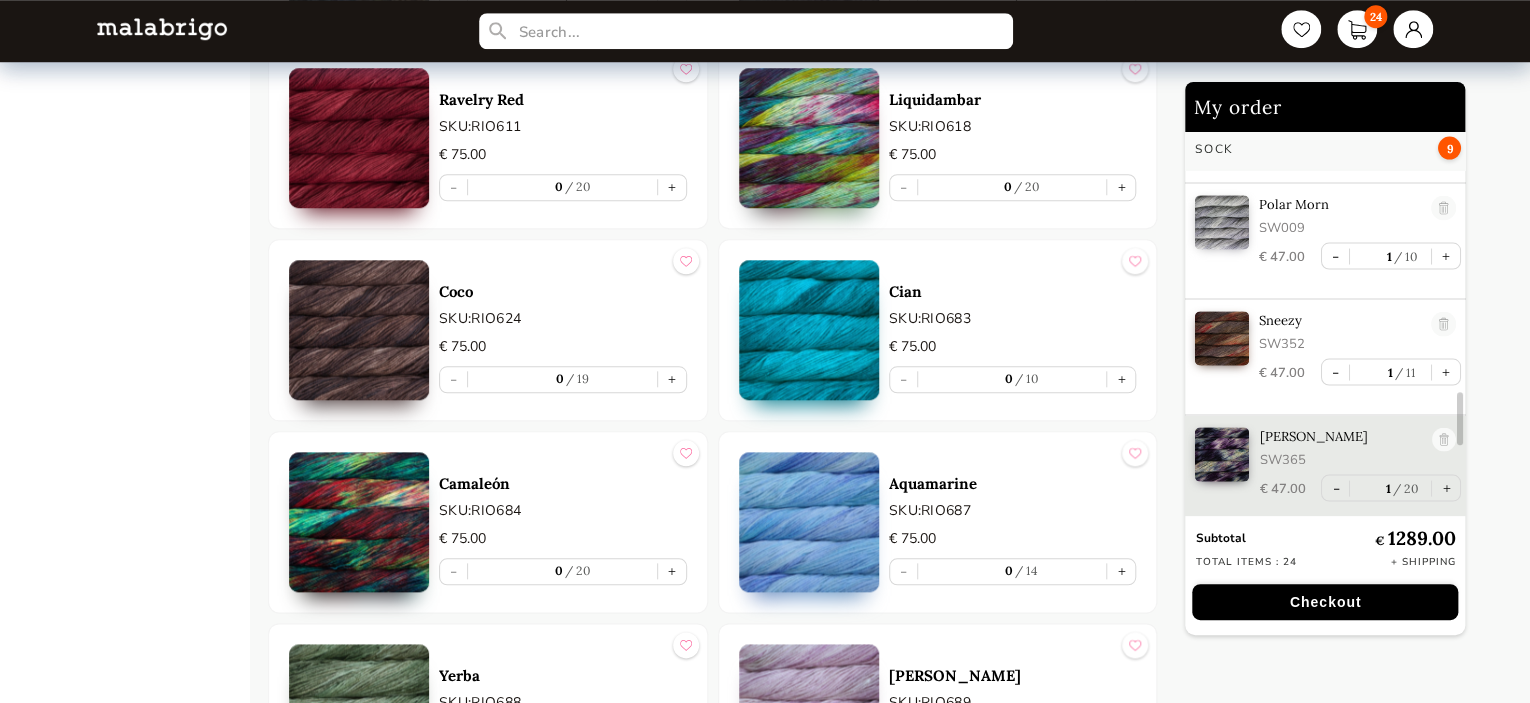 scroll, scrollTop: 8515, scrollLeft: 0, axis: vertical 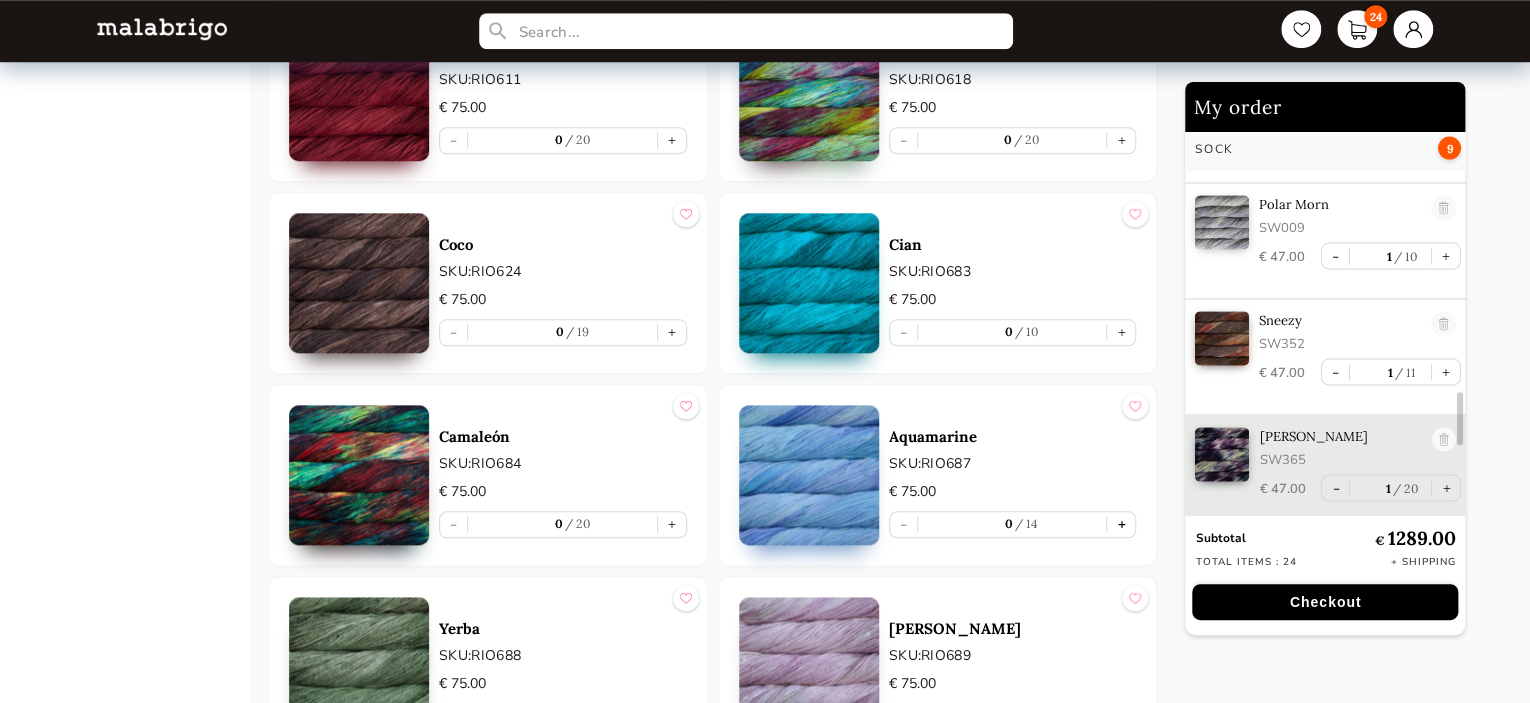 click on "+" at bounding box center [1121, 524] 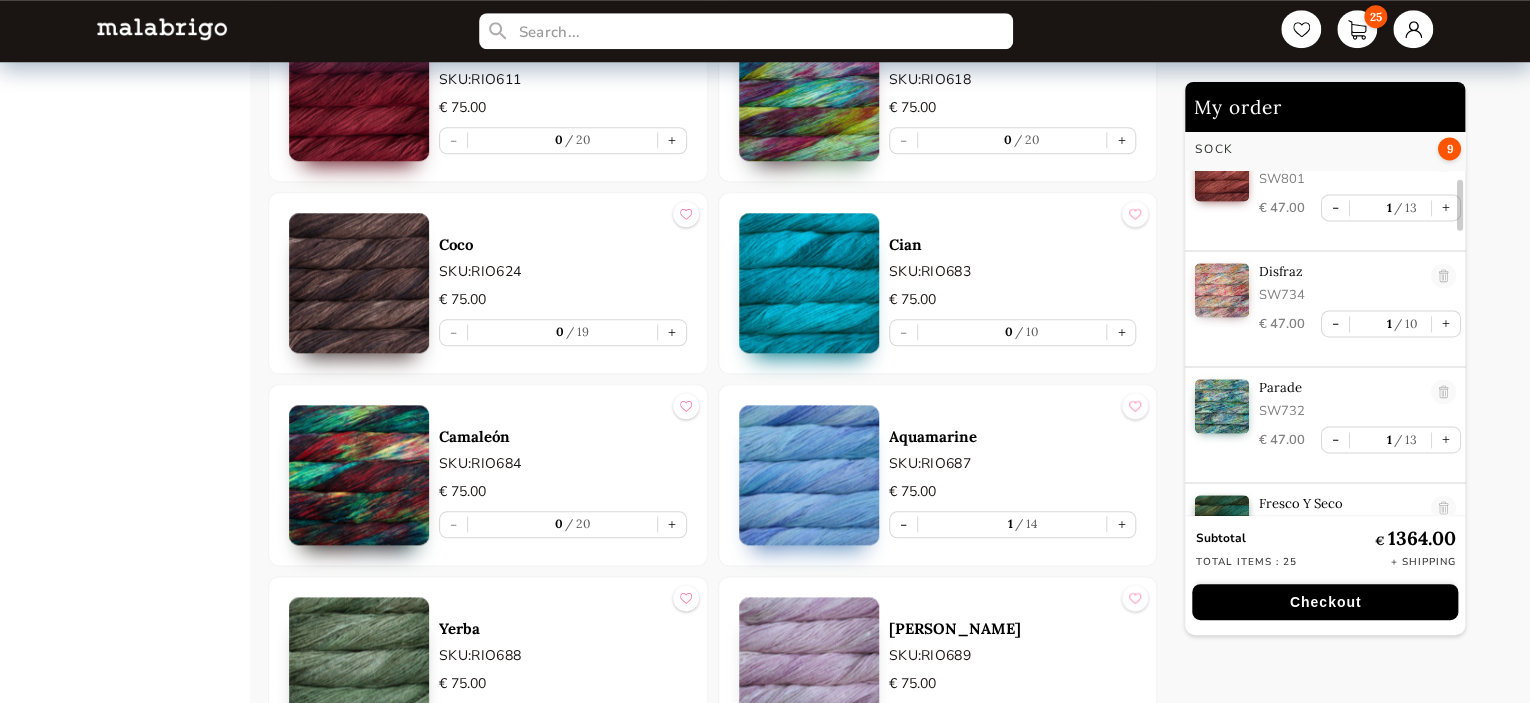 scroll, scrollTop: 376, scrollLeft: 0, axis: vertical 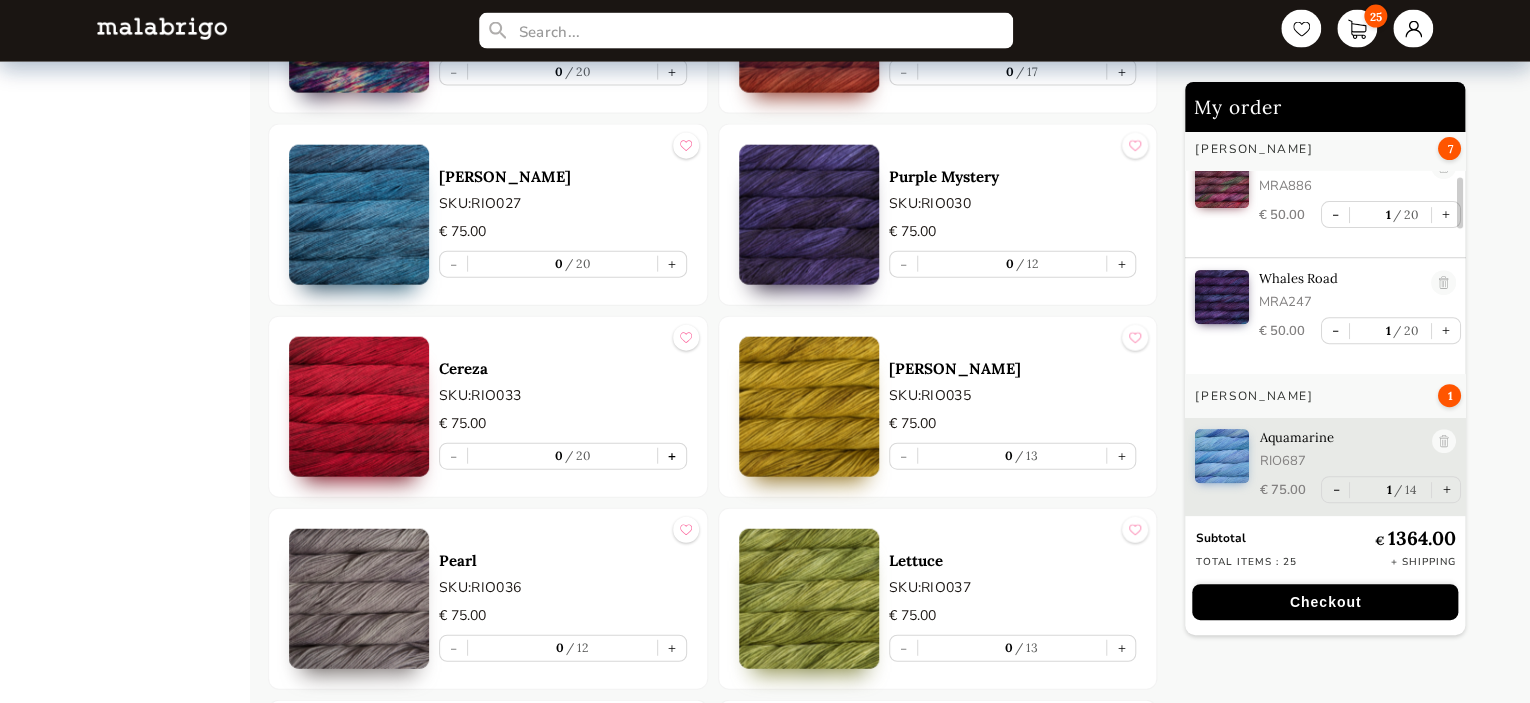 click on "+" at bounding box center (672, 456) 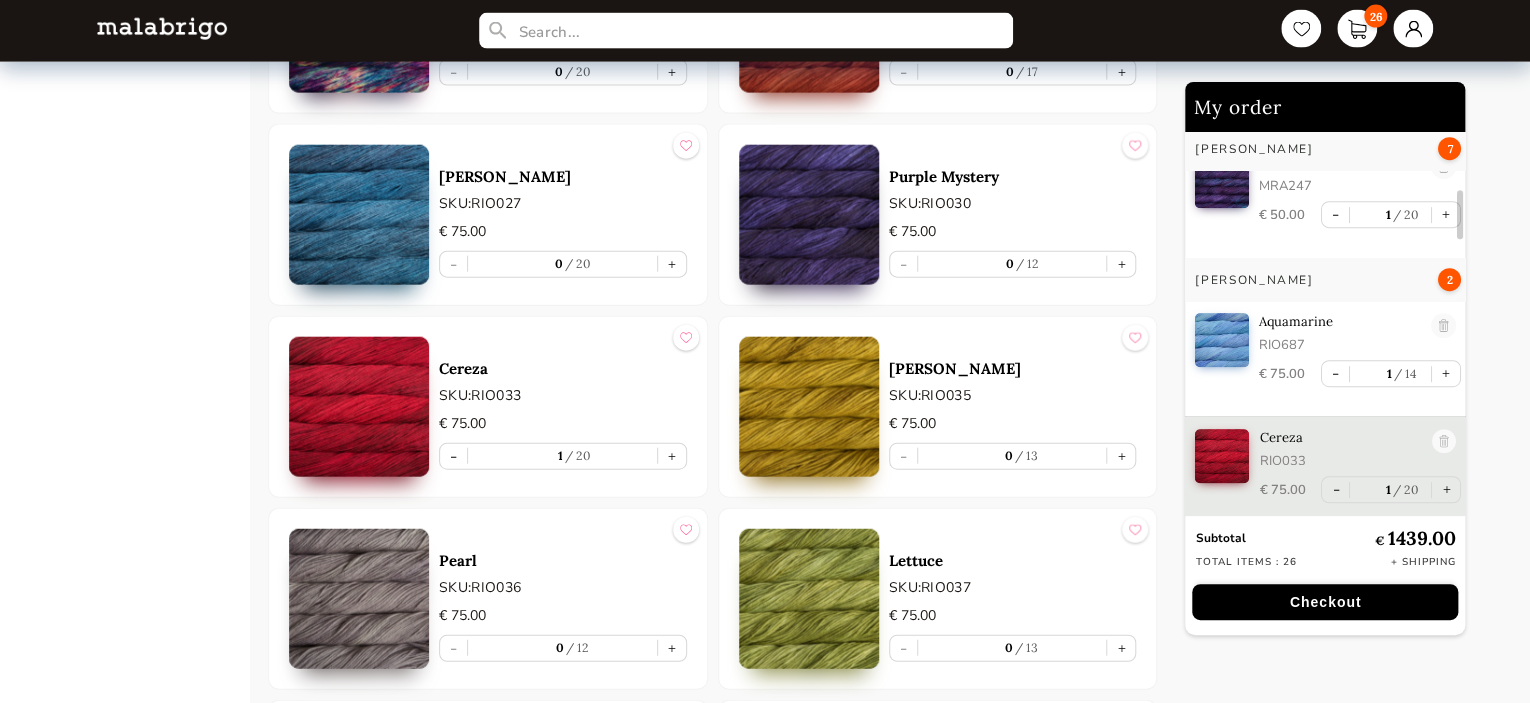 scroll, scrollTop: 494, scrollLeft: 0, axis: vertical 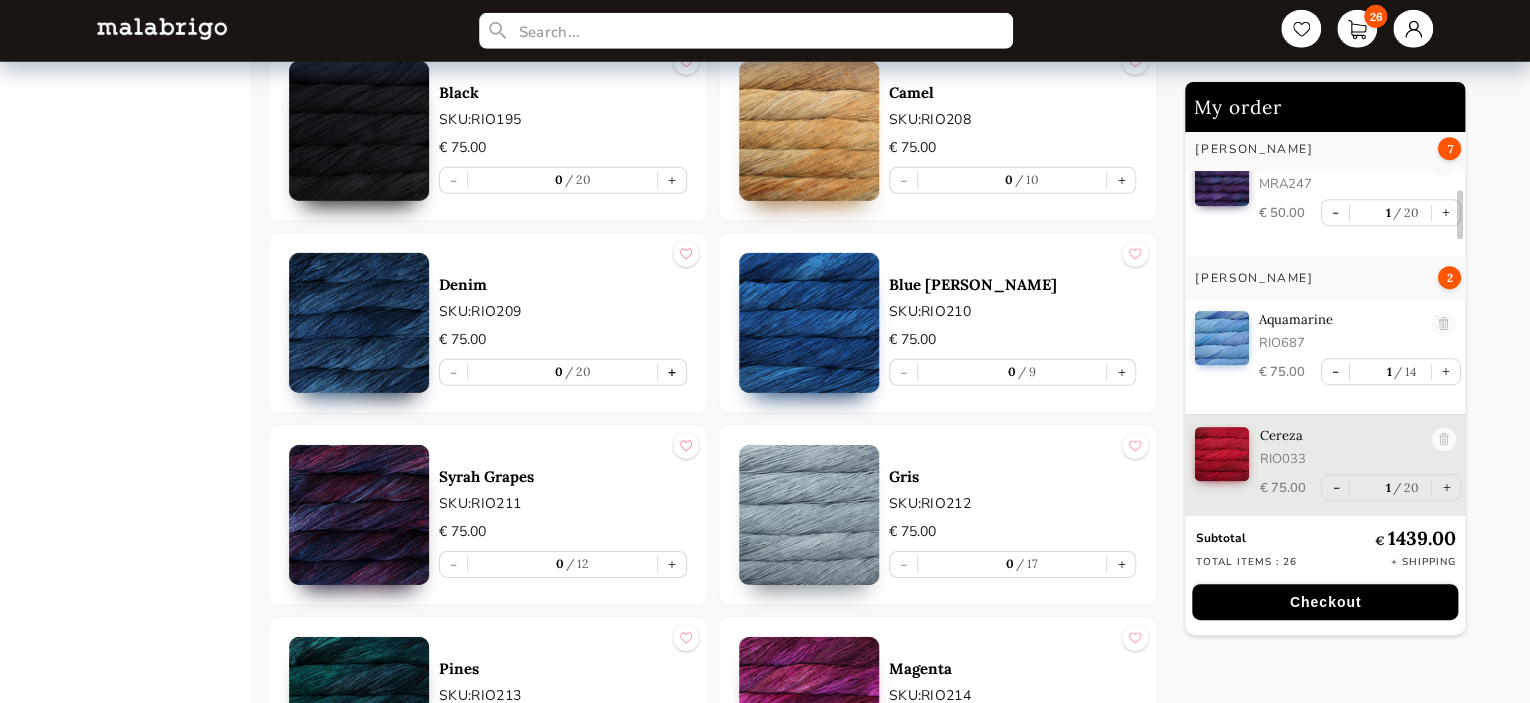 click on "+" at bounding box center [672, 372] 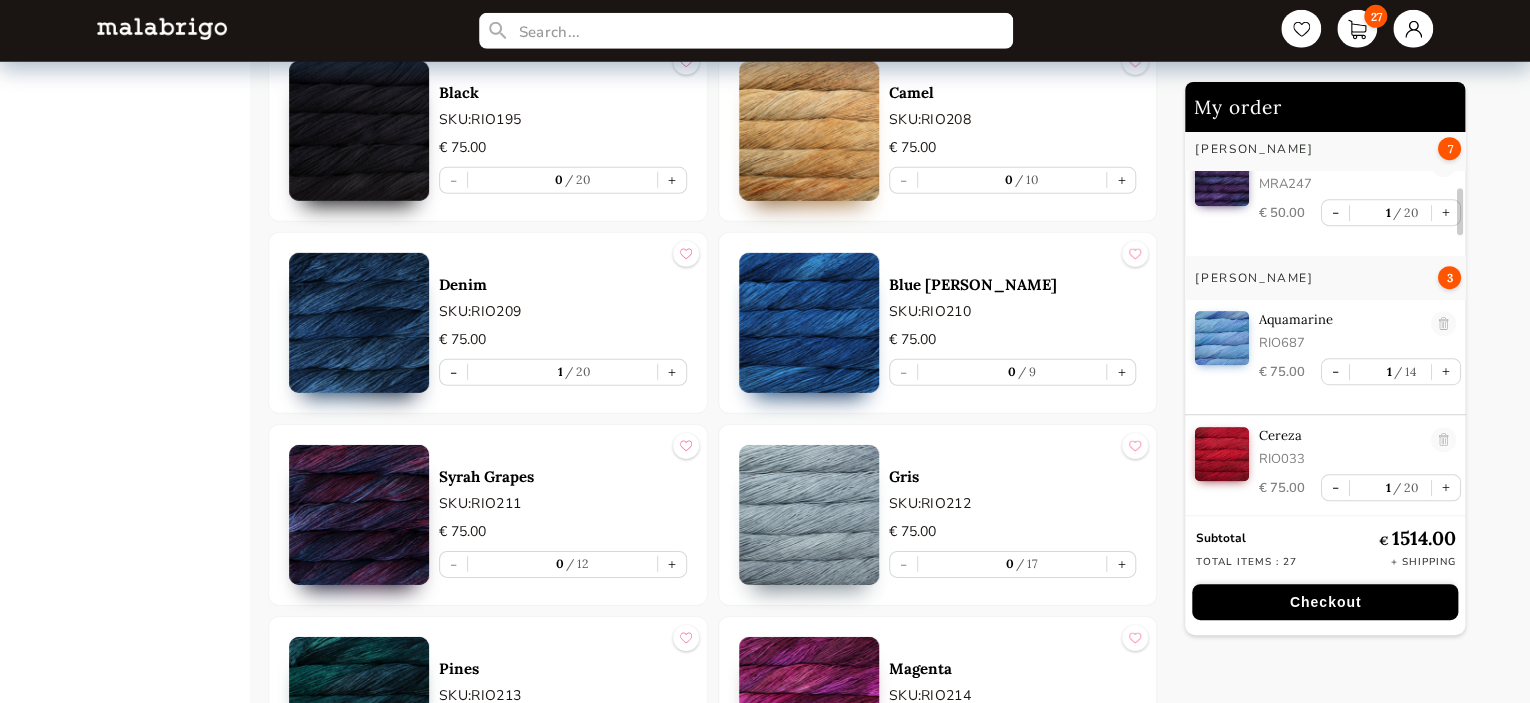 scroll, scrollTop: 608, scrollLeft: 0, axis: vertical 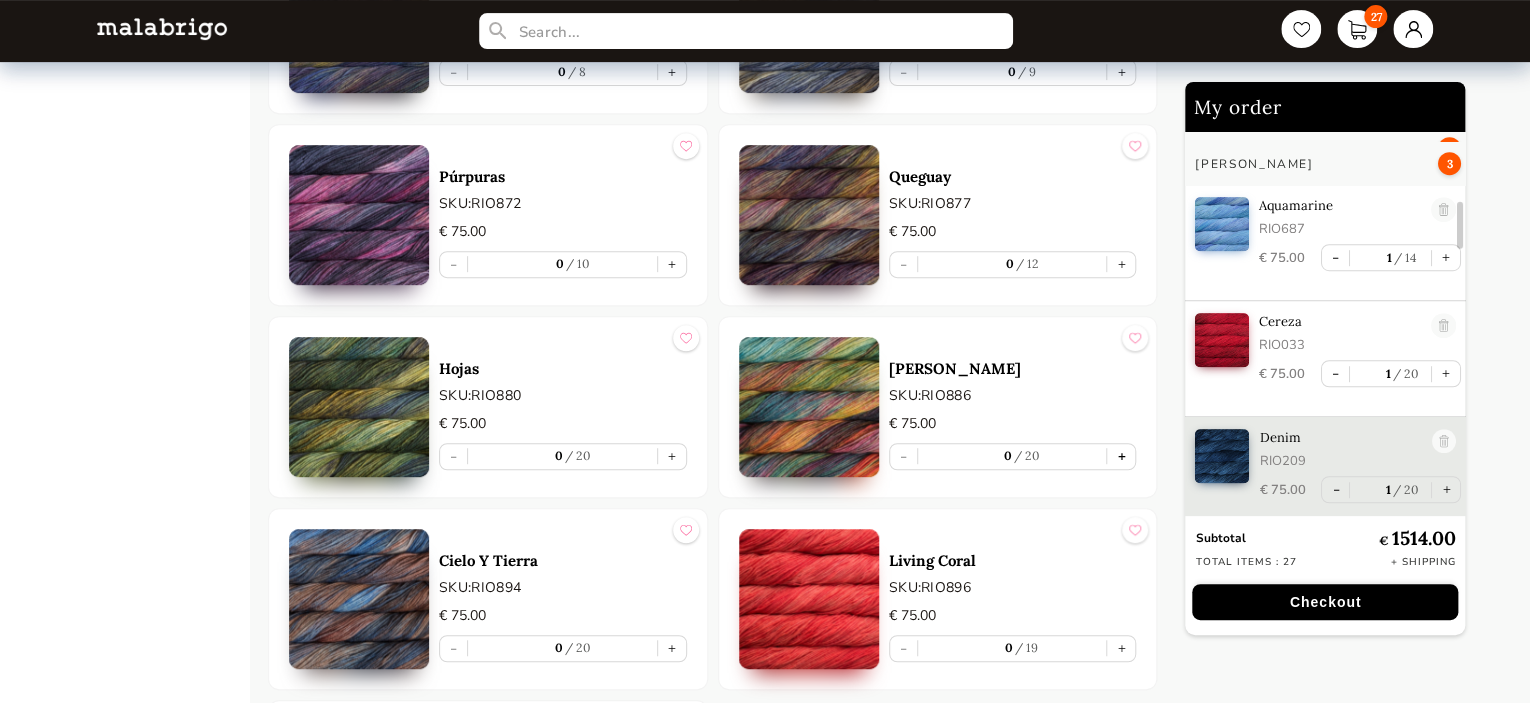 click on "+" at bounding box center [1121, 456] 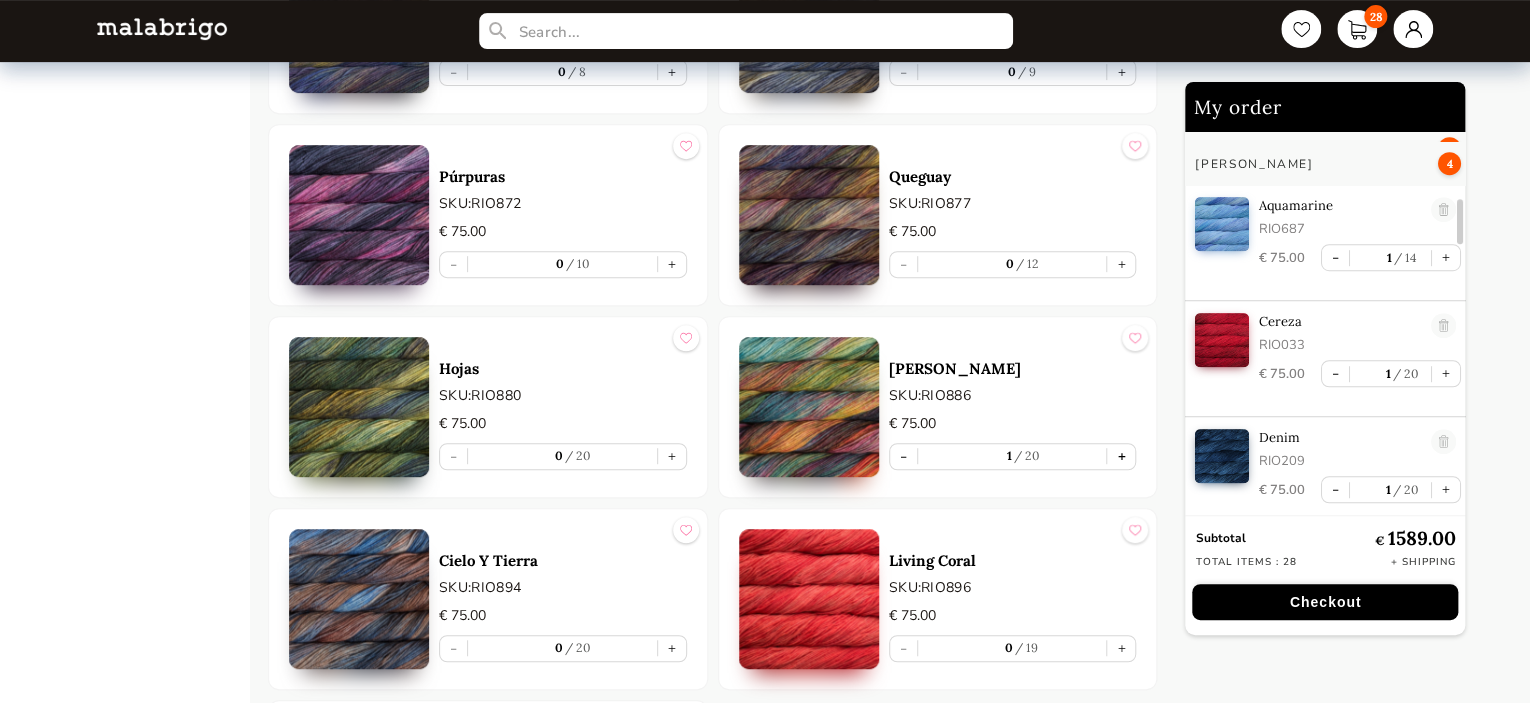 type on "1" 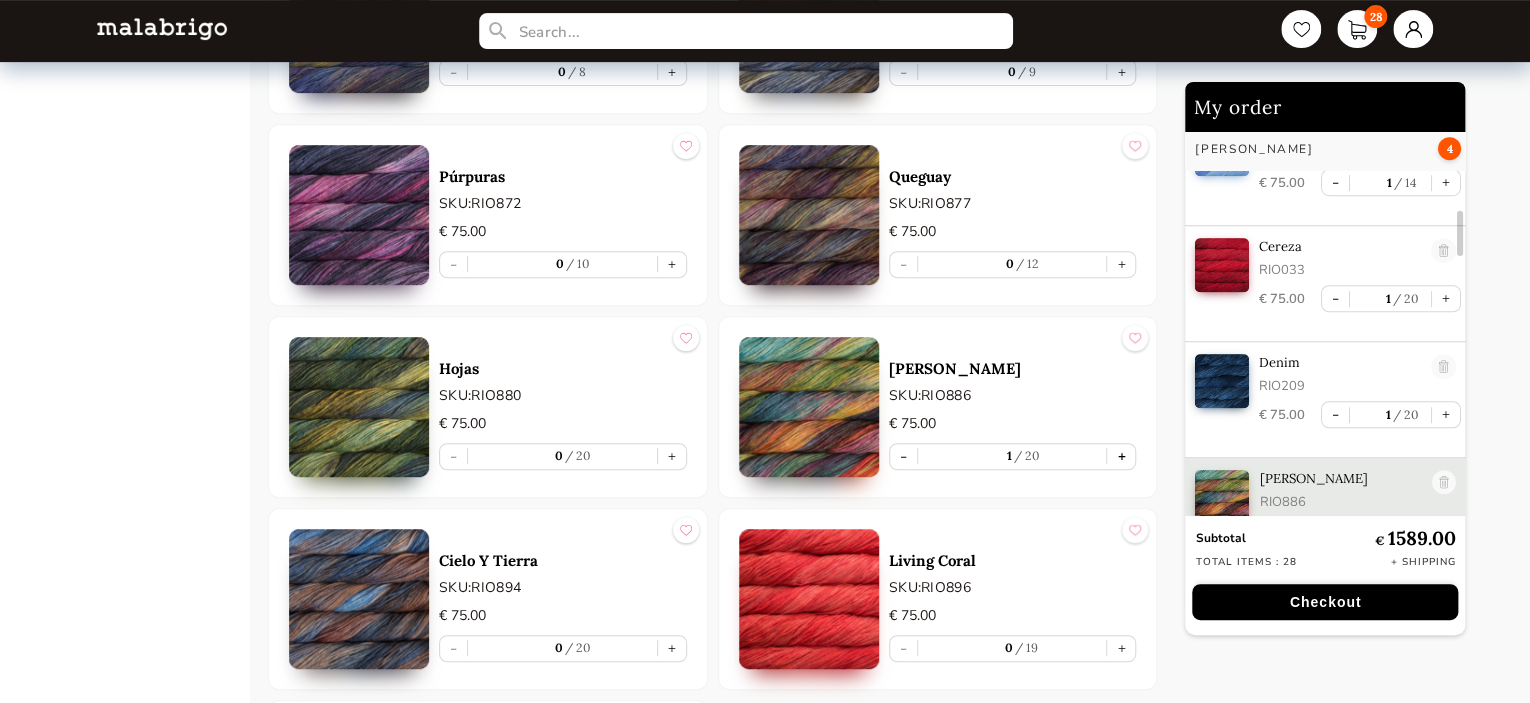 scroll, scrollTop: 724, scrollLeft: 0, axis: vertical 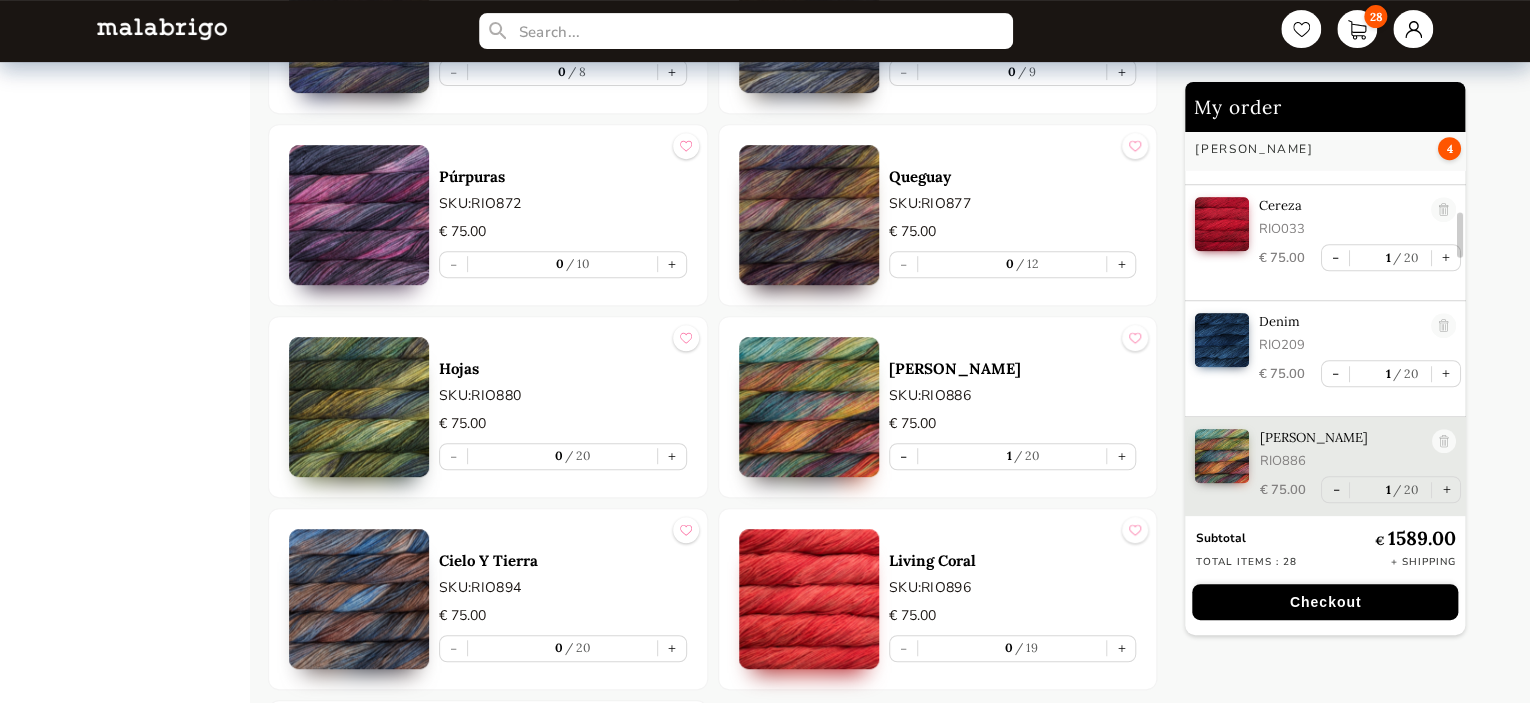 click on "HOME CATEGORIES BLUE SKY FIBERS PRE-ORDERS ONLY [PERSON_NAME] CARACOL DOS TIERRAS [PERSON_NAME] NEW COLORS [PERSON_NAME] WASHTED VIENTOS - PREORDER US MINI - PREORDER CARACOL ON BLACK - PREORDER [PERSON_NAME]: "AMIGAS DE [PERSON_NAME]" LACE - NEW COLORS HOLIDAY KIT 2025 - PREORDER WORSTED - NEW COLORS [PERSON_NAME] BOOKS CHUNKY CLOUD FINITO LACE MECHA MECHITA MOHAIR NOVENTA NUBE ON SALE PATTERNS RASTA RIOS SEIS CABOS SOCK METAMORPHOSIS SILKPACA SILKY MERINO SOCK SUSURRO ULTIMATE SOCK VERANO WORSTED [PERSON_NAME] 10 skeins/bag - 100g (3.53oz) - Worsted - Plied - 210yd (192m) - 100% [PERSON_NAME] - Machine washable, gente cycle, cold water, do not tumble. Read more In stock only Sort by Grid view Table view BESTSELLERS €   75.00 Indiecita SKU:  RIO416 - 0 20 + €   75.00 Matisse Blue SKU:  RIO415 - 0 20 + €   75.00 [PERSON_NAME] SKU:  RIO809 - 0 8 + €   75.00 Aniversario SKU:  RIO005 - 0 20 + FEATURED [GEOGRAPHIC_DATA]:  RIO115 €   75.00 - 0 4 + ALL COLORS Aries SKU:  RIO278 €   75.00 - 0 20 + Taurus SKU:  RIO279 €   75.00 - 0 20 + Gemini SKU:  RIO280 €   - 0" at bounding box center [765, -5428] 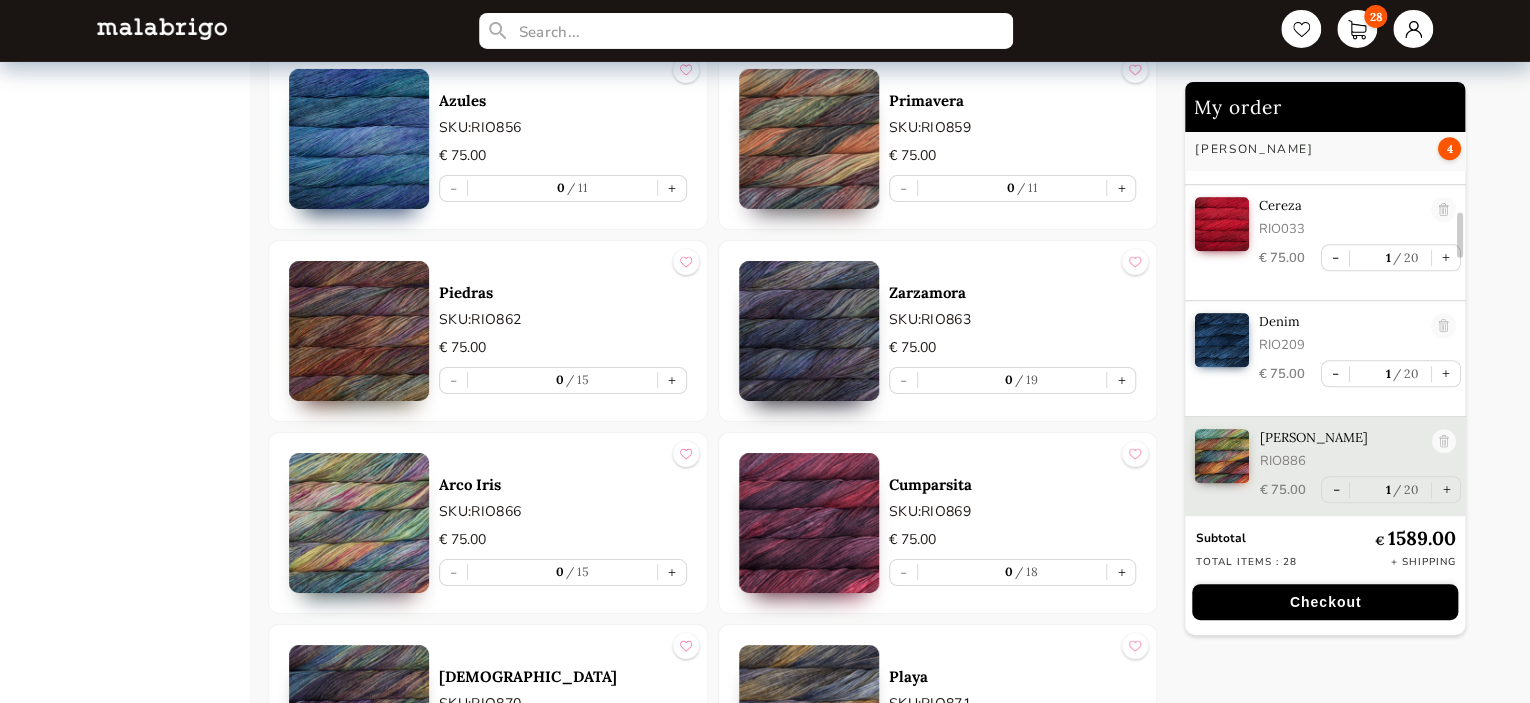 scroll, scrollTop: 11147, scrollLeft: 0, axis: vertical 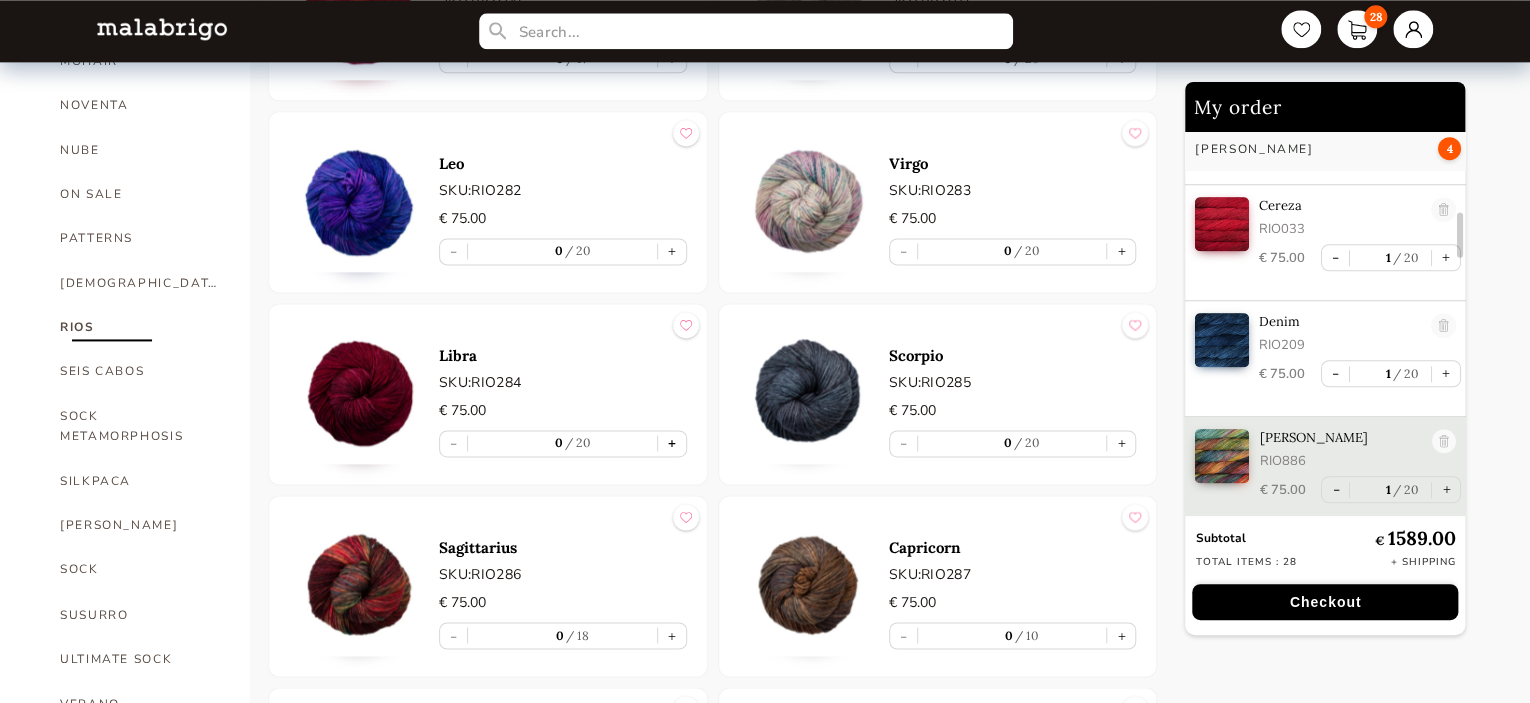 click on "+" at bounding box center [672, 443] 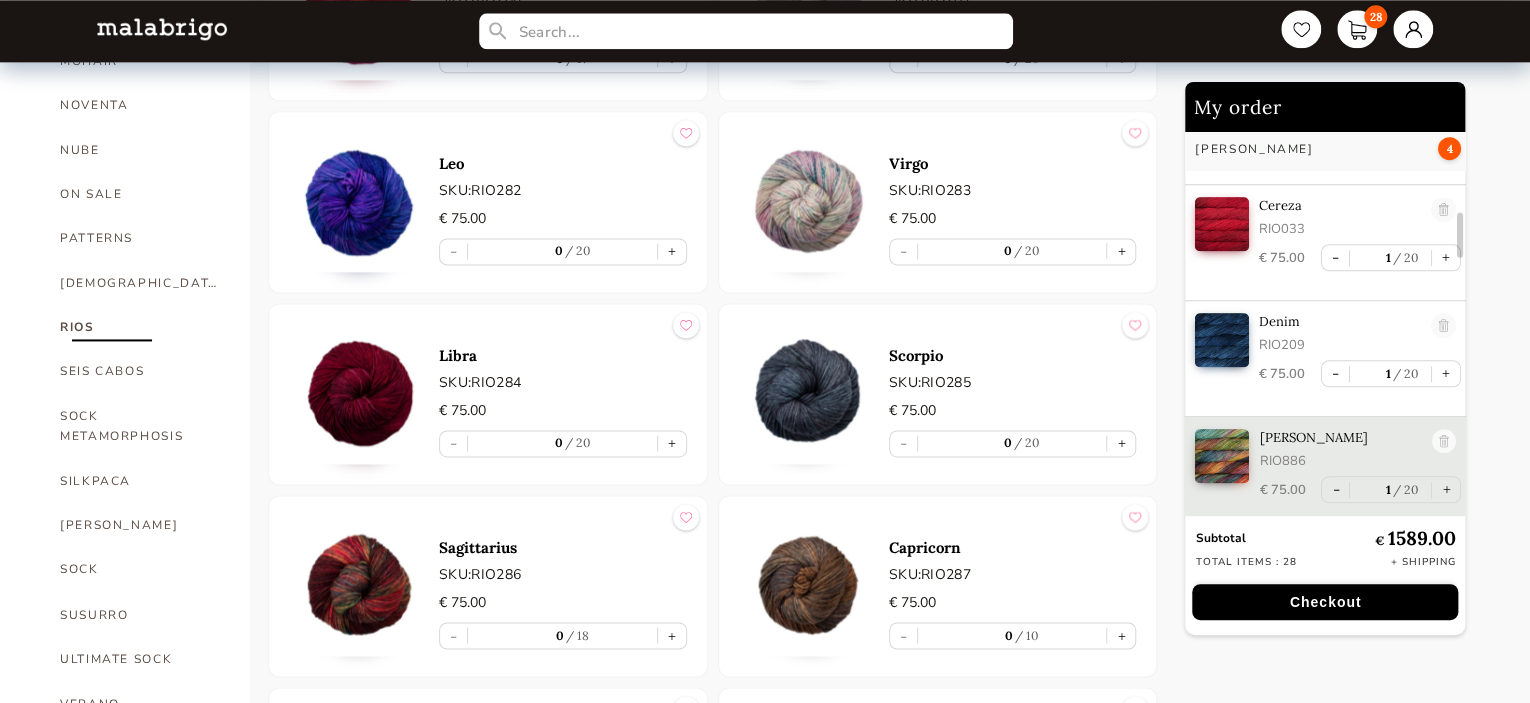 type on "1" 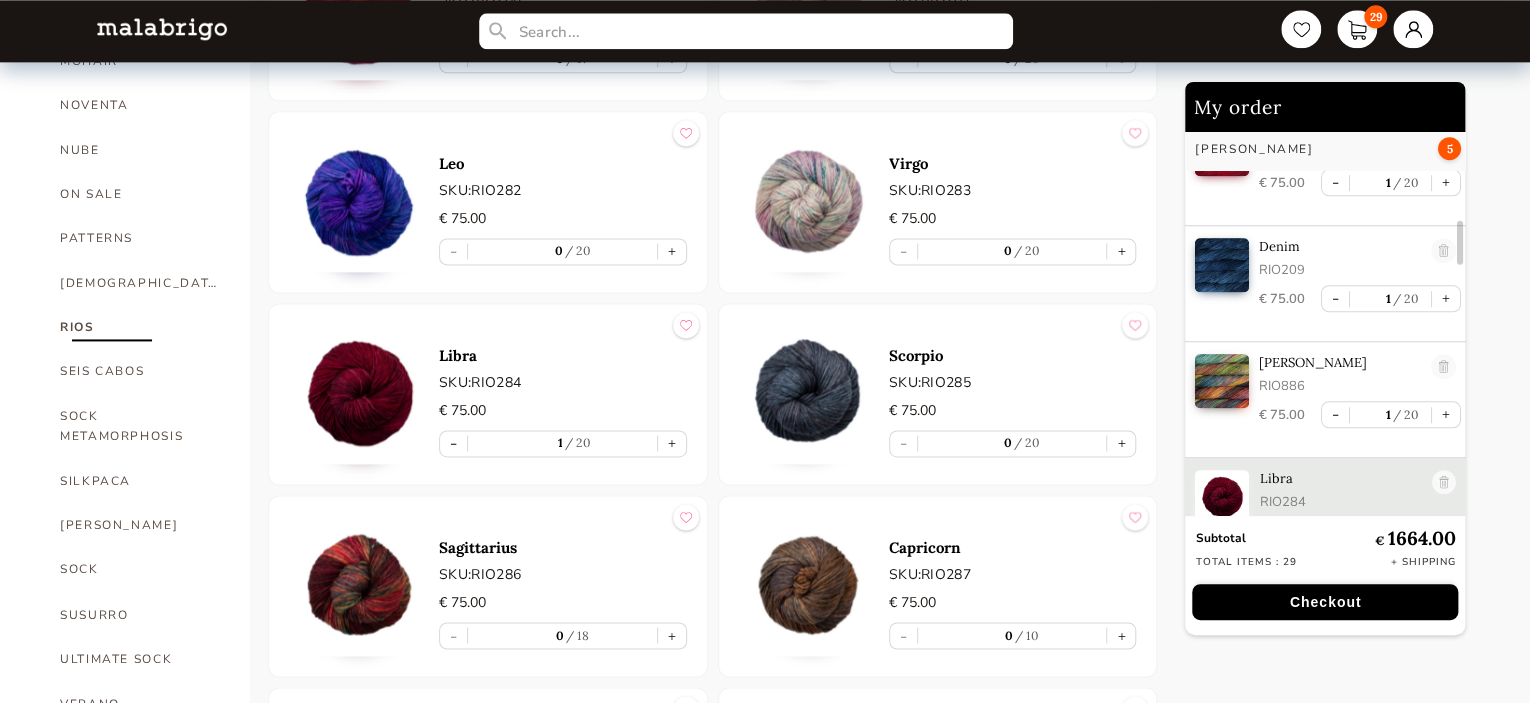 scroll, scrollTop: 840, scrollLeft: 0, axis: vertical 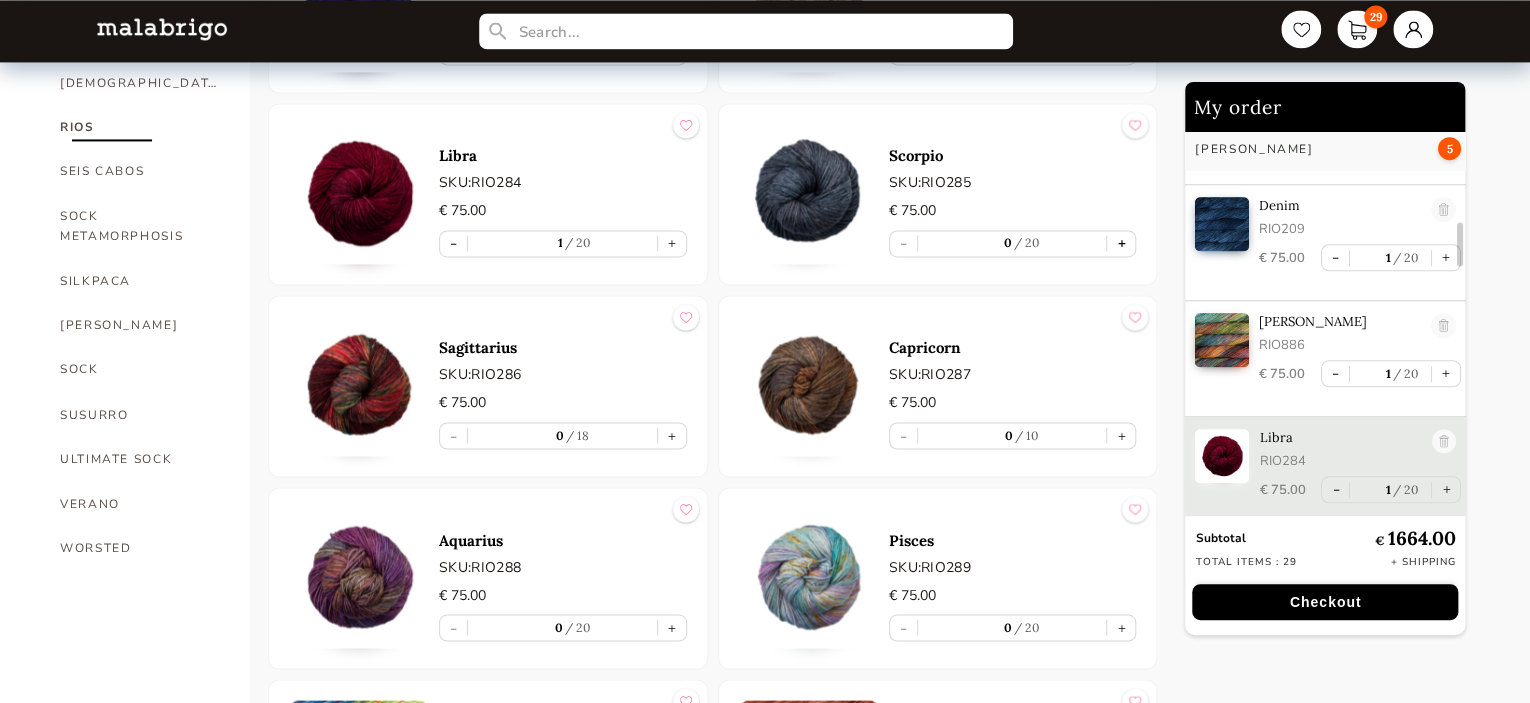 click on "+" at bounding box center (1121, 243) 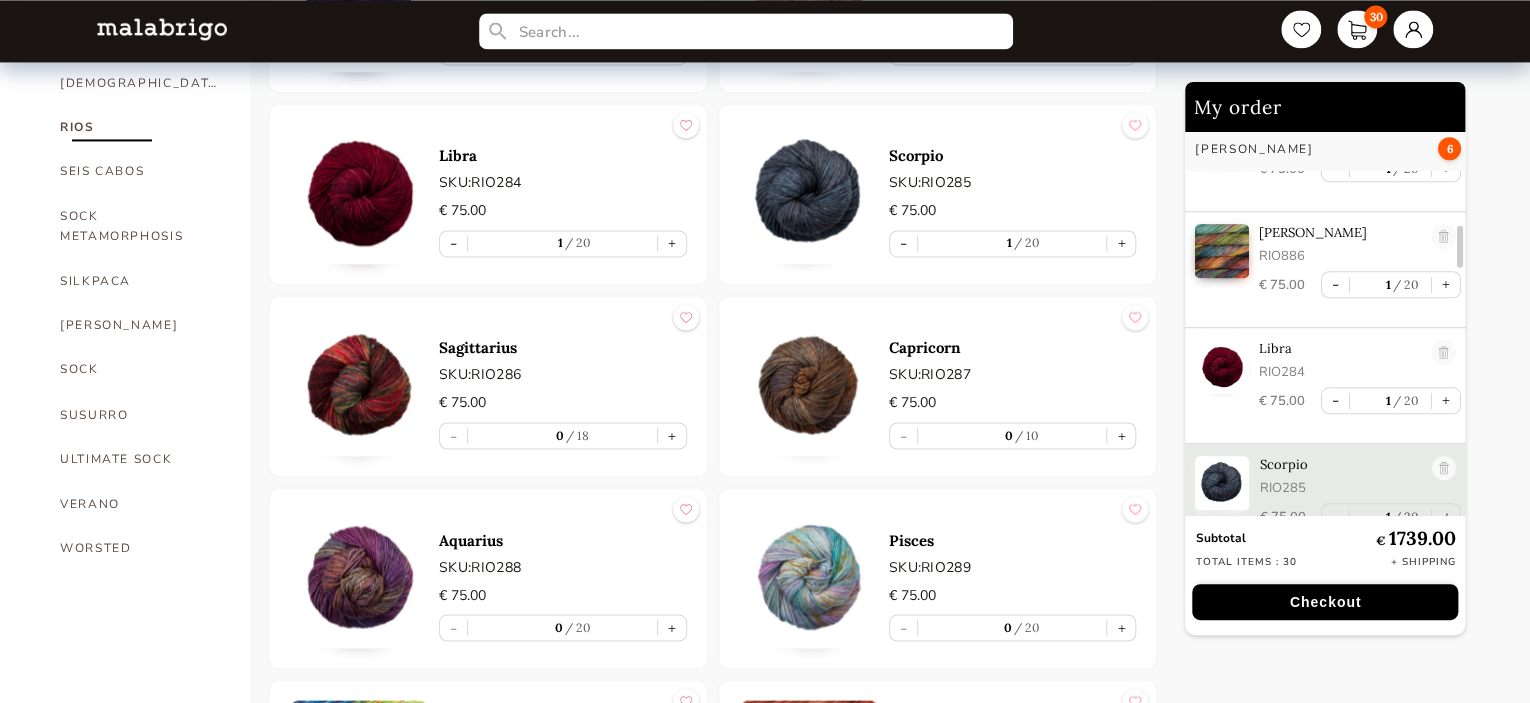scroll, scrollTop: 956, scrollLeft: 0, axis: vertical 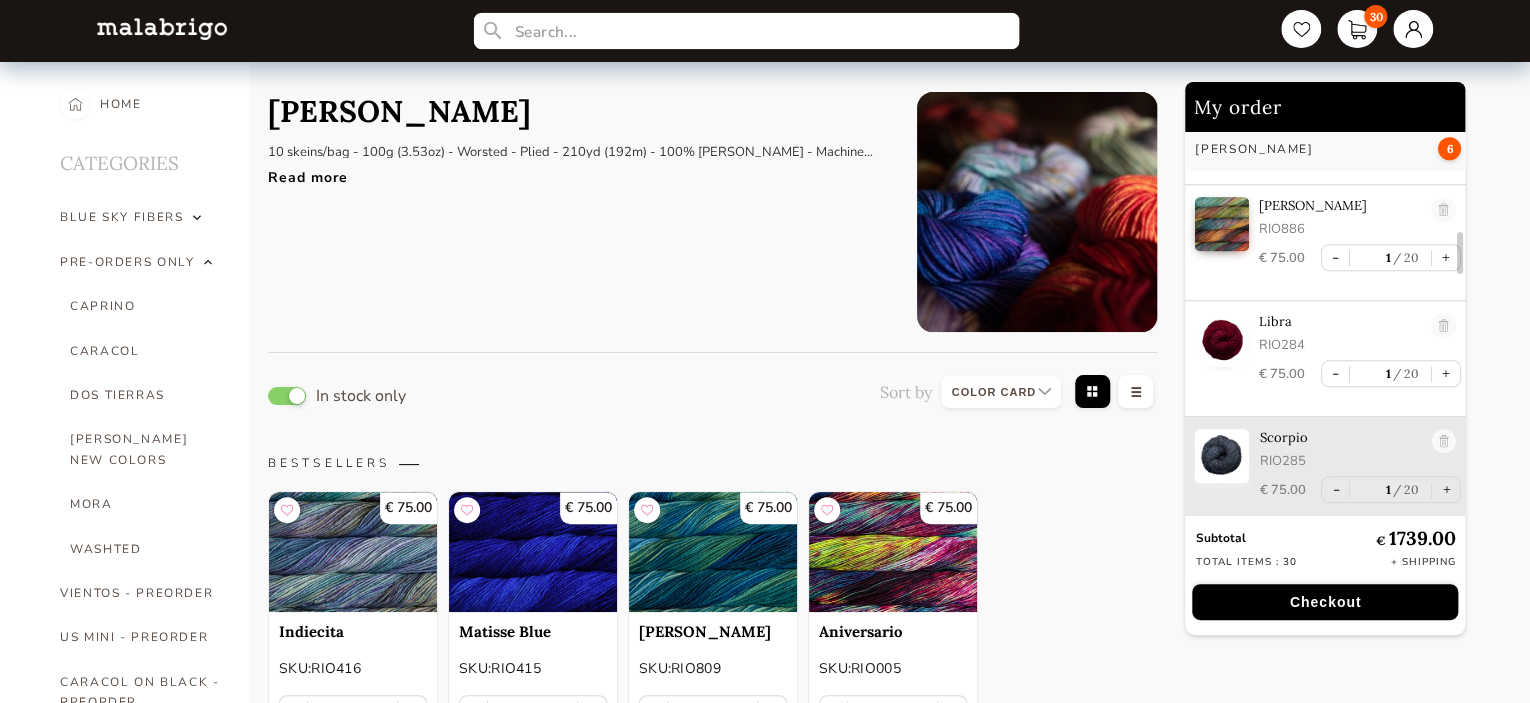 click at bounding box center [745, 31] 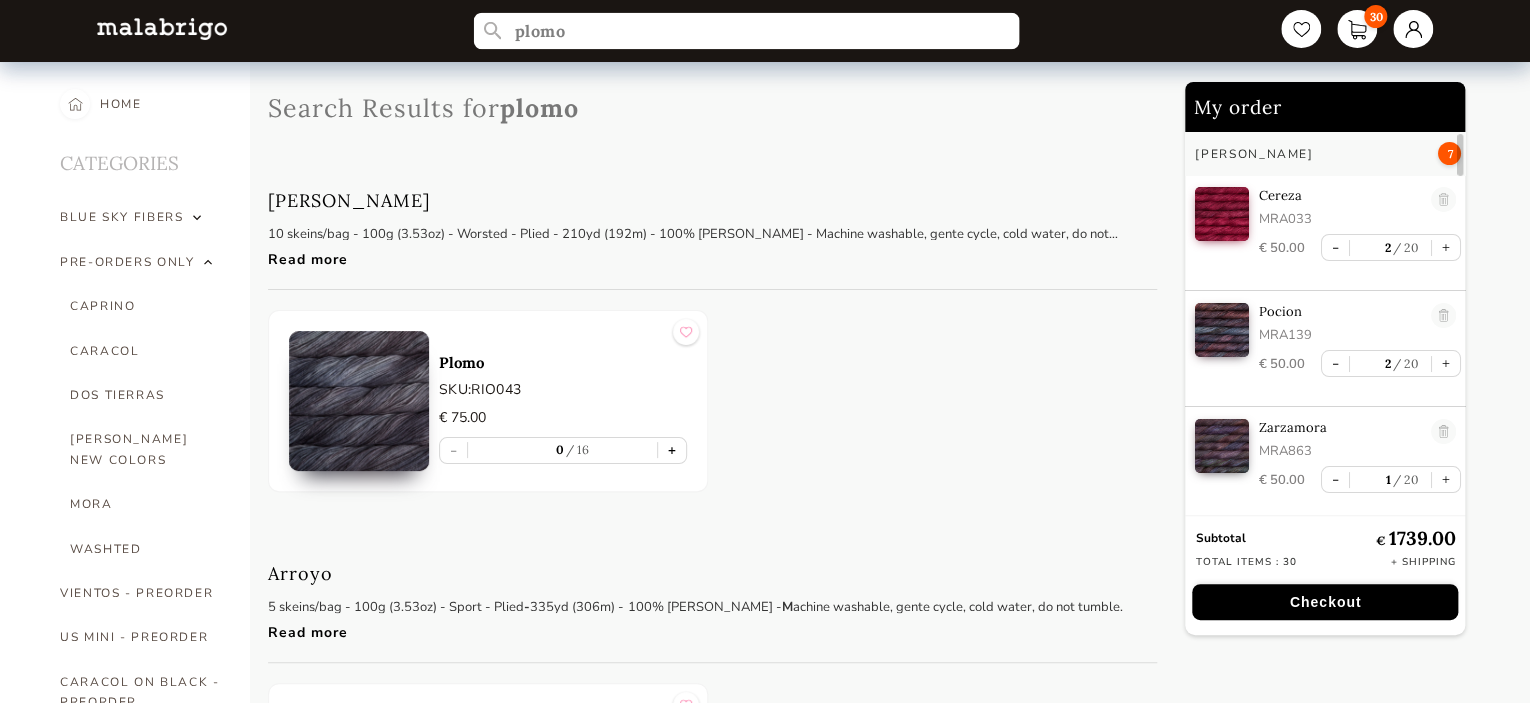 type on "plomo" 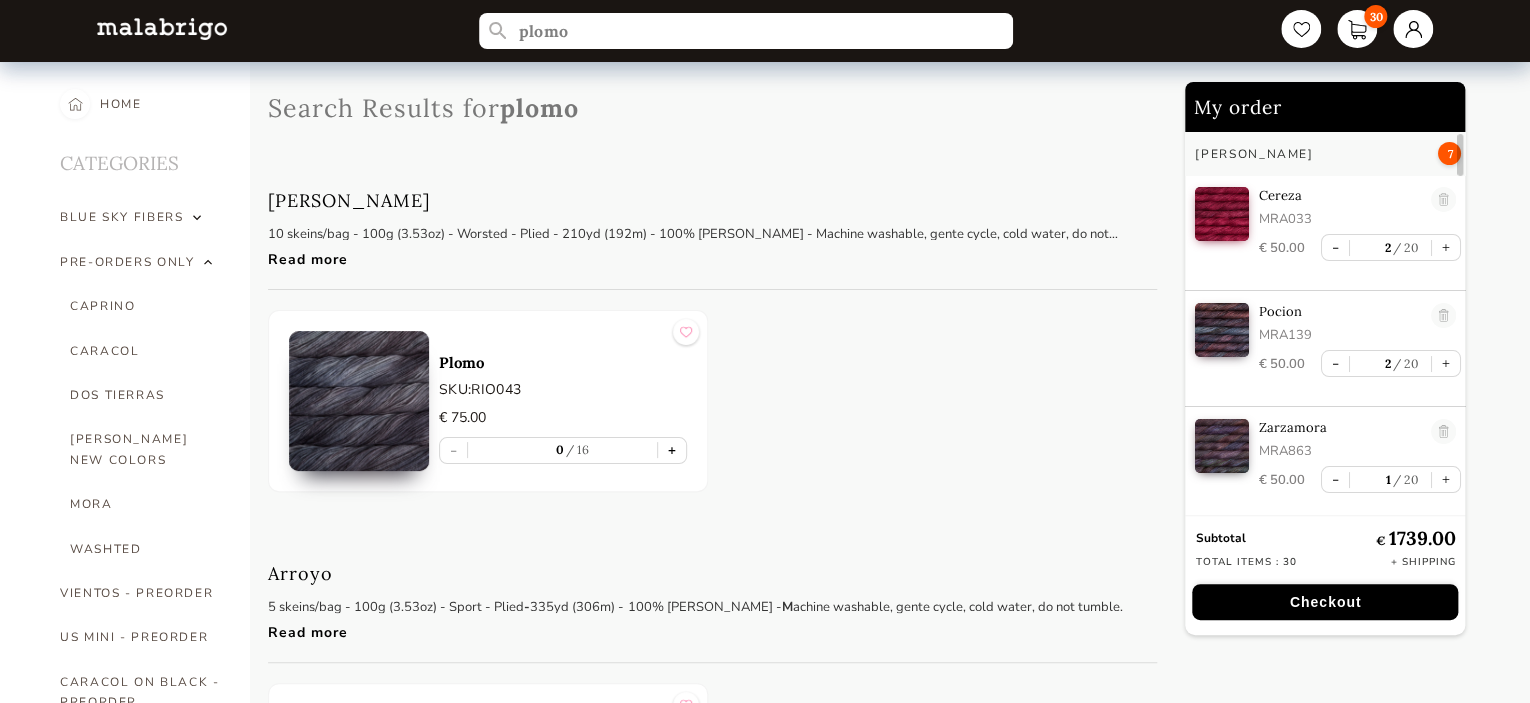 click on "+" at bounding box center [672, 450] 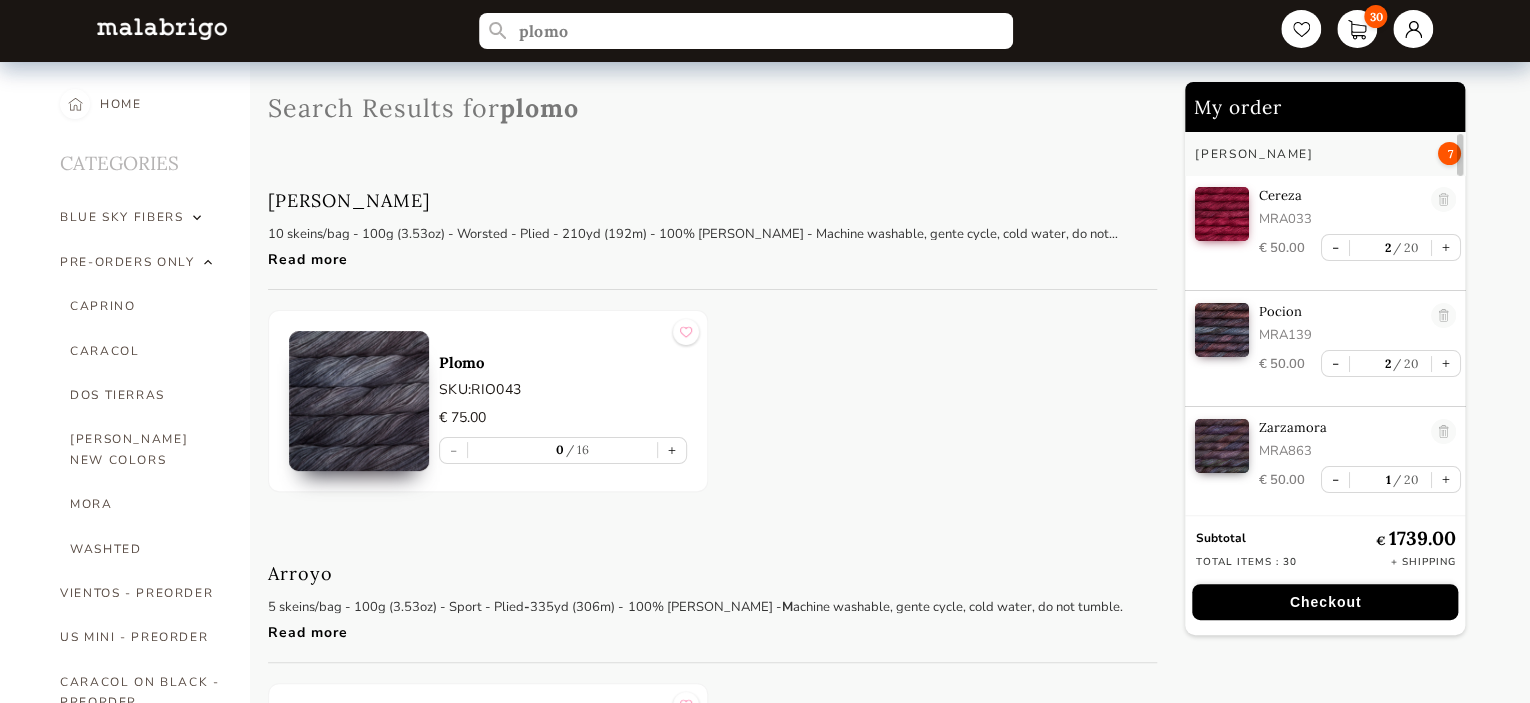 type on "1" 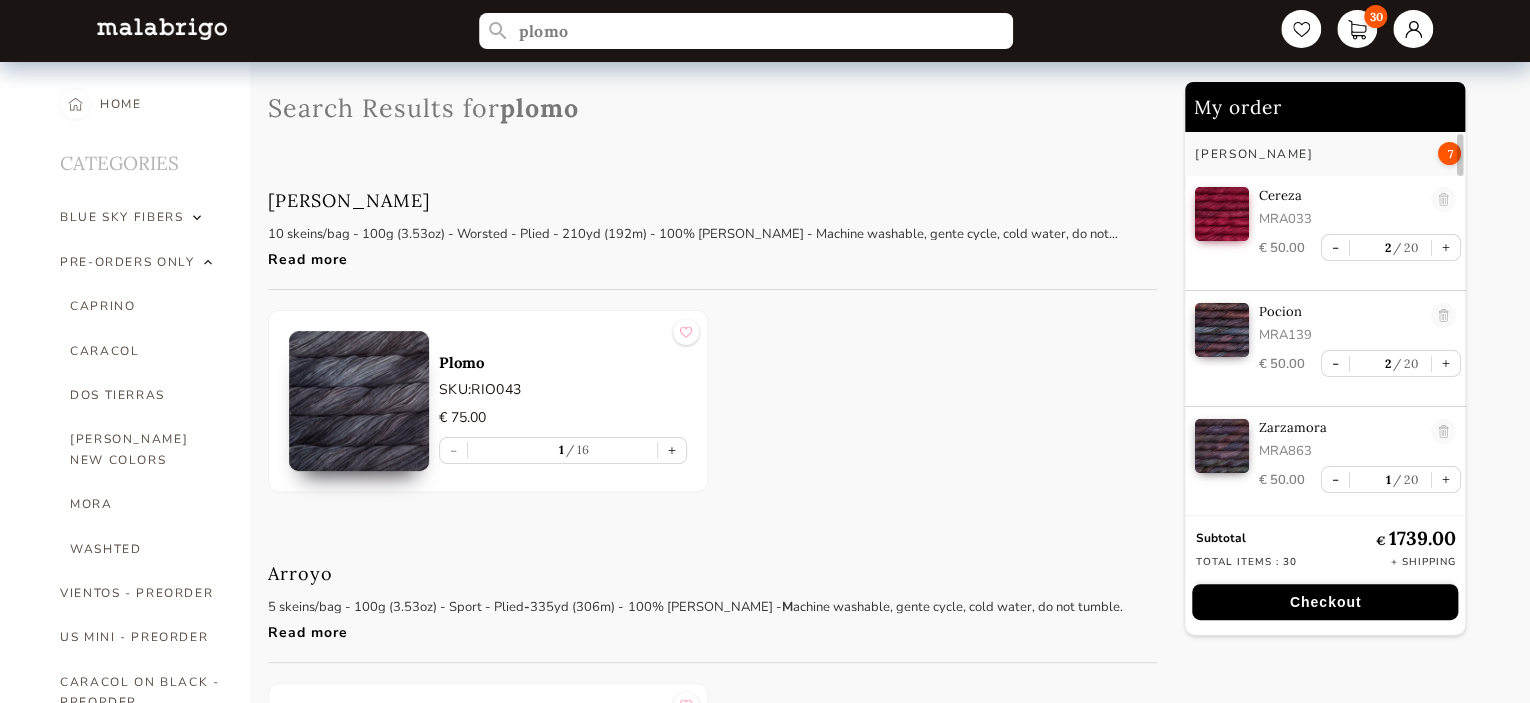 scroll, scrollTop: 58, scrollLeft: 0, axis: vertical 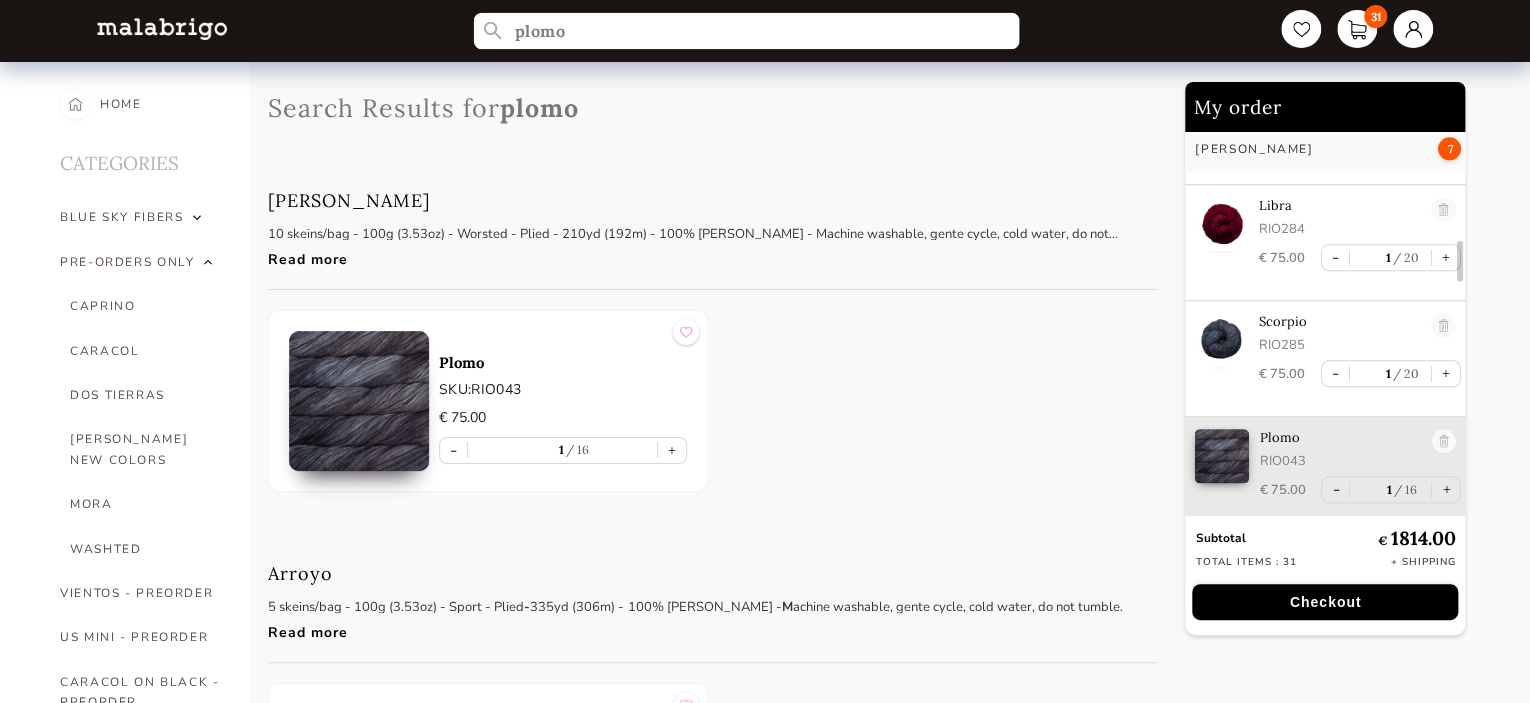 drag, startPoint x: 620, startPoint y: 14, endPoint x: 440, endPoint y: 6, distance: 180.17769 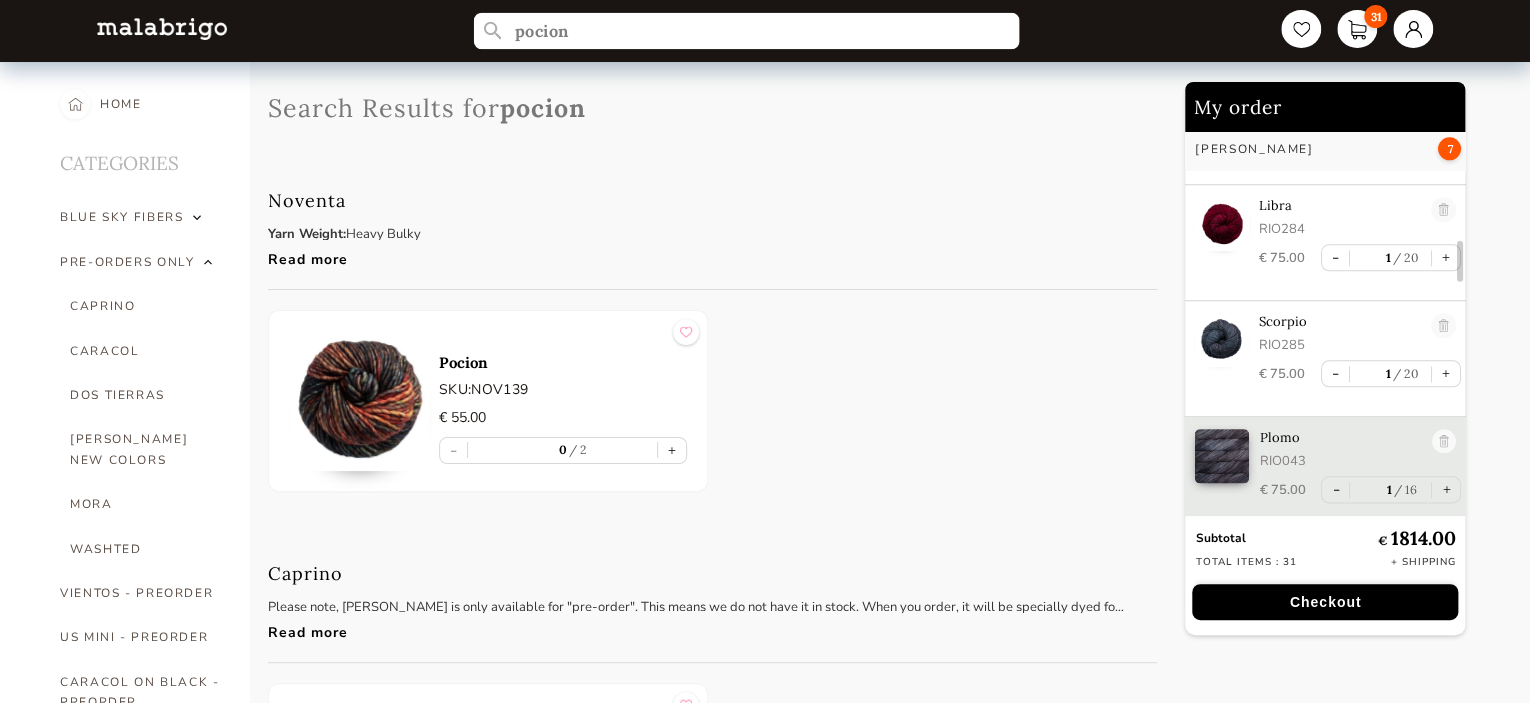type on "pocion" 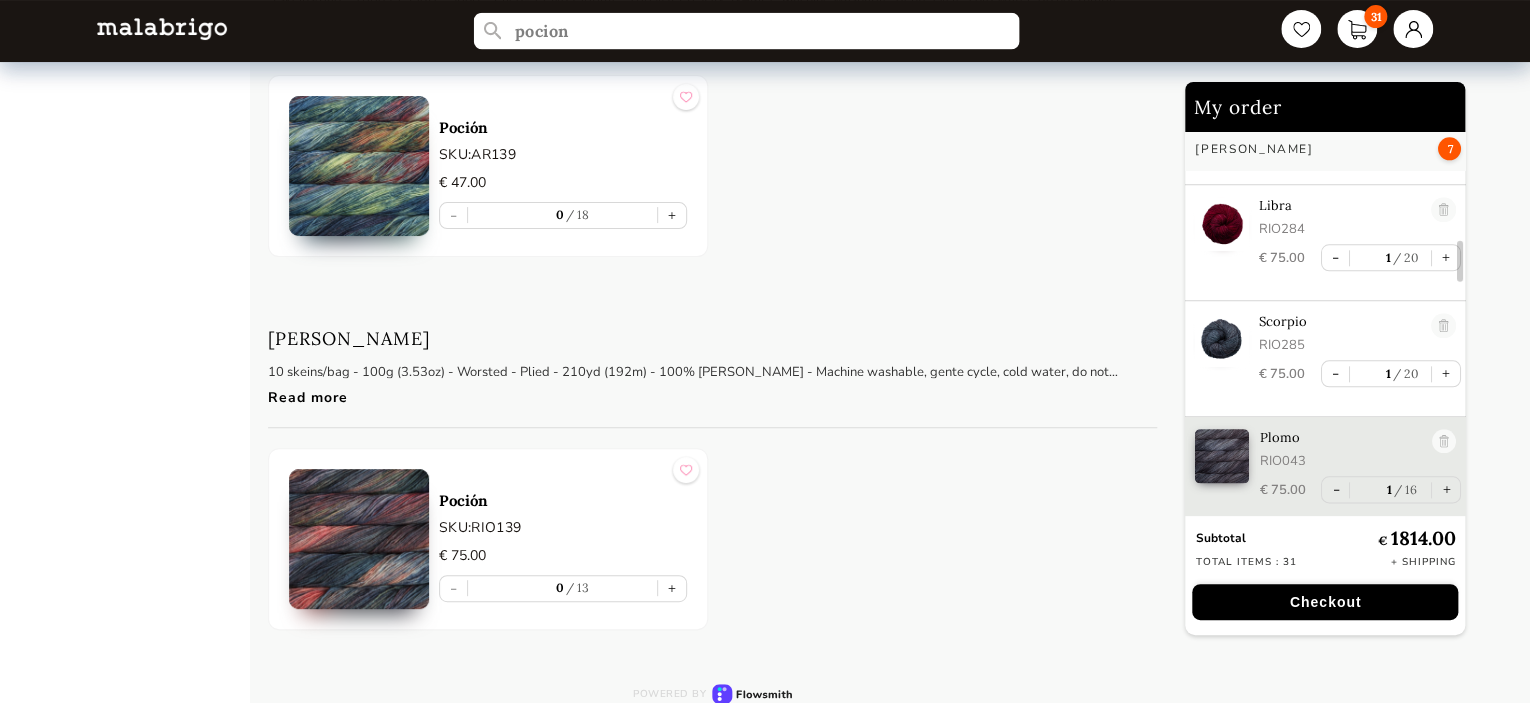 scroll, scrollTop: 4000, scrollLeft: 0, axis: vertical 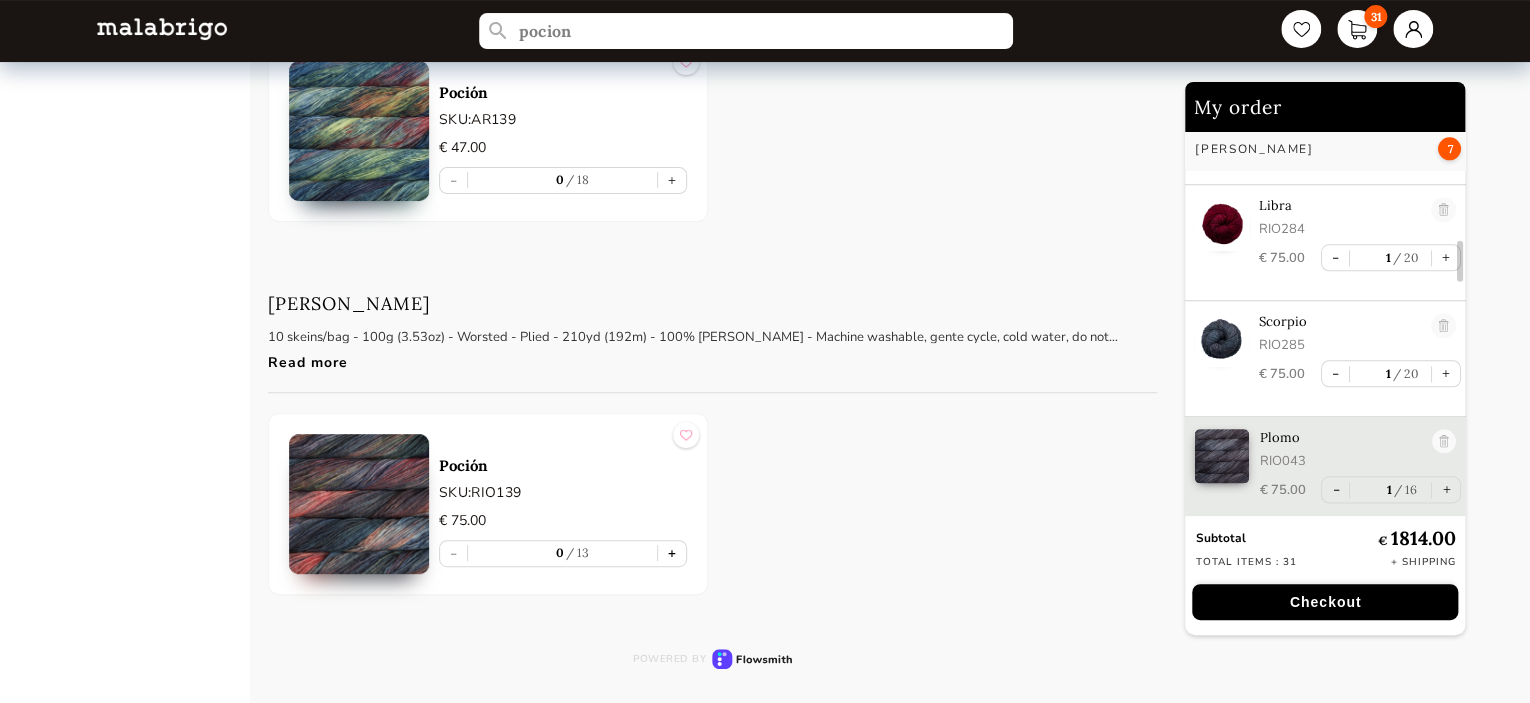 click on "+" at bounding box center (672, 553) 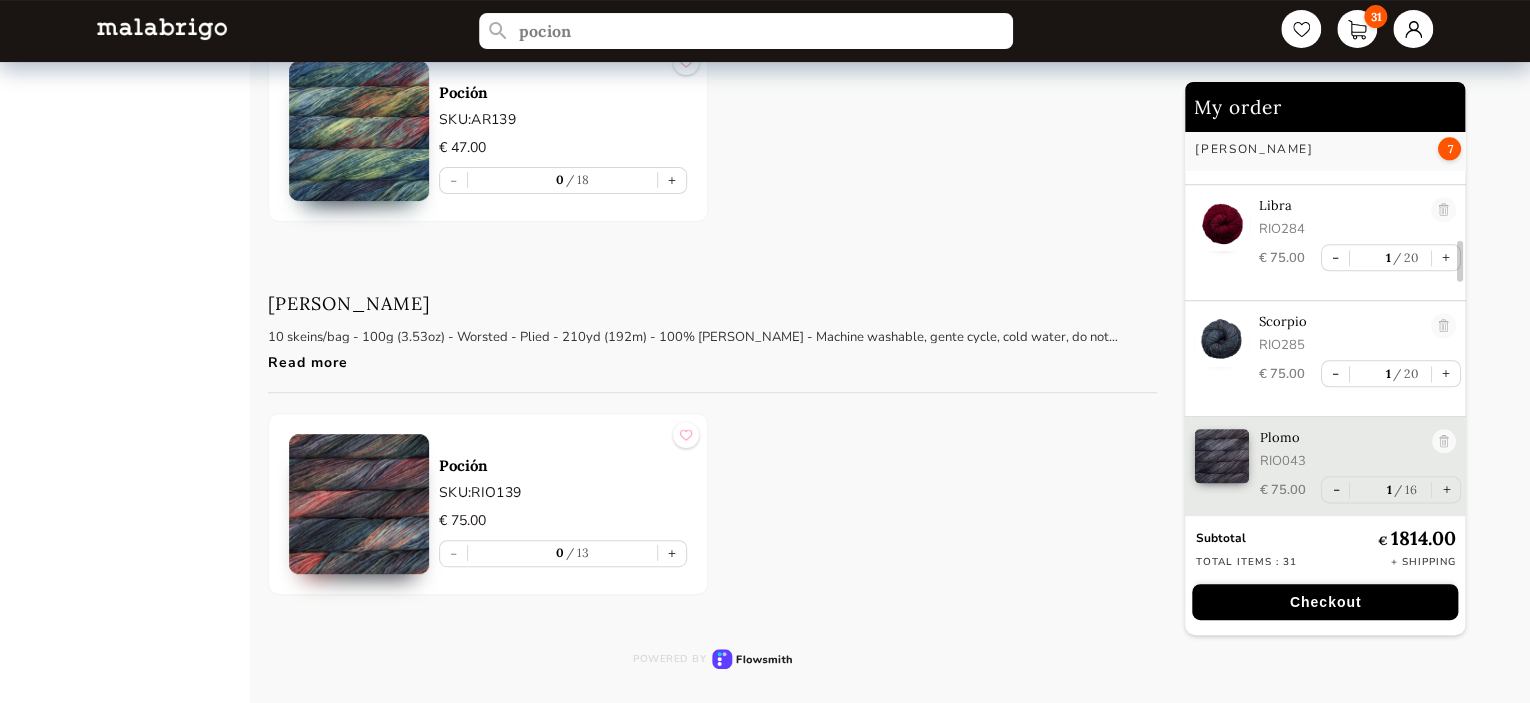 type on "1" 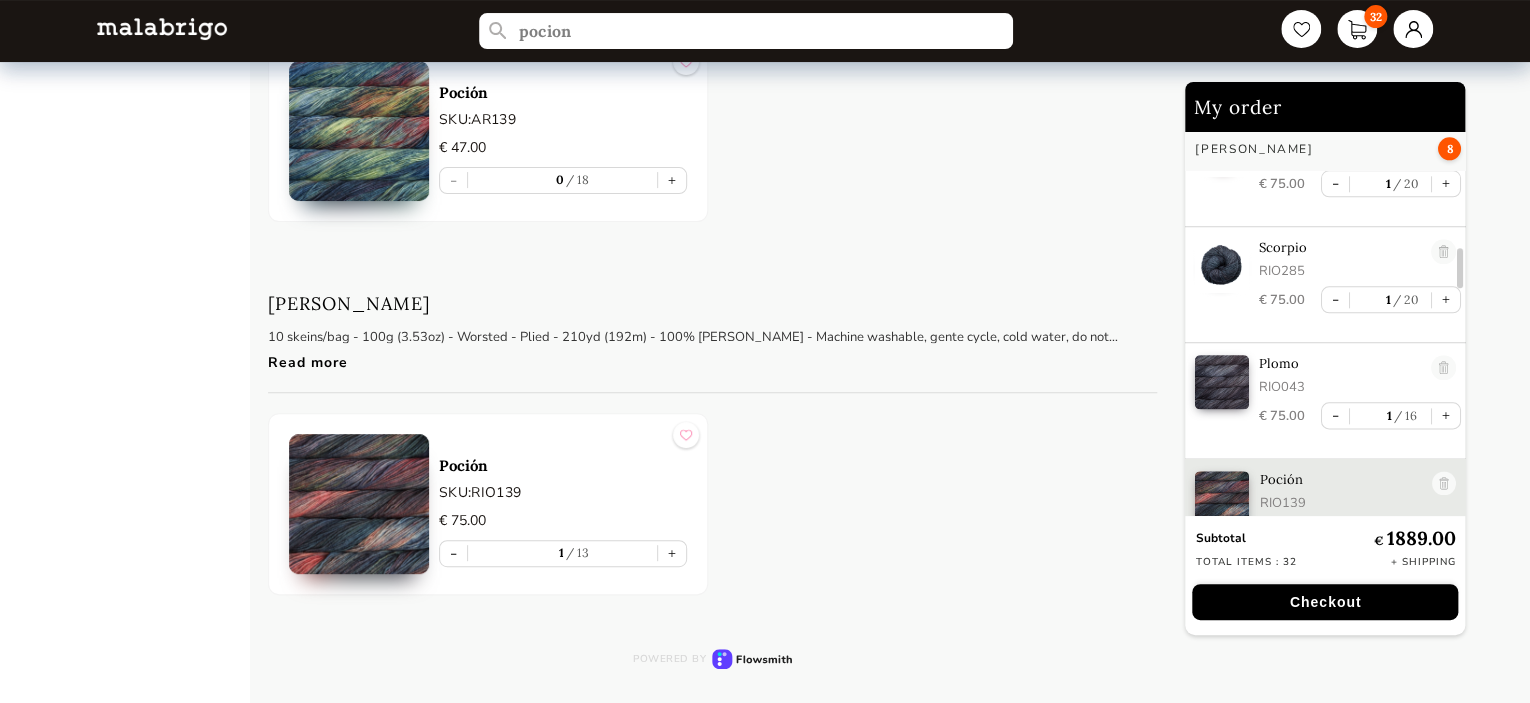 scroll, scrollTop: 1188, scrollLeft: 0, axis: vertical 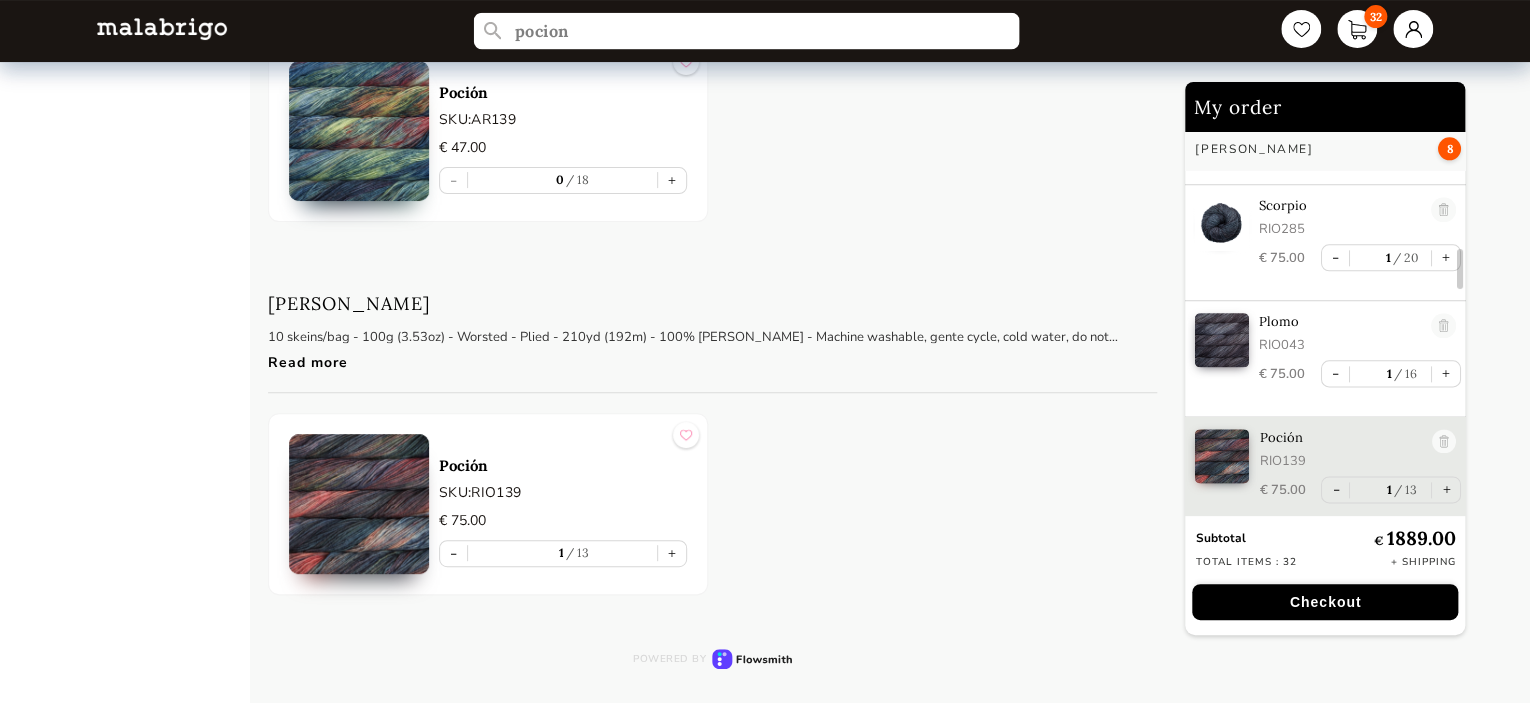 drag, startPoint x: 607, startPoint y: 41, endPoint x: 472, endPoint y: 36, distance: 135.09256 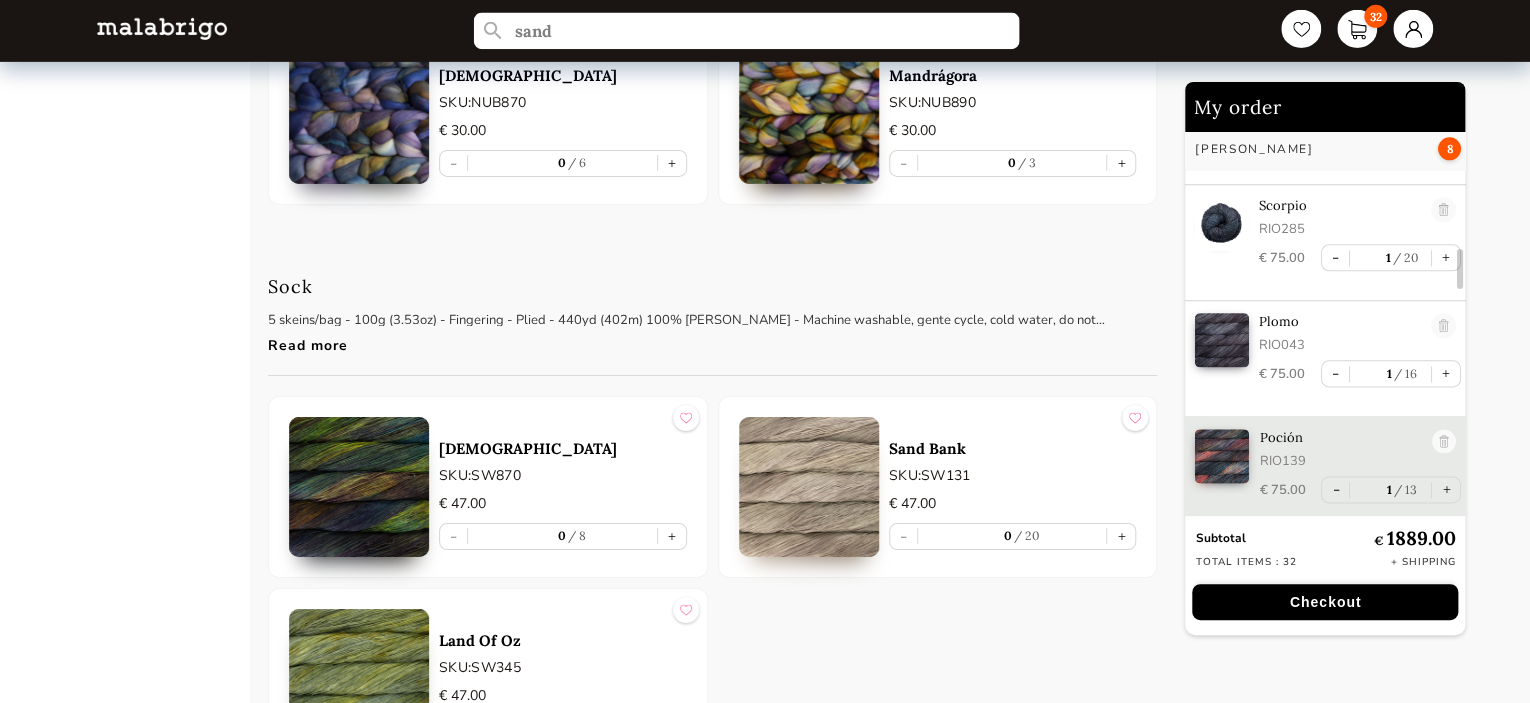 scroll, scrollTop: 4000, scrollLeft: 0, axis: vertical 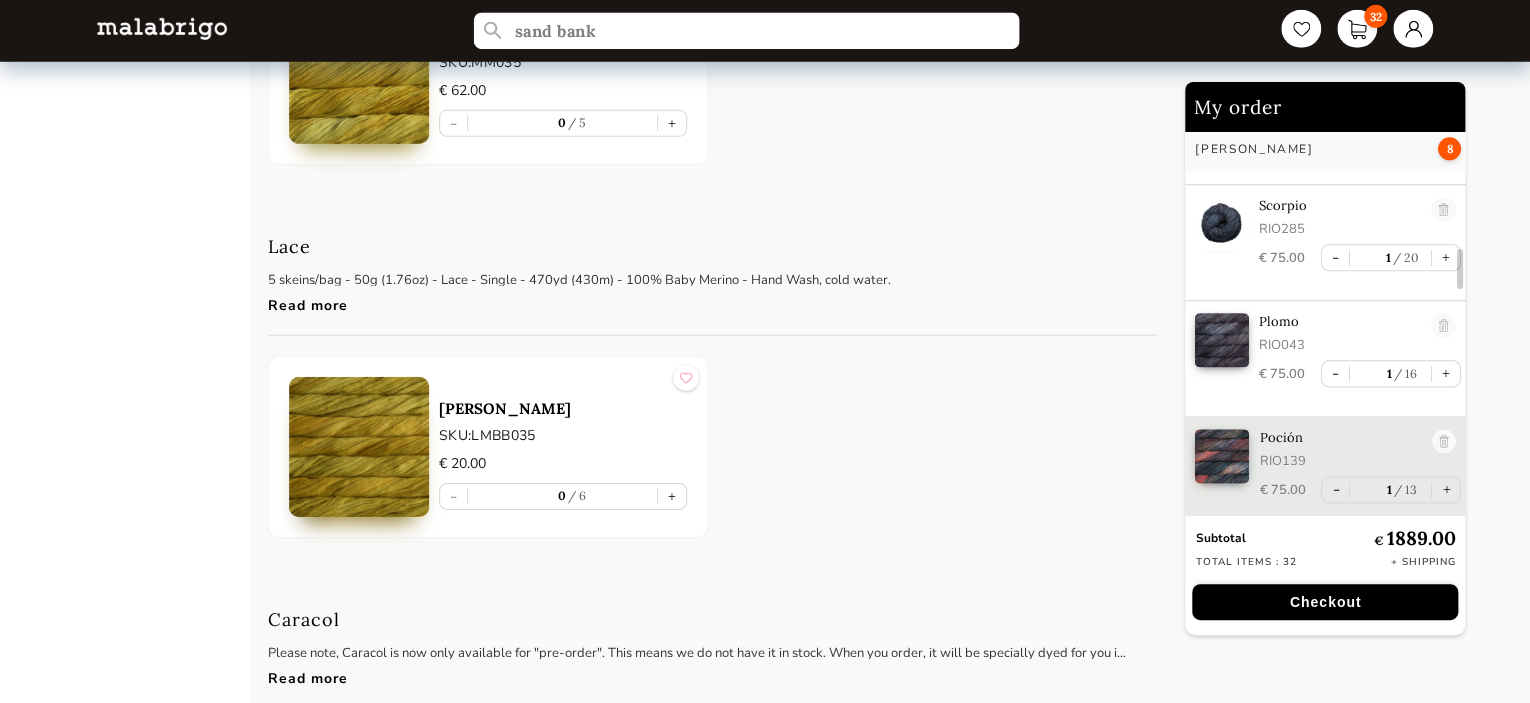 click on "sand bank" at bounding box center (745, 31) 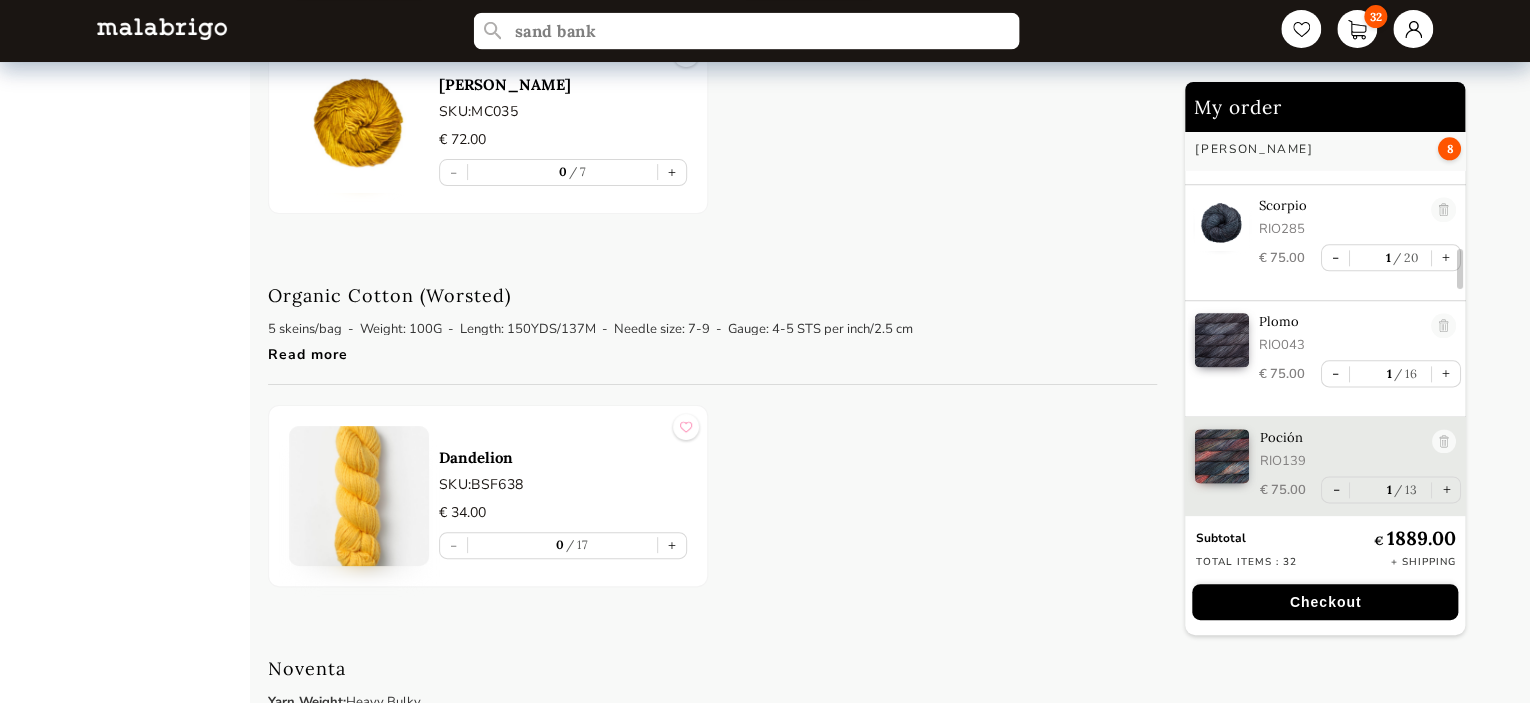 scroll, scrollTop: 3823, scrollLeft: 0, axis: vertical 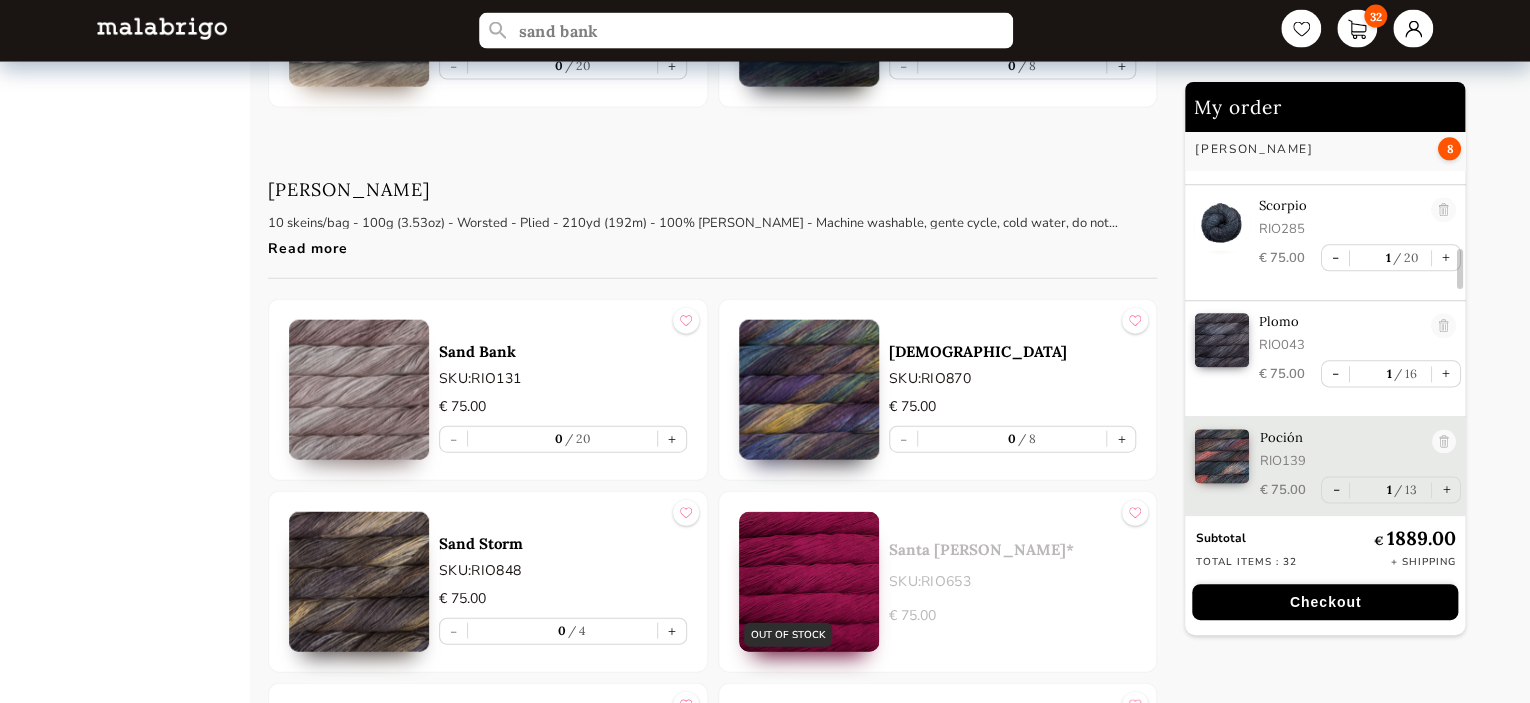drag, startPoint x: 668, startPoint y: 438, endPoint x: 685, endPoint y: 403, distance: 38.910152 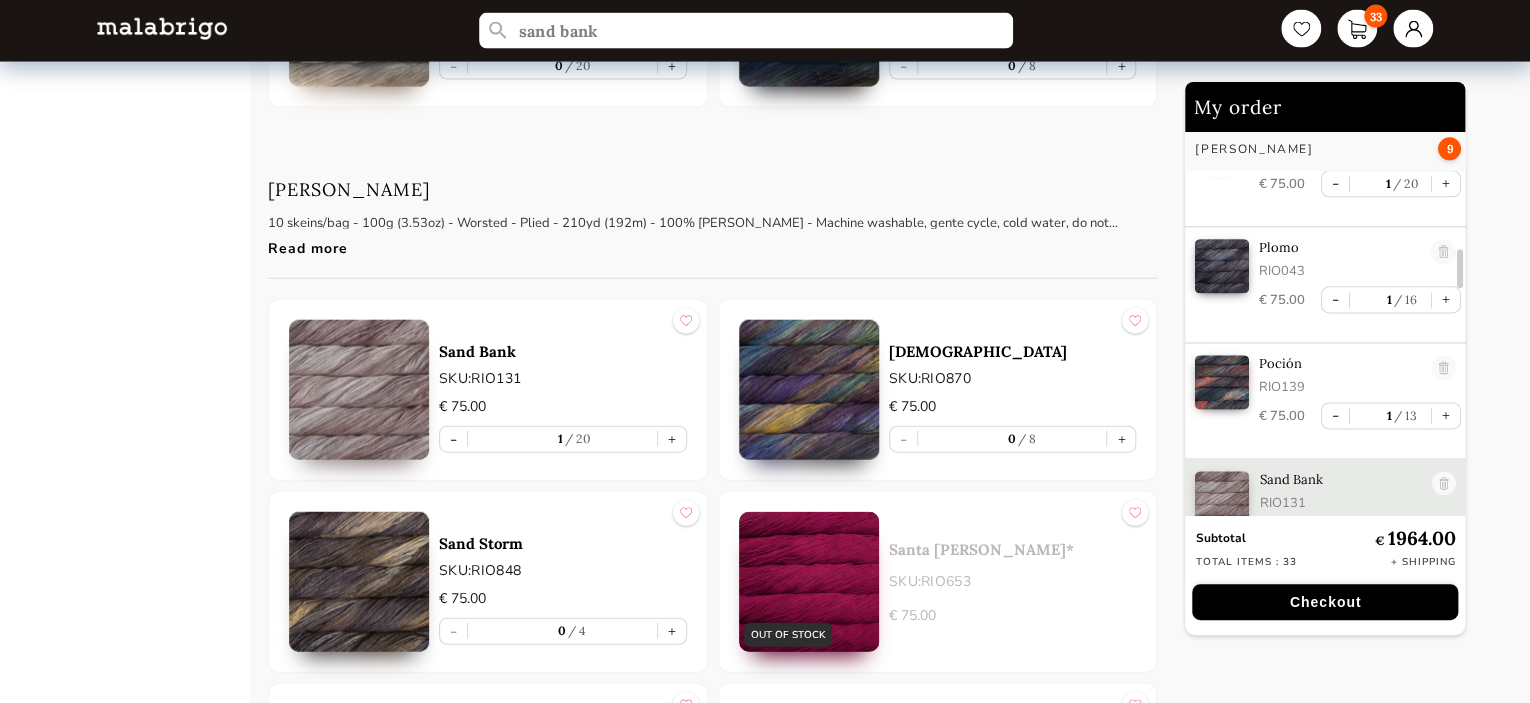 scroll, scrollTop: 1304, scrollLeft: 0, axis: vertical 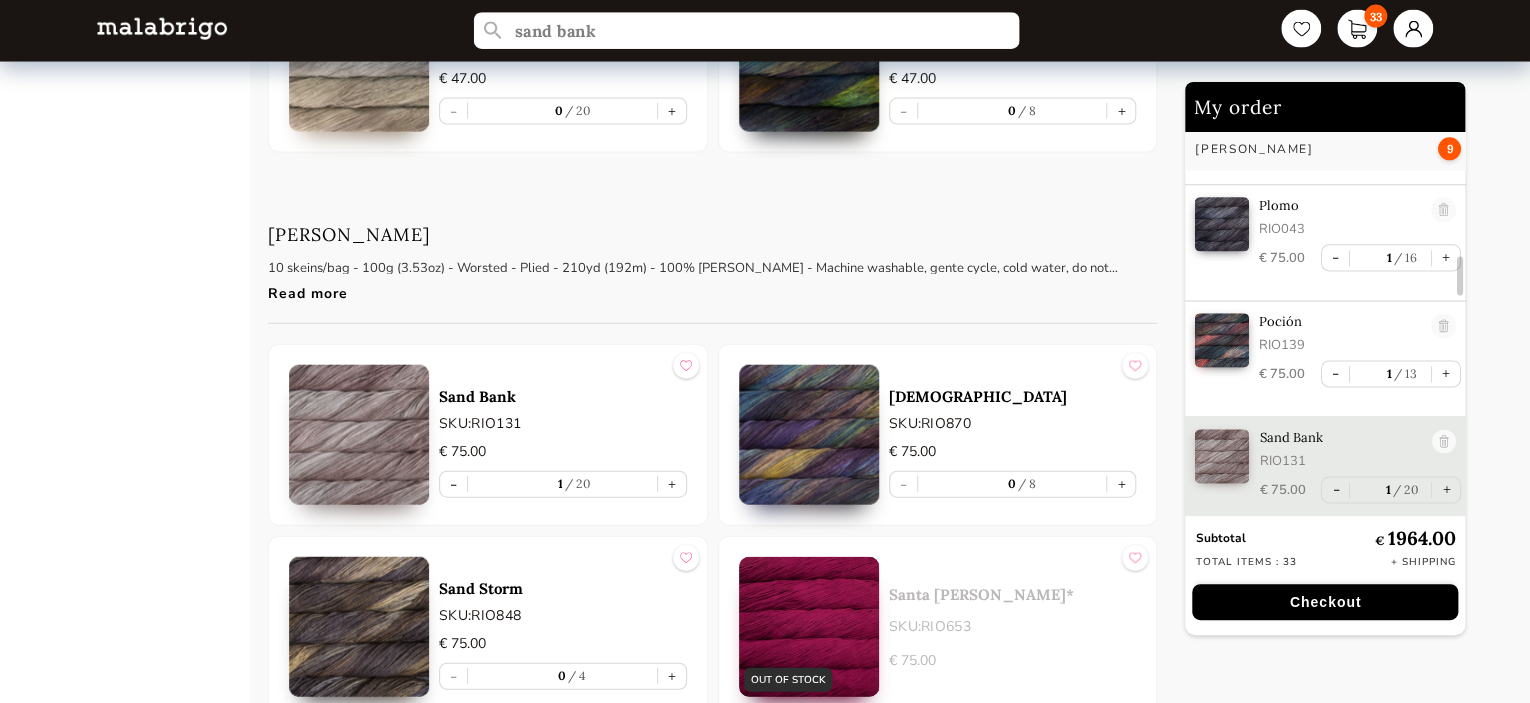 drag, startPoint x: 548, startPoint y: 22, endPoint x: 445, endPoint y: 7, distance: 104.0865 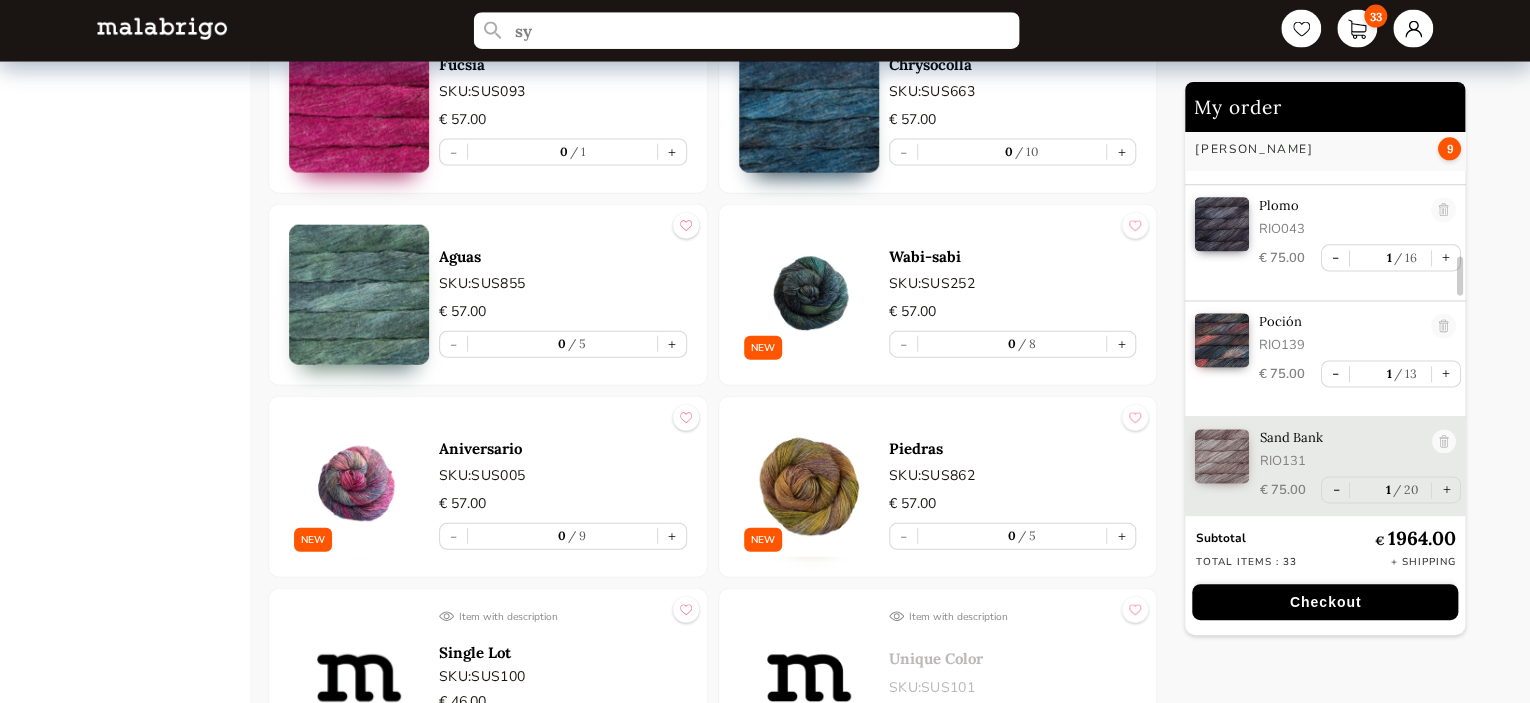 scroll, scrollTop: 1325, scrollLeft: 0, axis: vertical 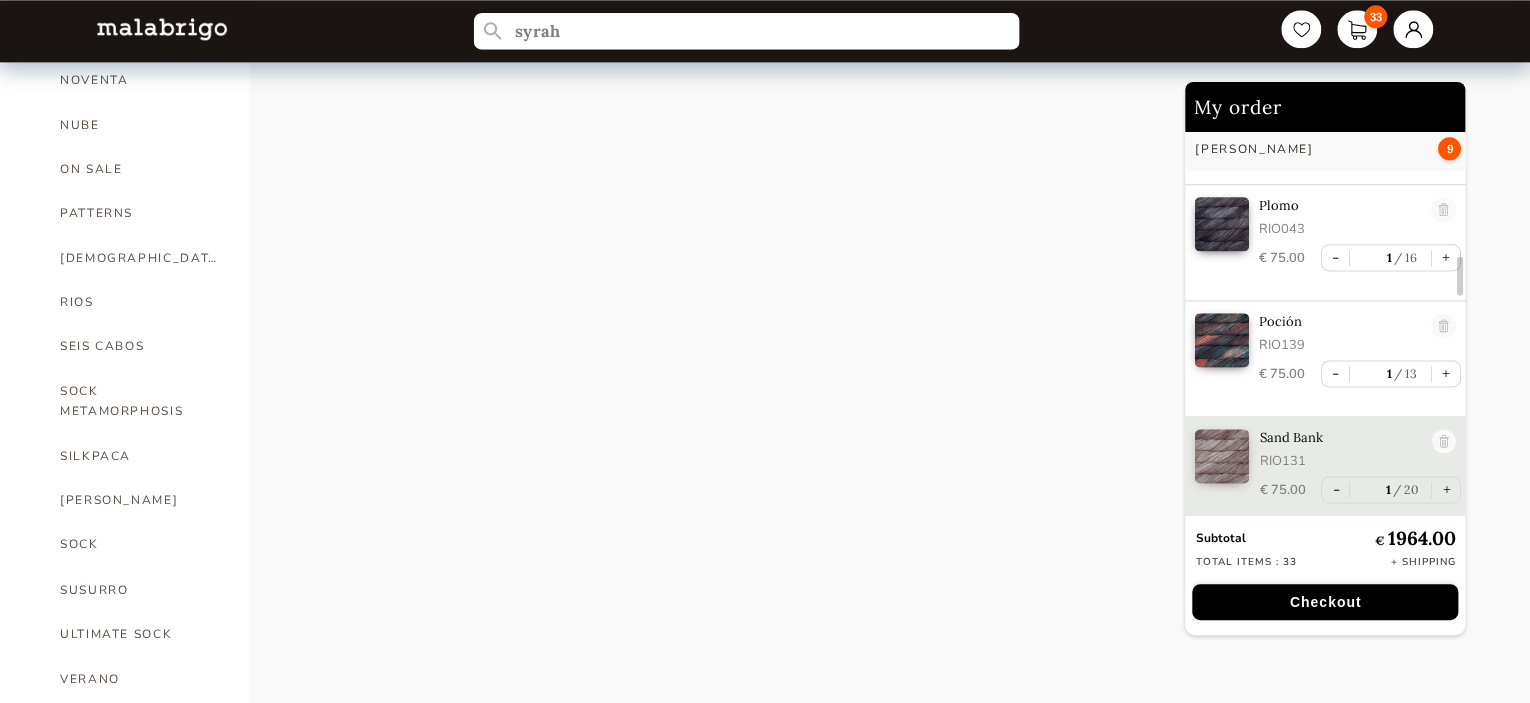type on "syrah" 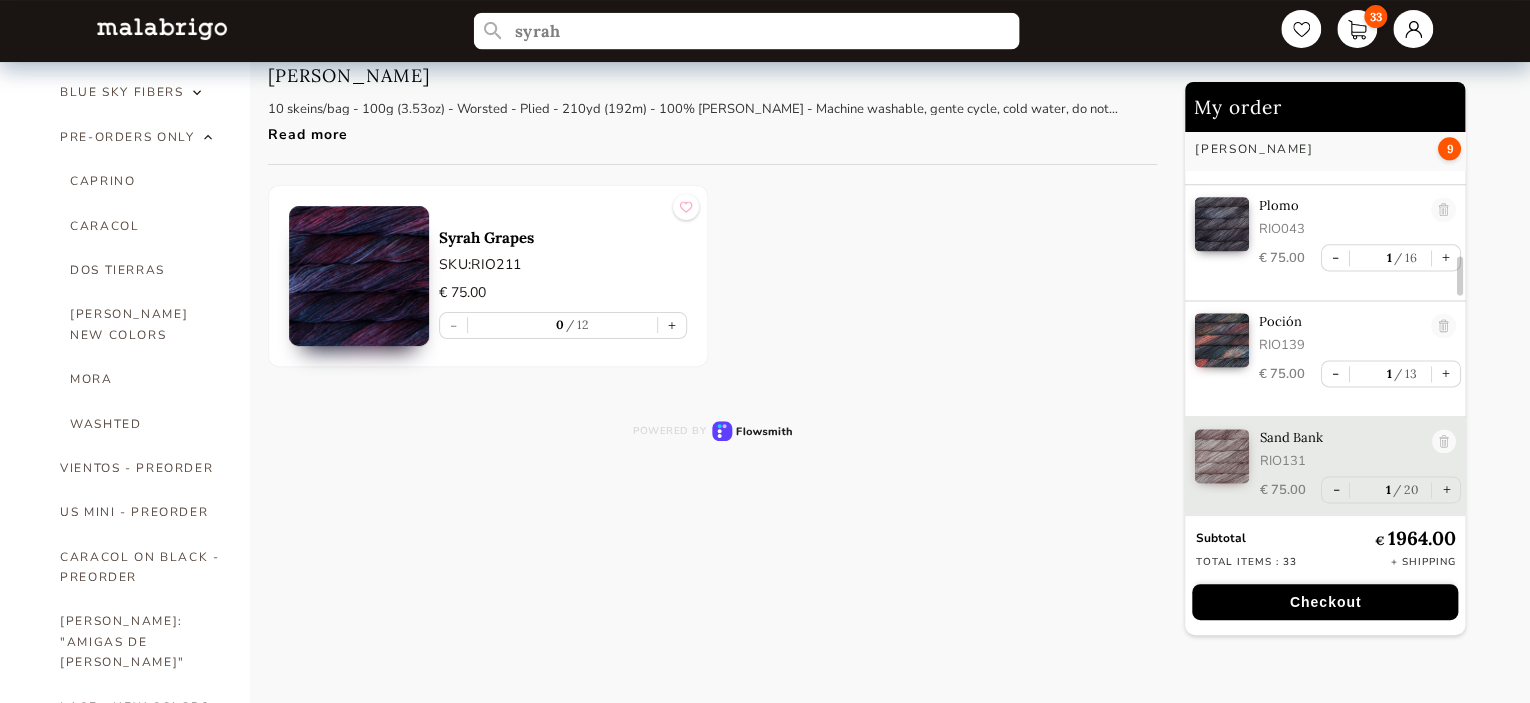 scroll, scrollTop: 0, scrollLeft: 0, axis: both 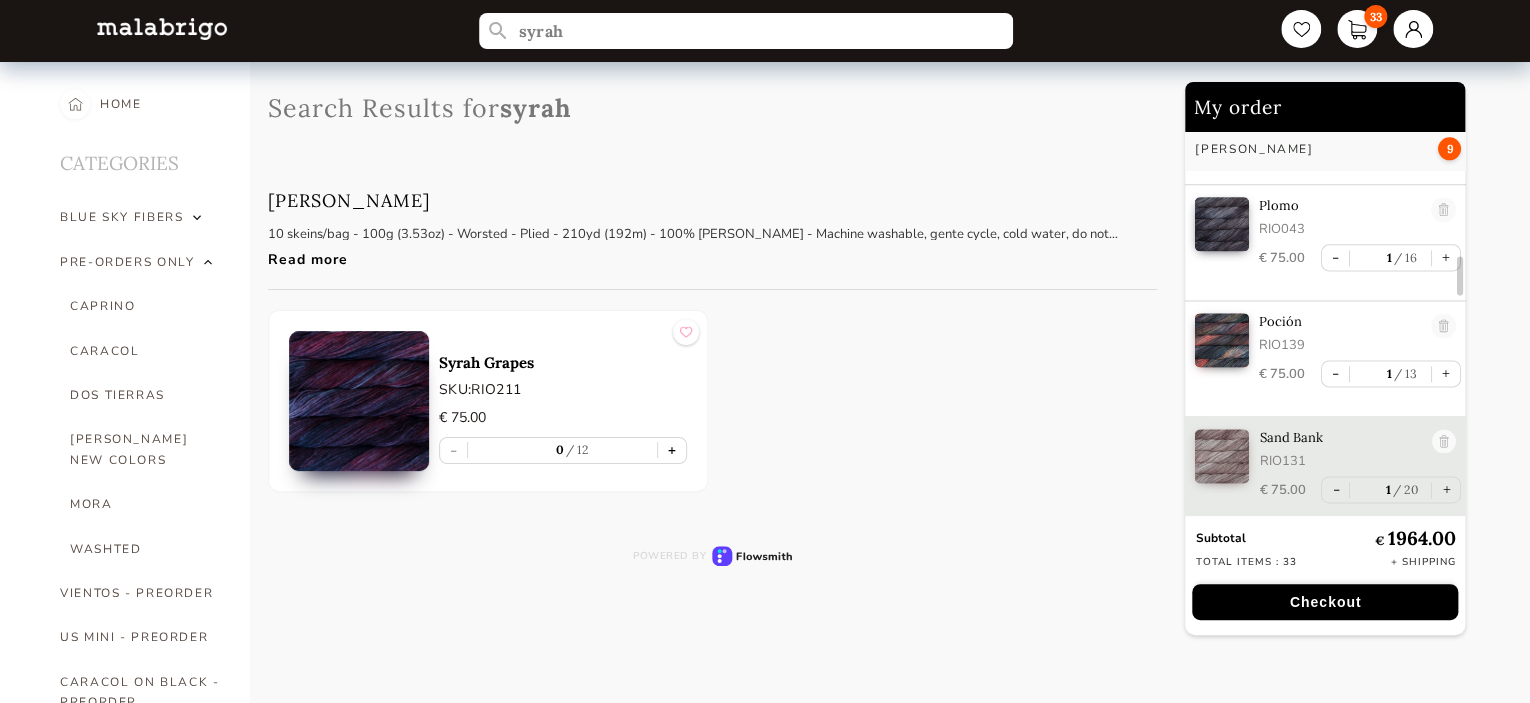 click on "+" at bounding box center [672, 450] 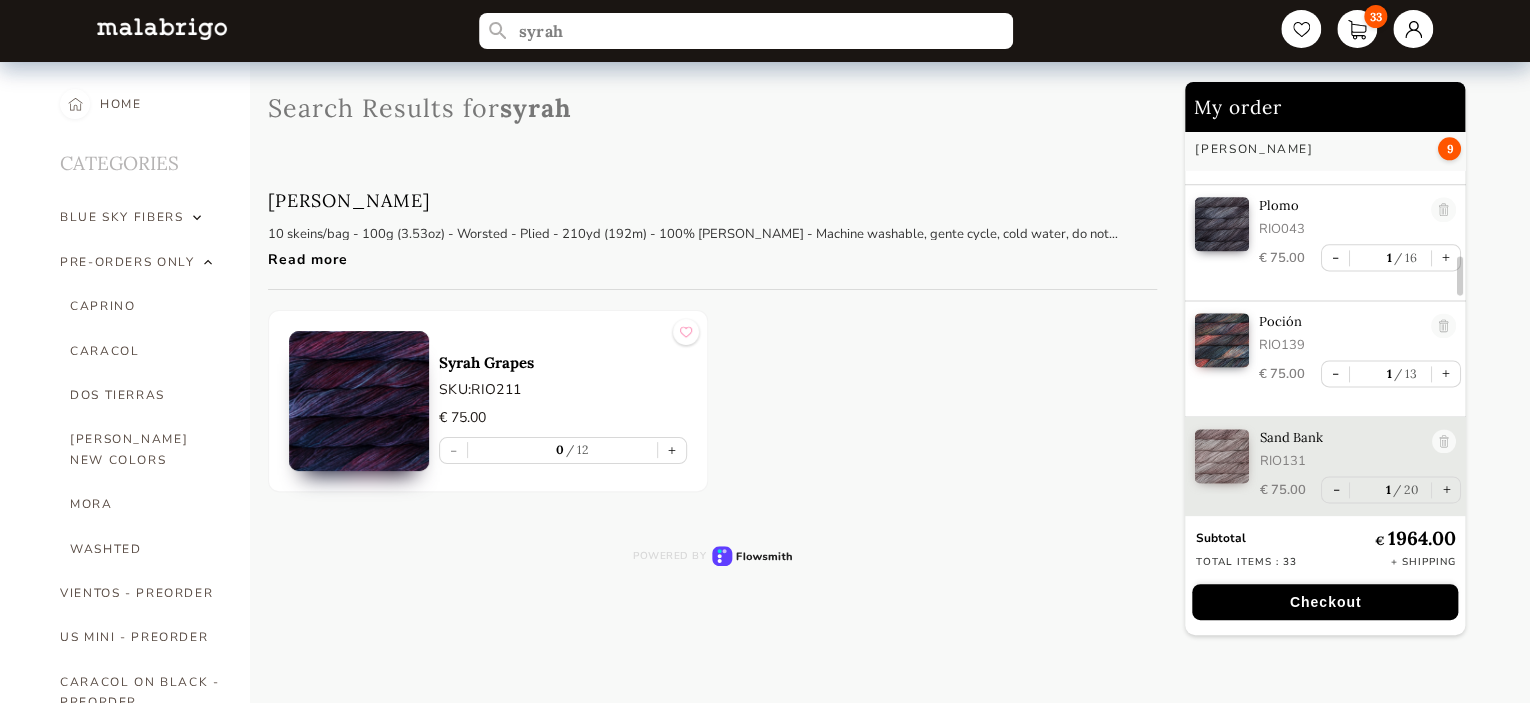 type on "1" 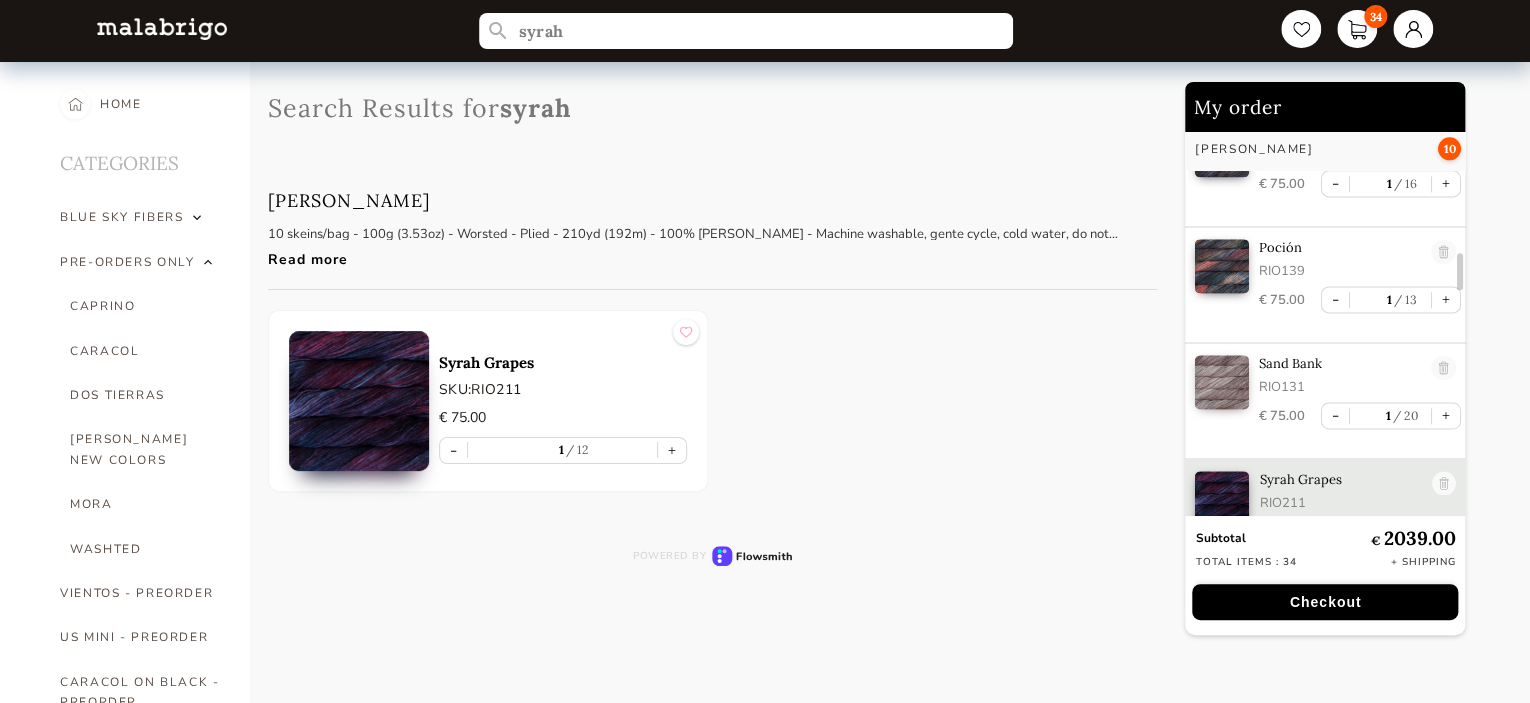 scroll, scrollTop: 1420, scrollLeft: 0, axis: vertical 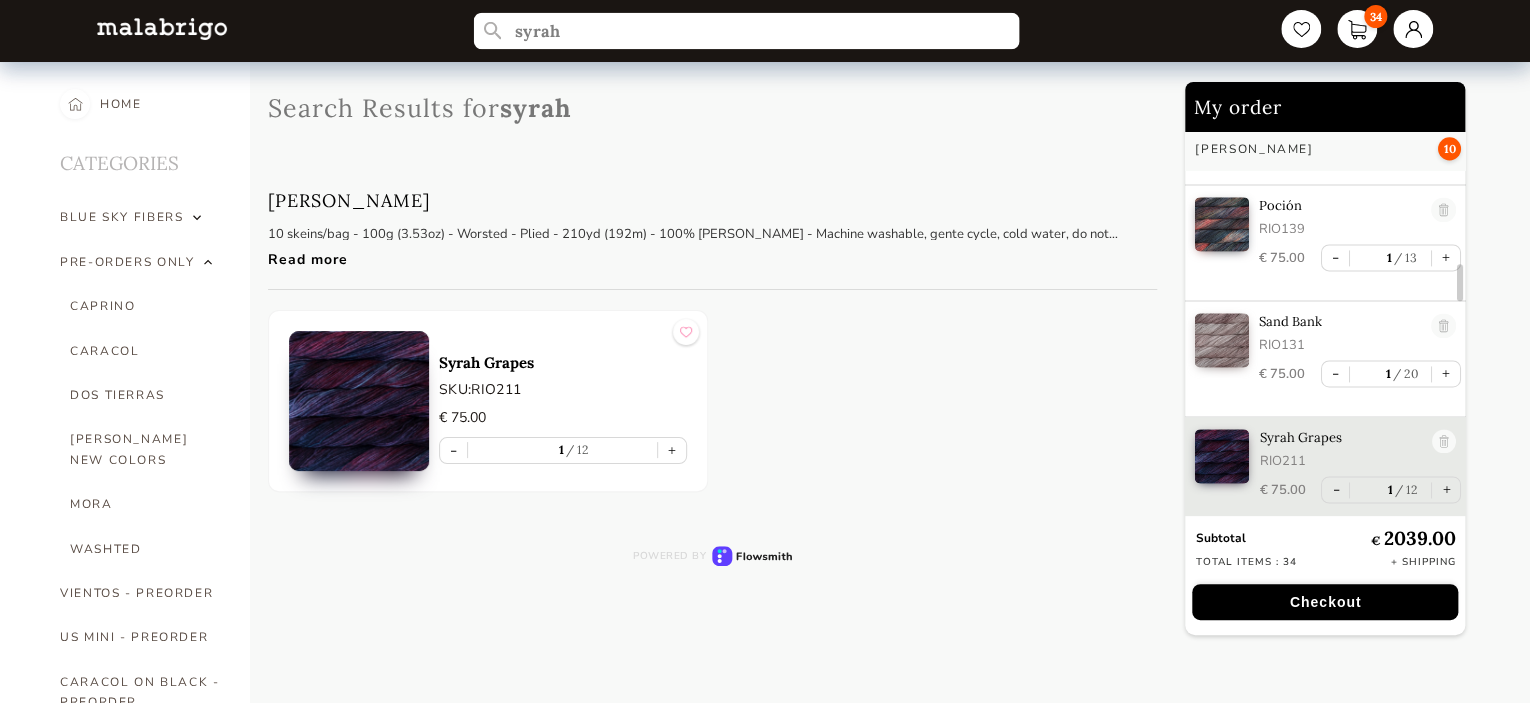 drag, startPoint x: 579, startPoint y: 28, endPoint x: 478, endPoint y: 28, distance: 101 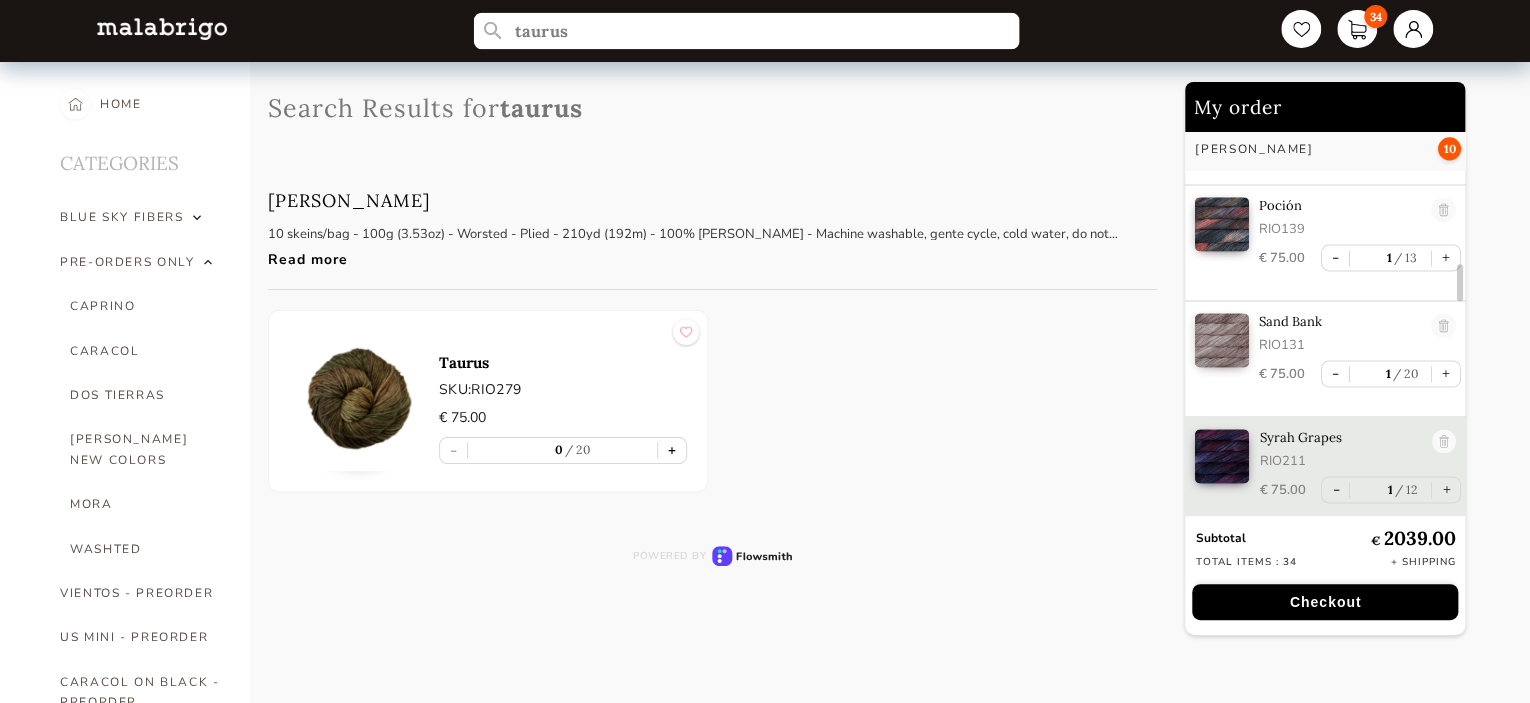 type on "taurus" 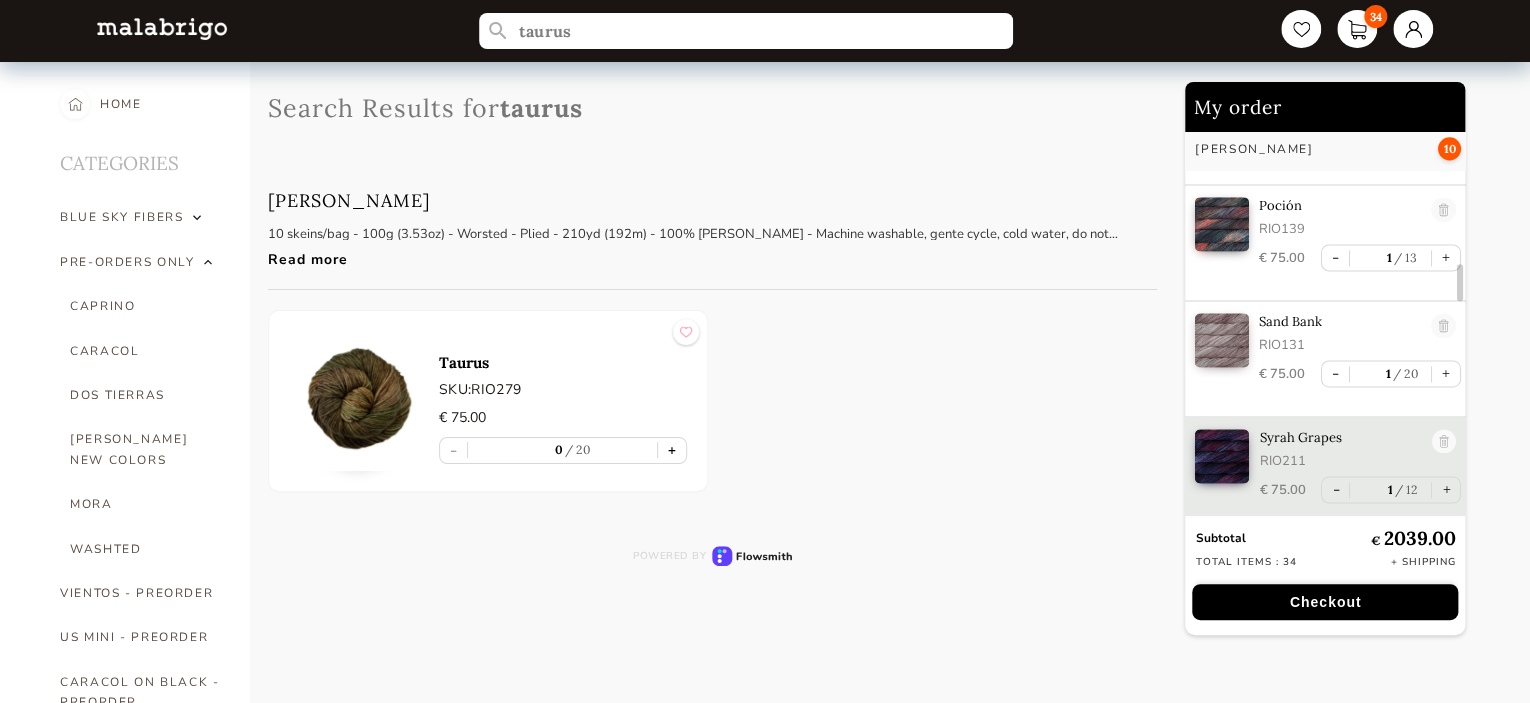 click on "+" at bounding box center [672, 450] 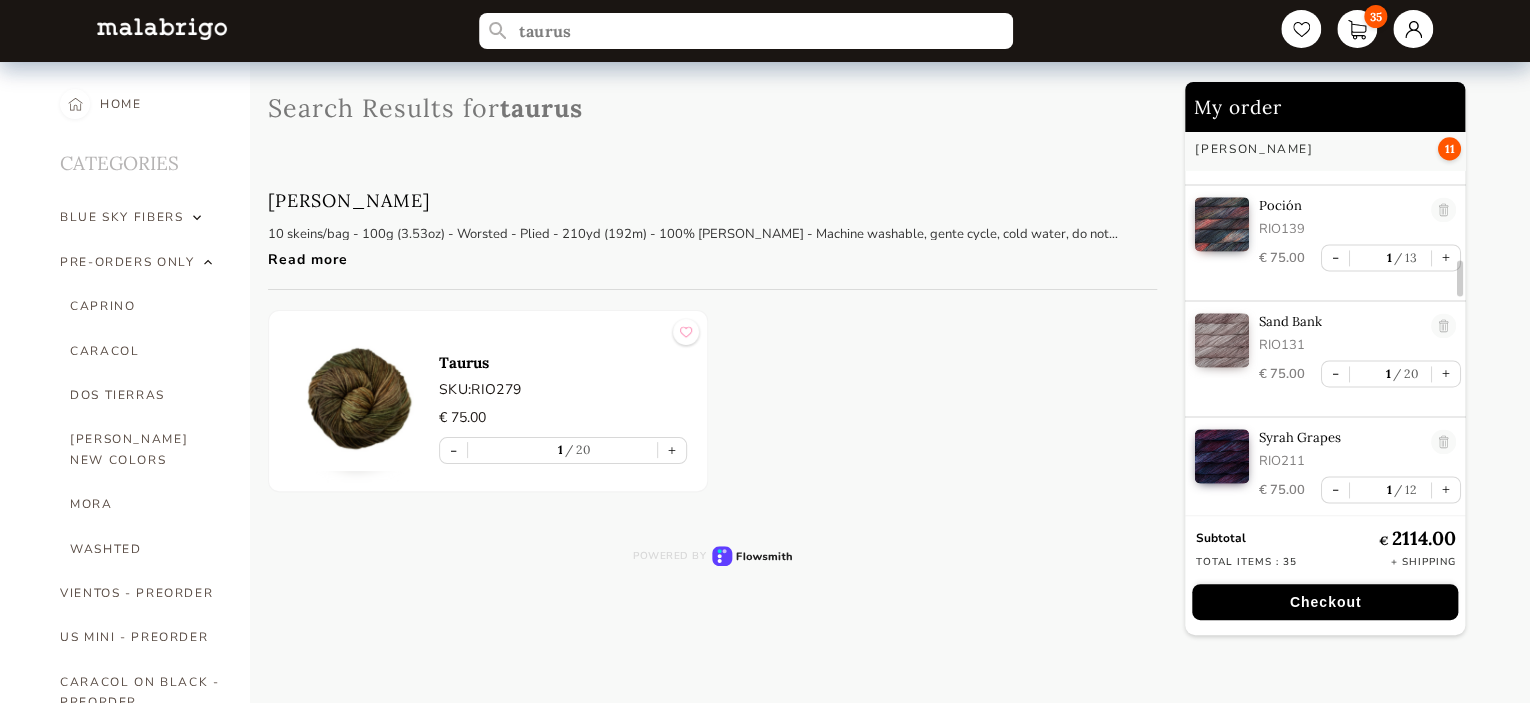scroll, scrollTop: 1536, scrollLeft: 0, axis: vertical 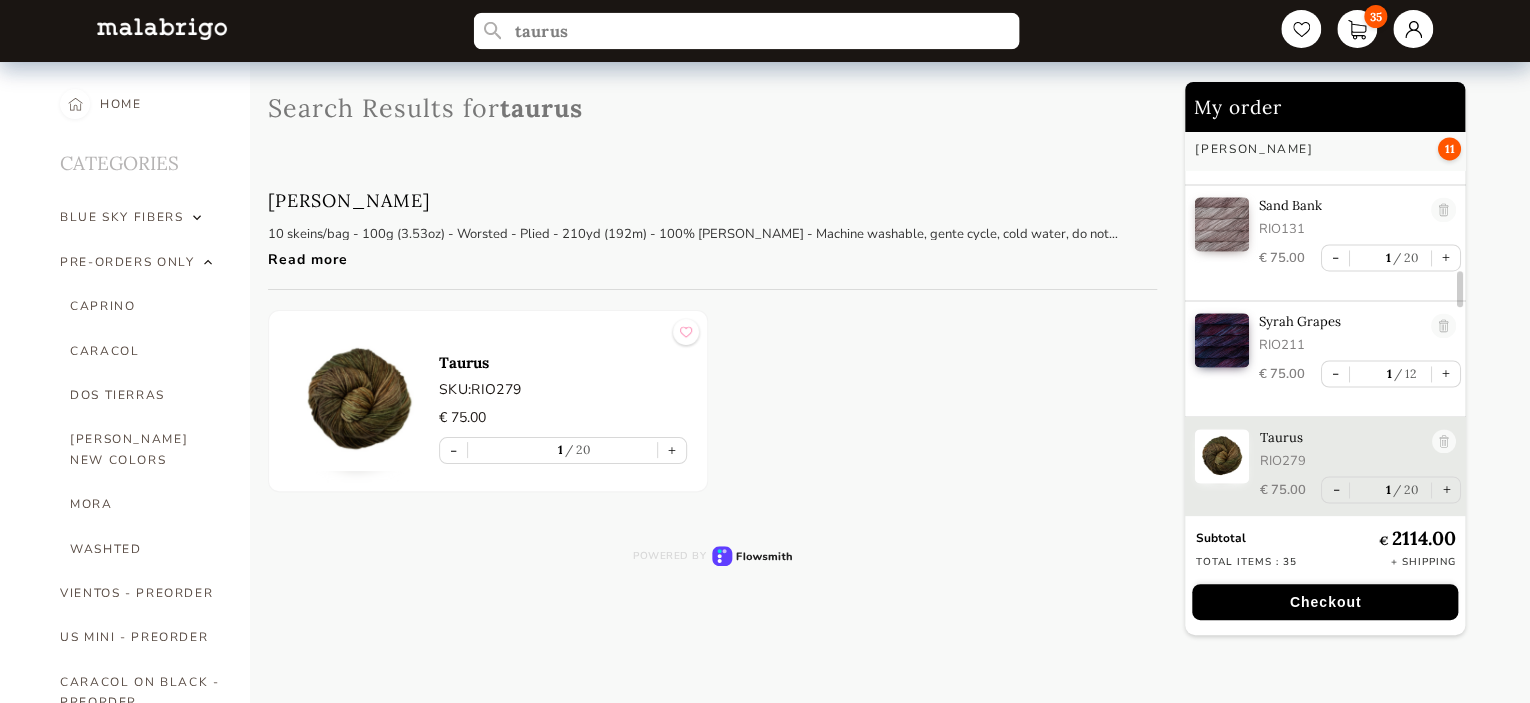 drag, startPoint x: 588, startPoint y: 21, endPoint x: 419, endPoint y: 14, distance: 169.14491 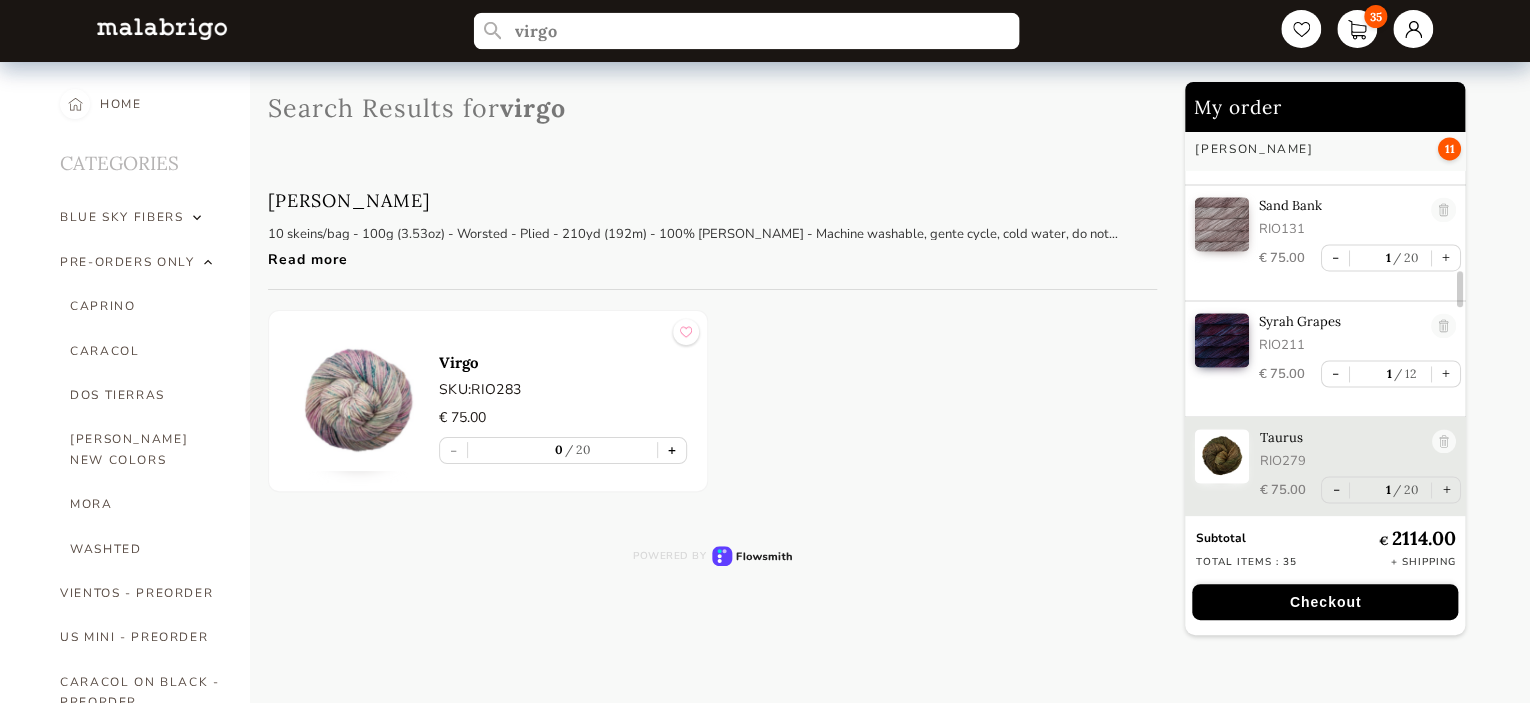 type on "virgo" 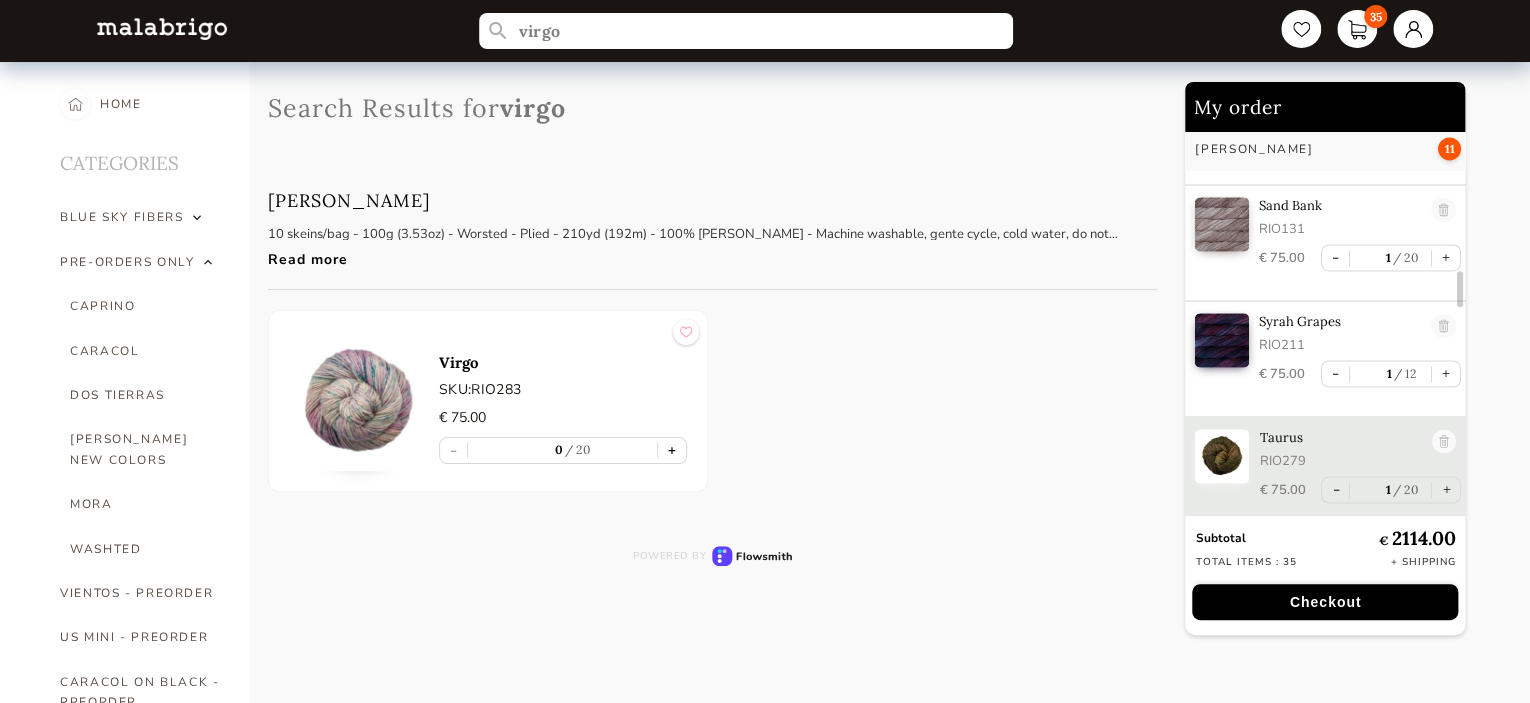 click on "+" at bounding box center (672, 450) 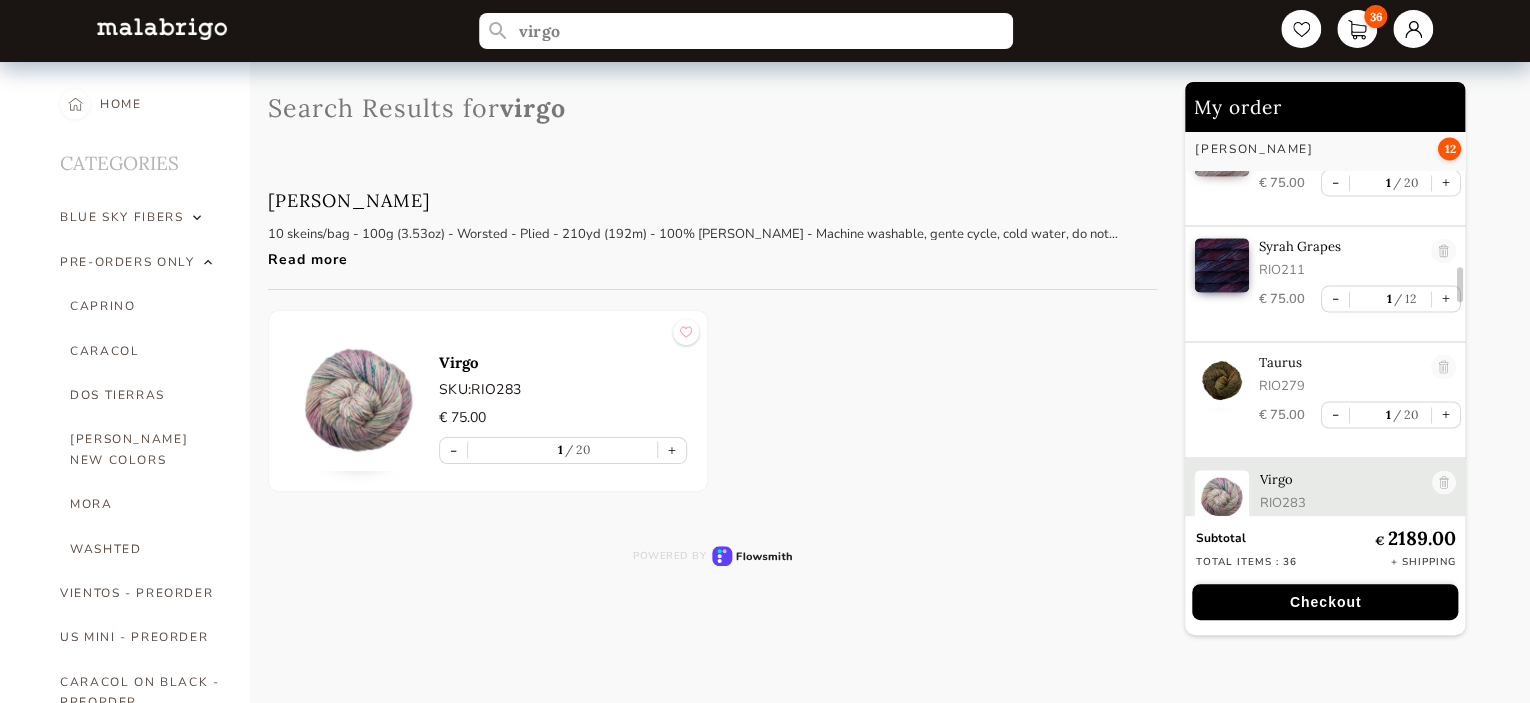 scroll, scrollTop: 1652, scrollLeft: 0, axis: vertical 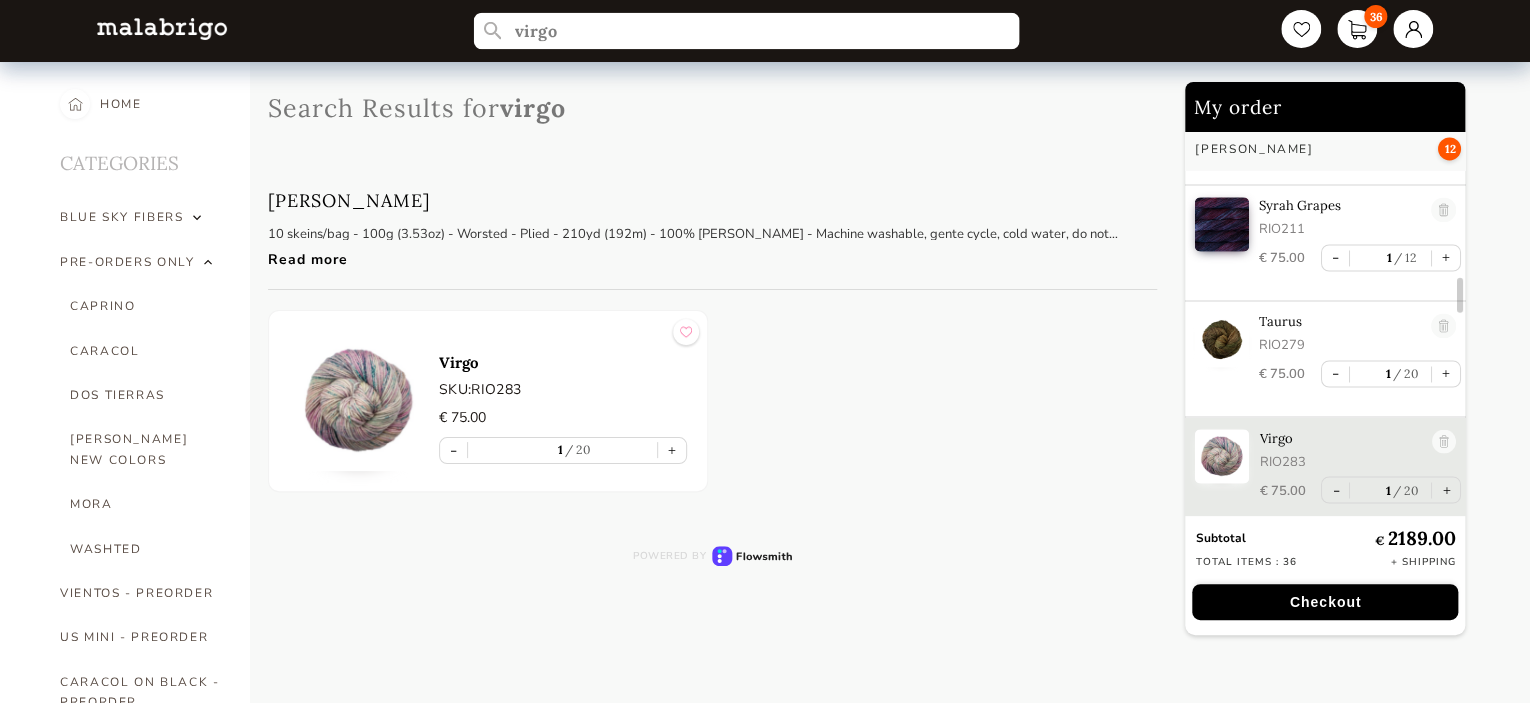 drag, startPoint x: 592, startPoint y: 29, endPoint x: 412, endPoint y: 27, distance: 180.01111 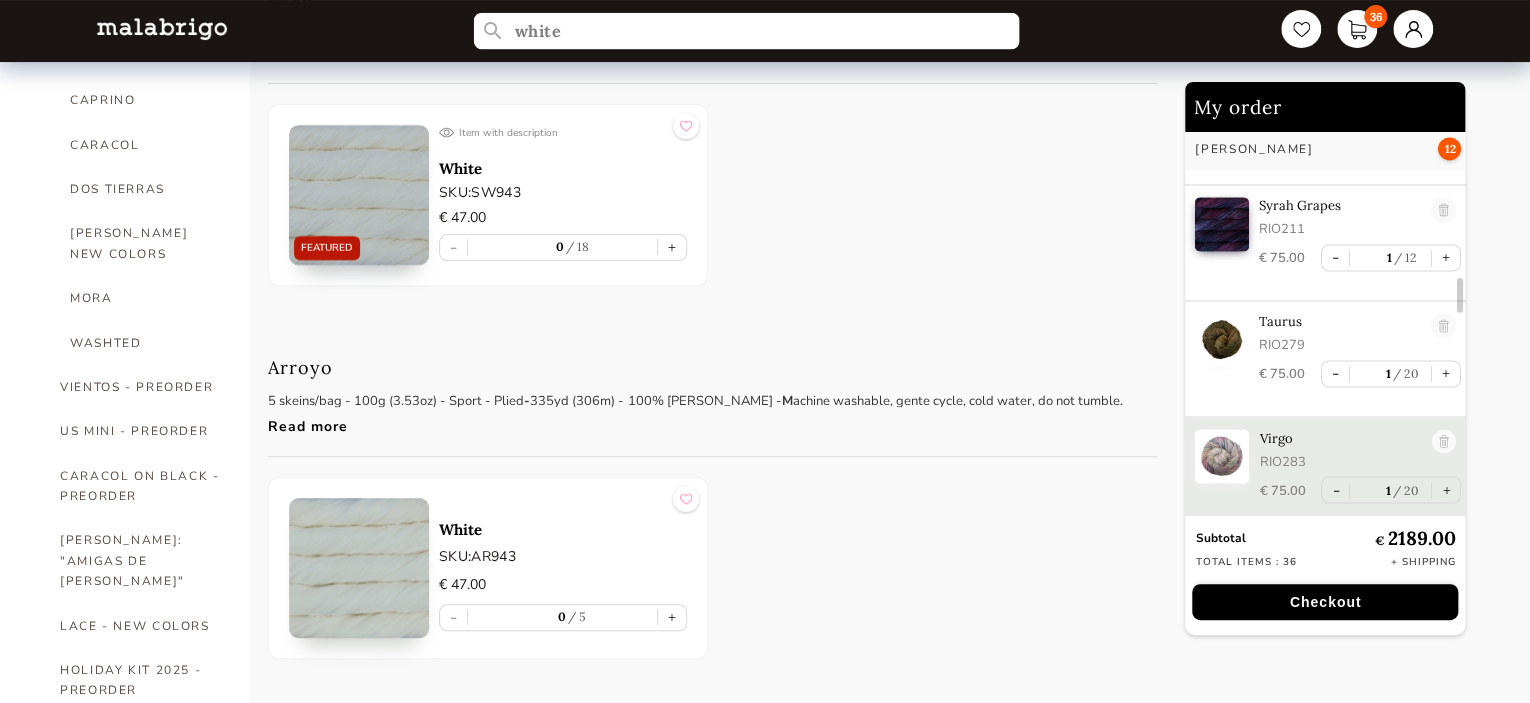 scroll, scrollTop: 300, scrollLeft: 0, axis: vertical 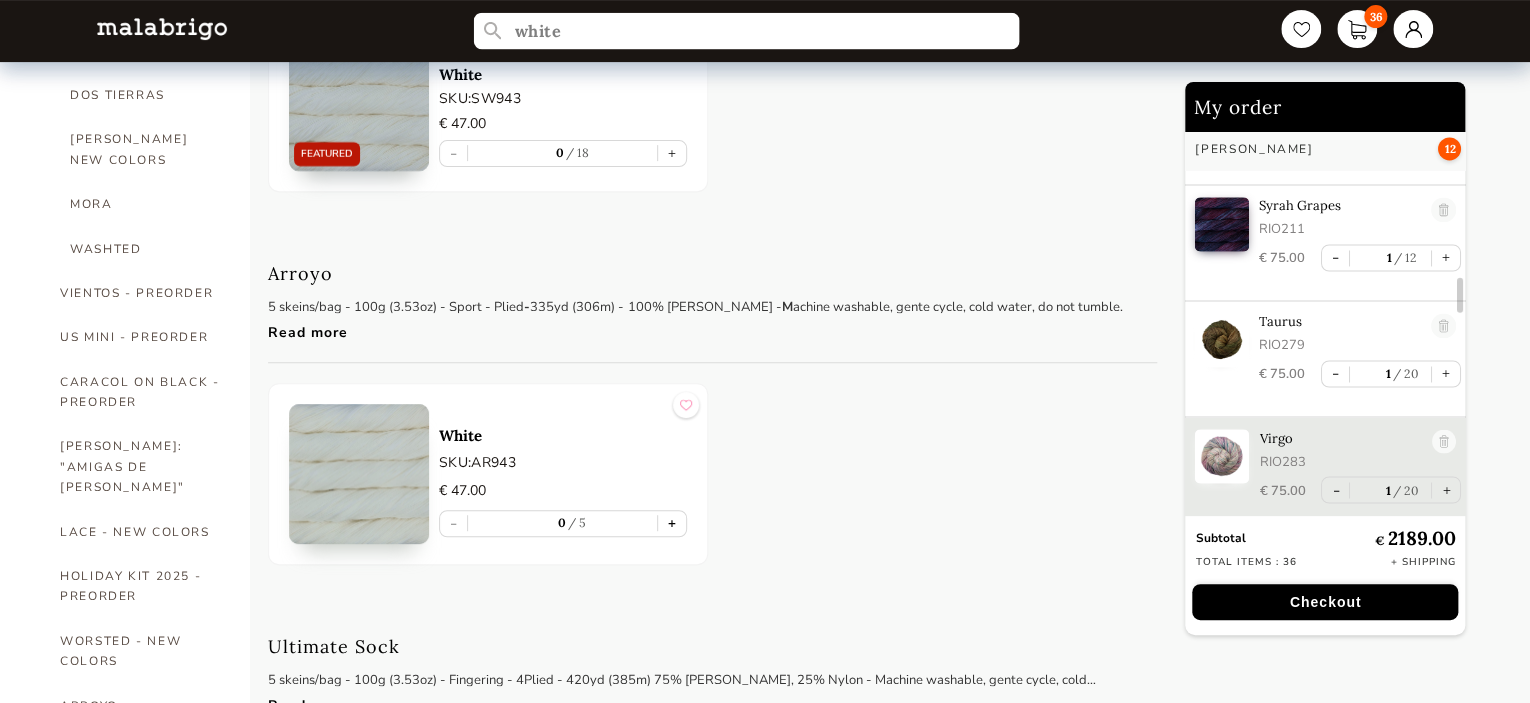 type on "white" 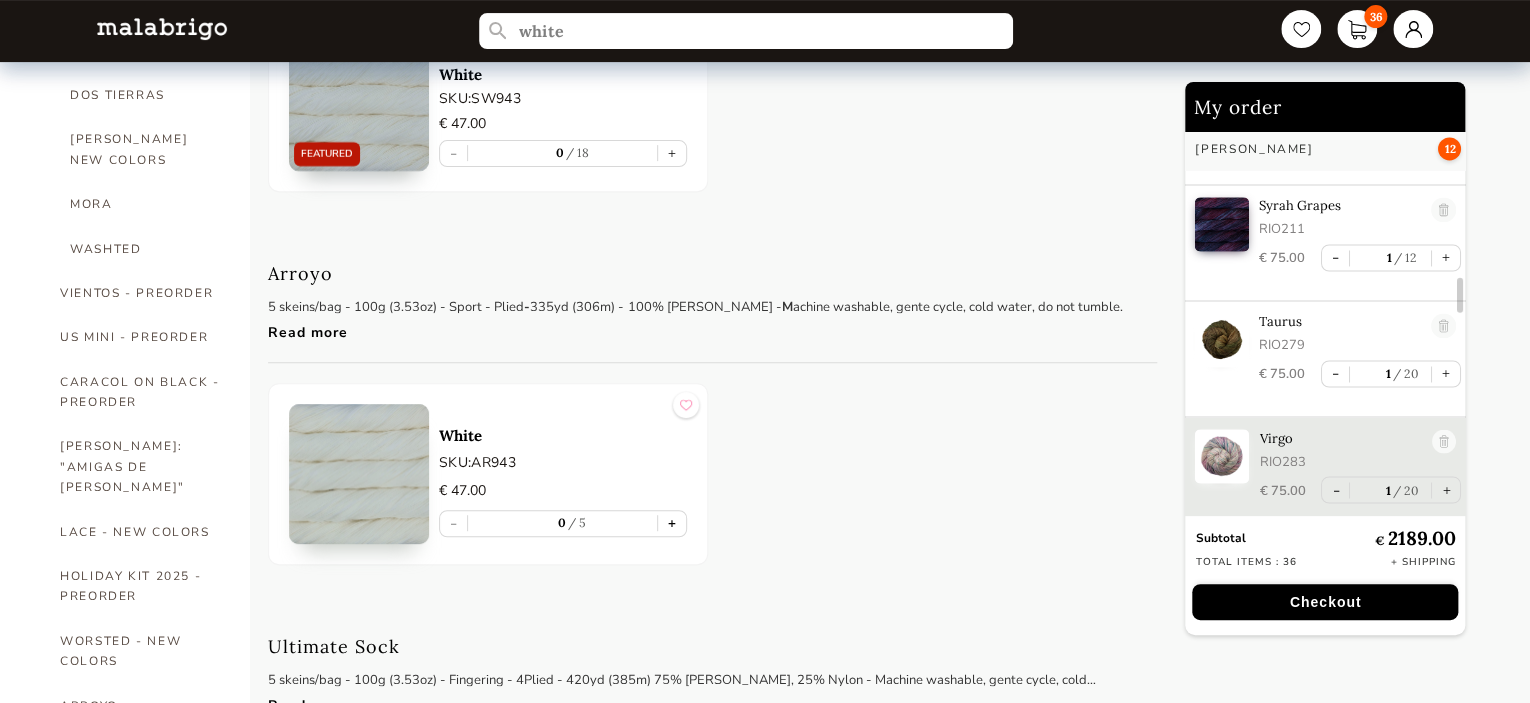 click on "+" at bounding box center (672, 523) 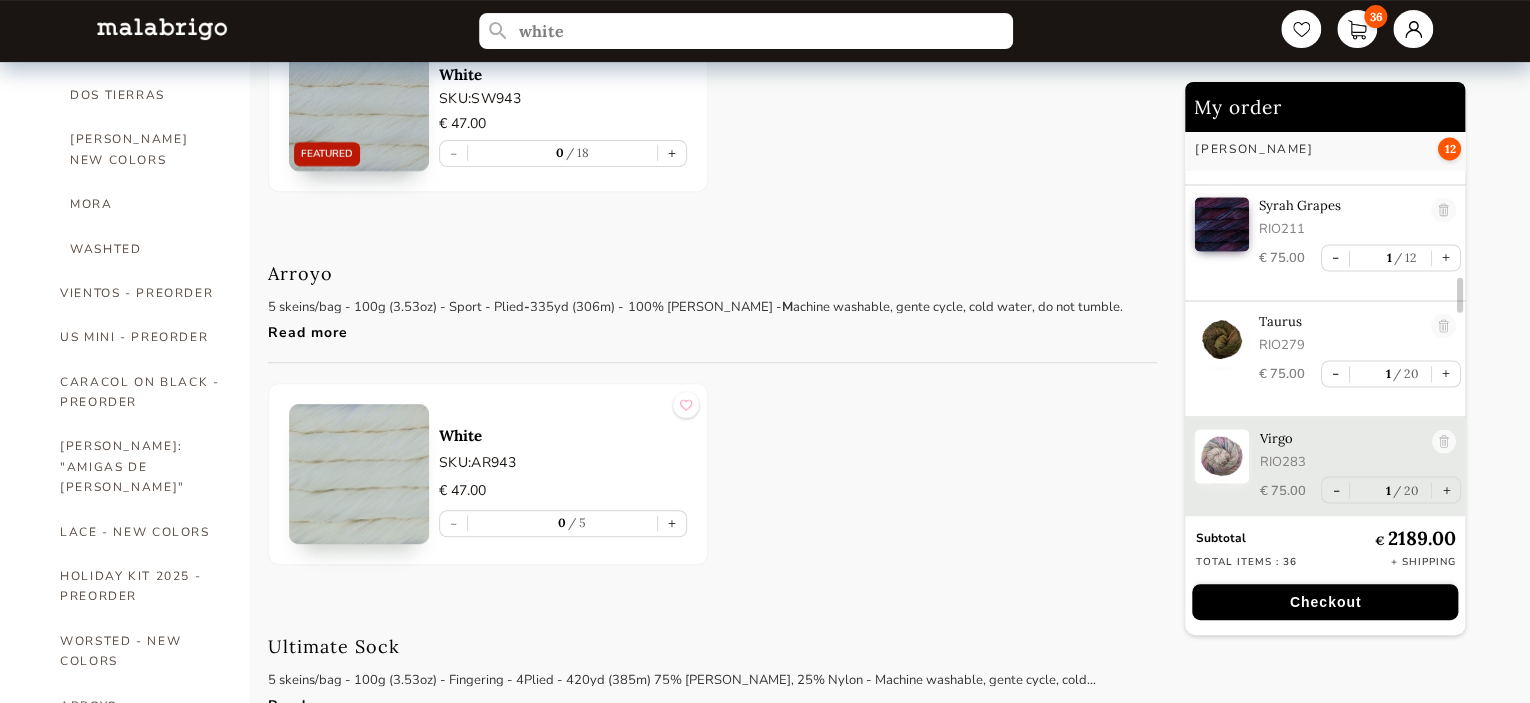 type on "1" 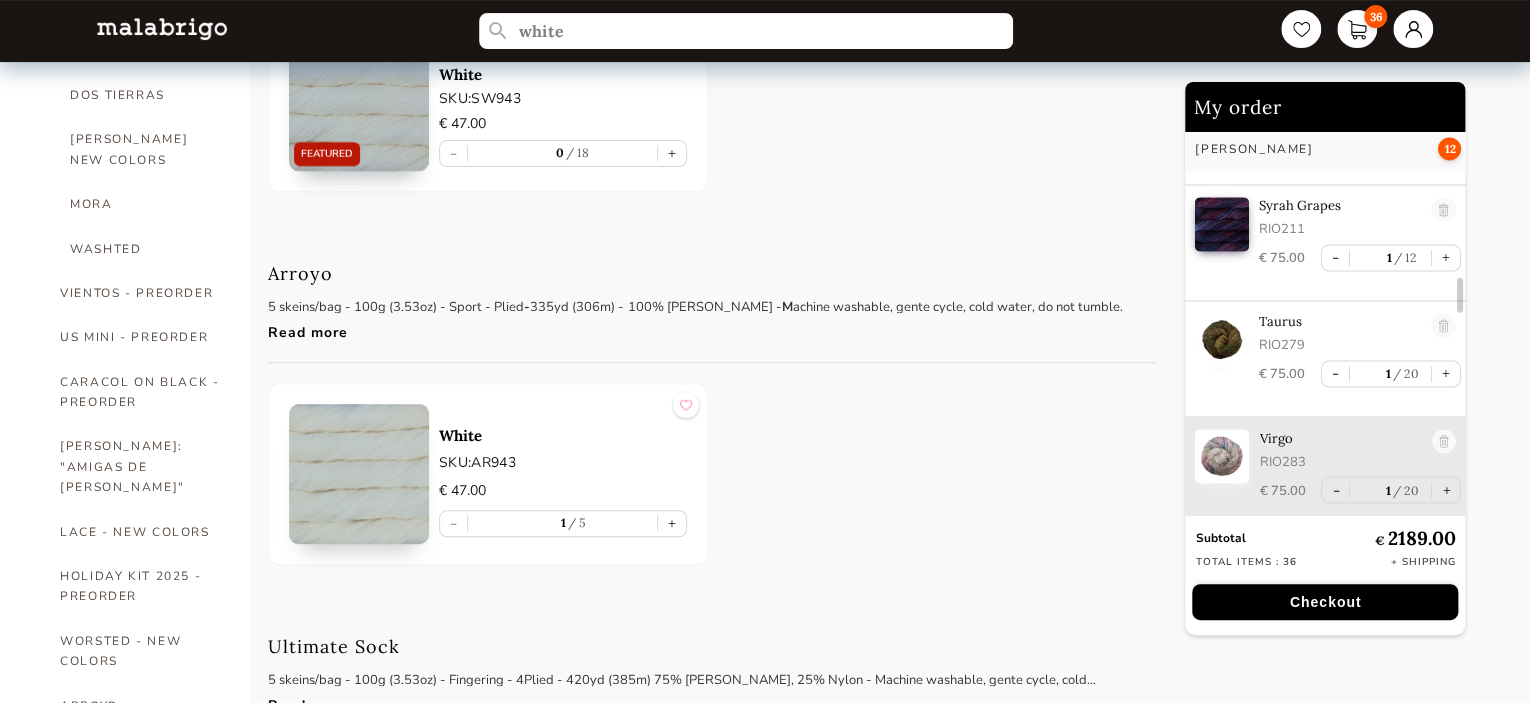 scroll, scrollTop: 1779, scrollLeft: 0, axis: vertical 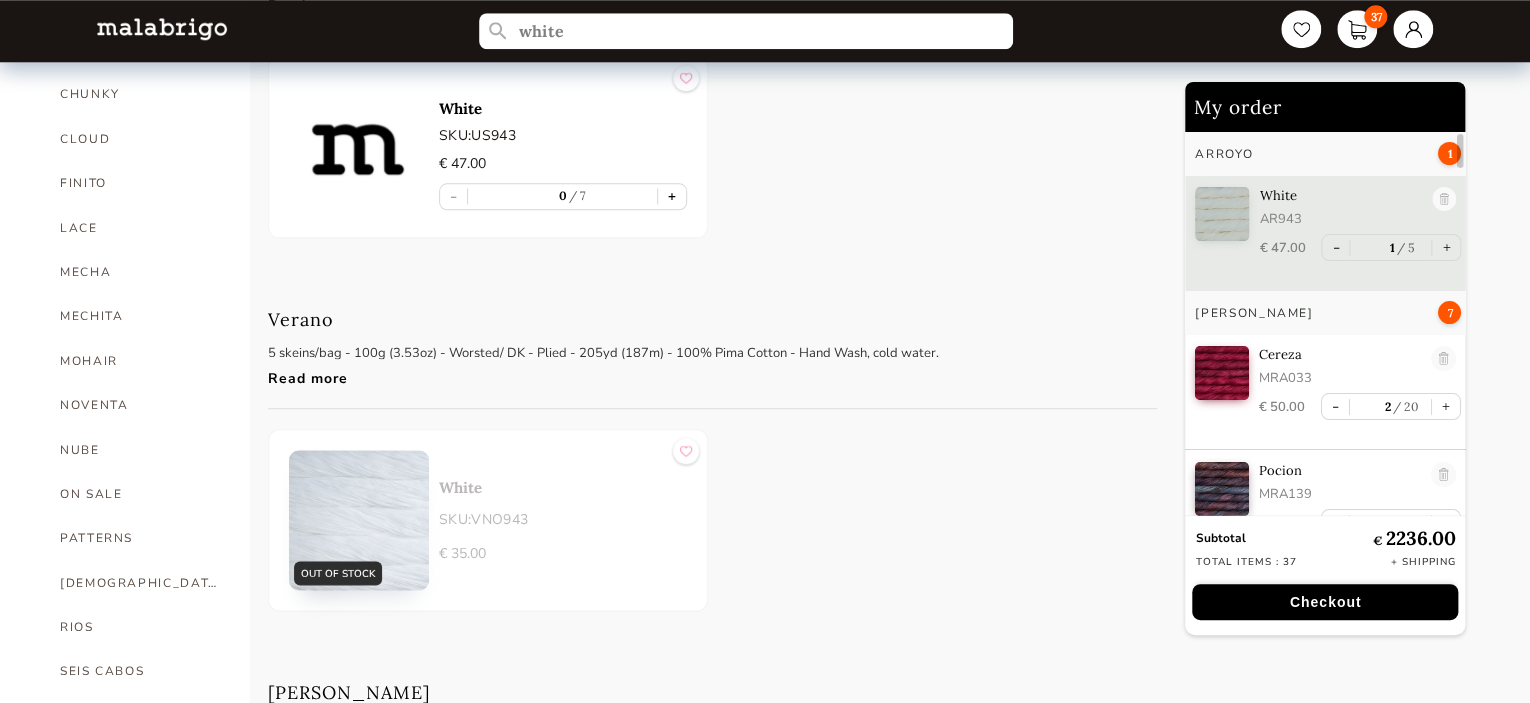 click on "+" at bounding box center (672, 196) 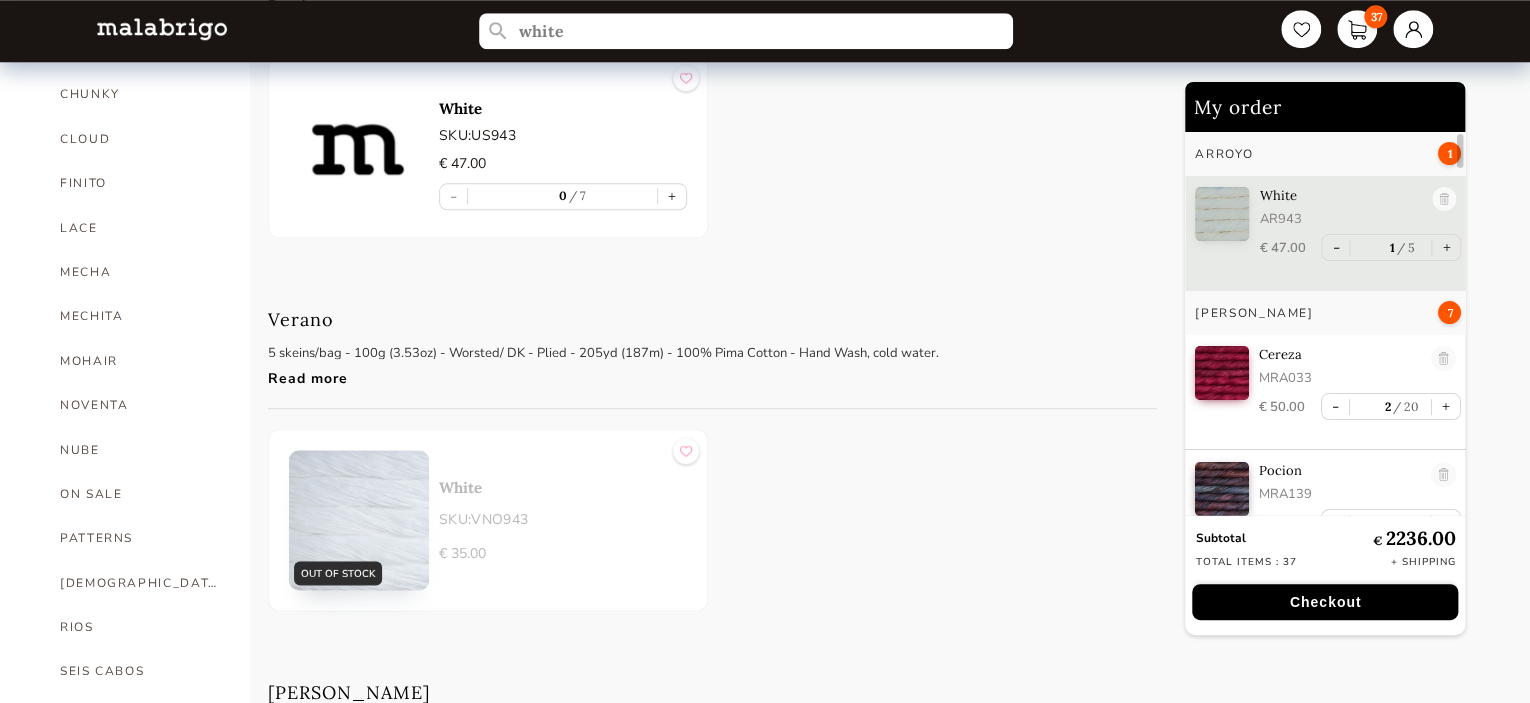 type on "1" 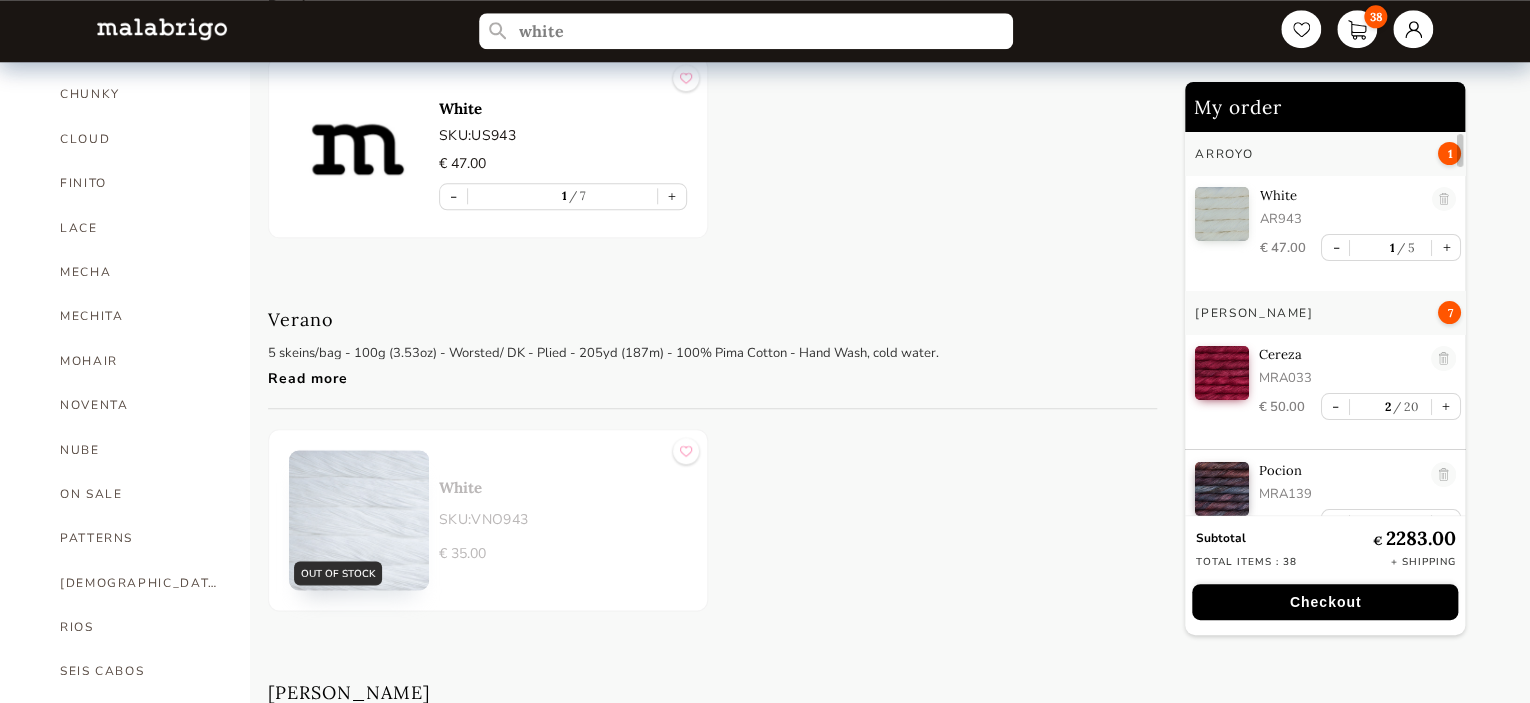 scroll, scrollTop: 226, scrollLeft: 0, axis: vertical 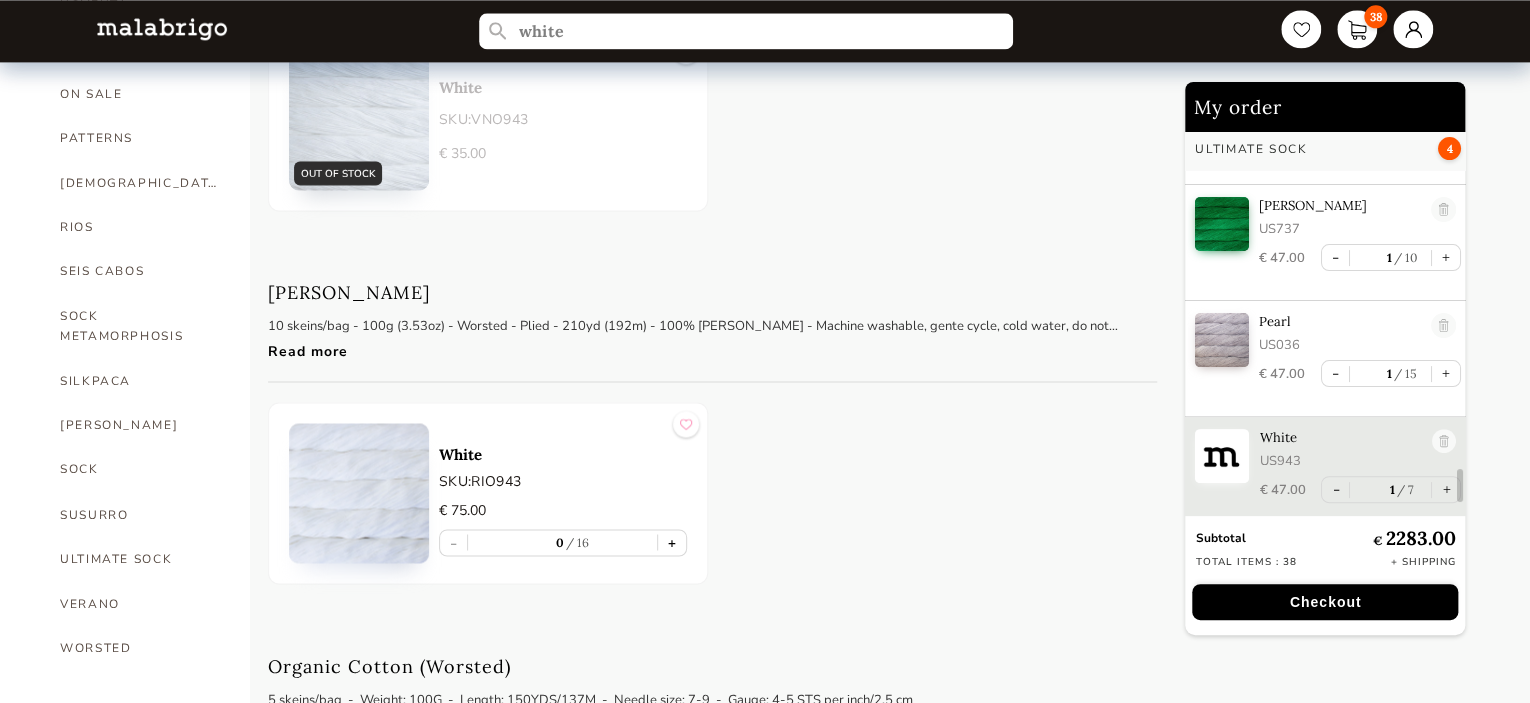 click on "+" at bounding box center [672, 542] 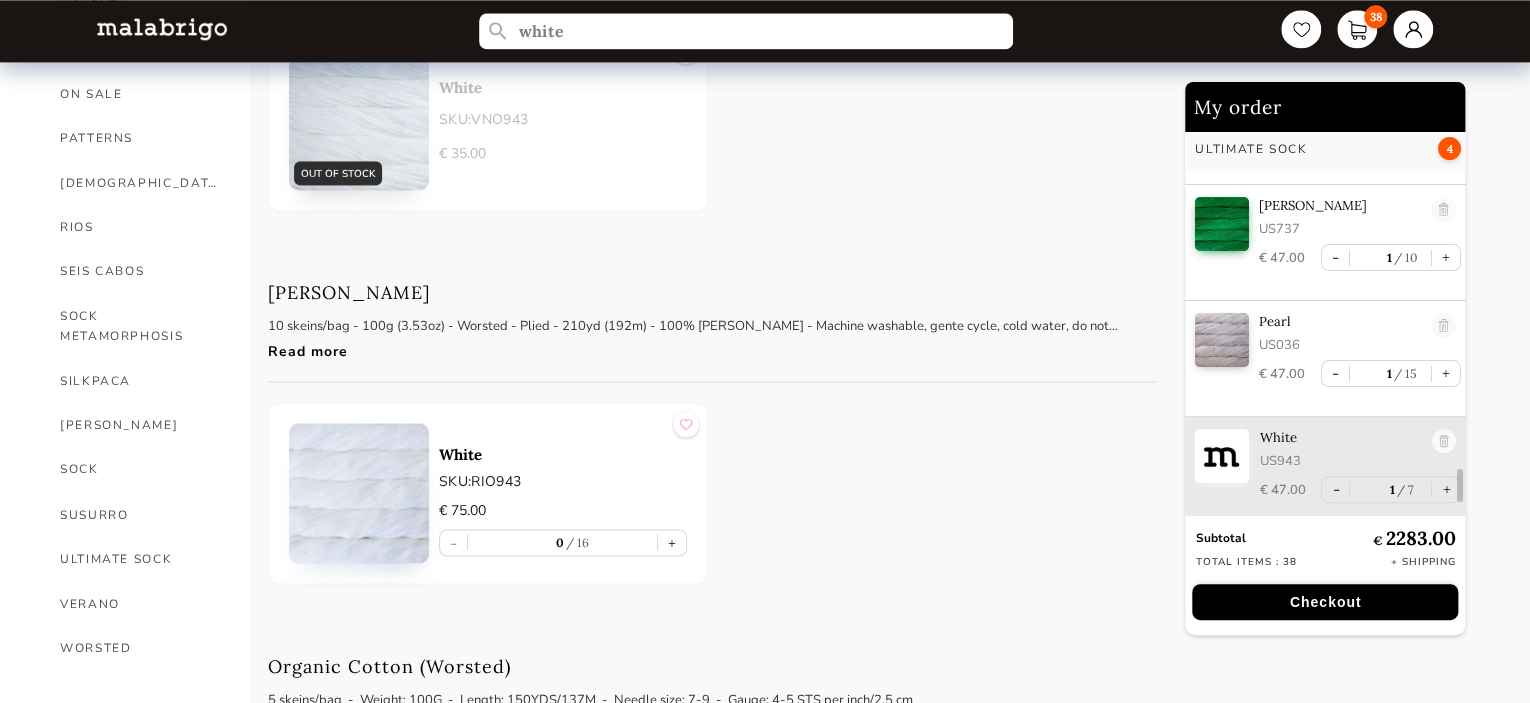 type on "1" 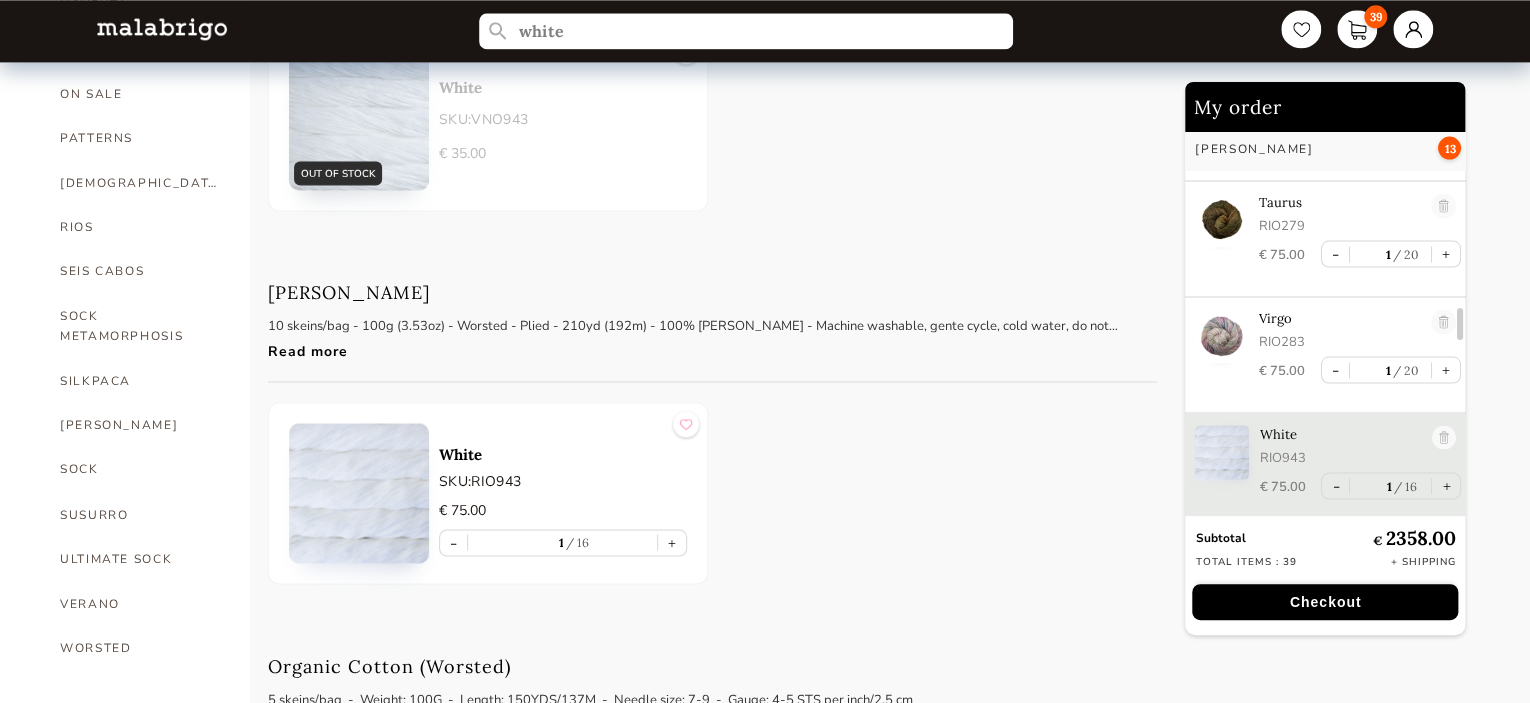 scroll, scrollTop: 1928, scrollLeft: 0, axis: vertical 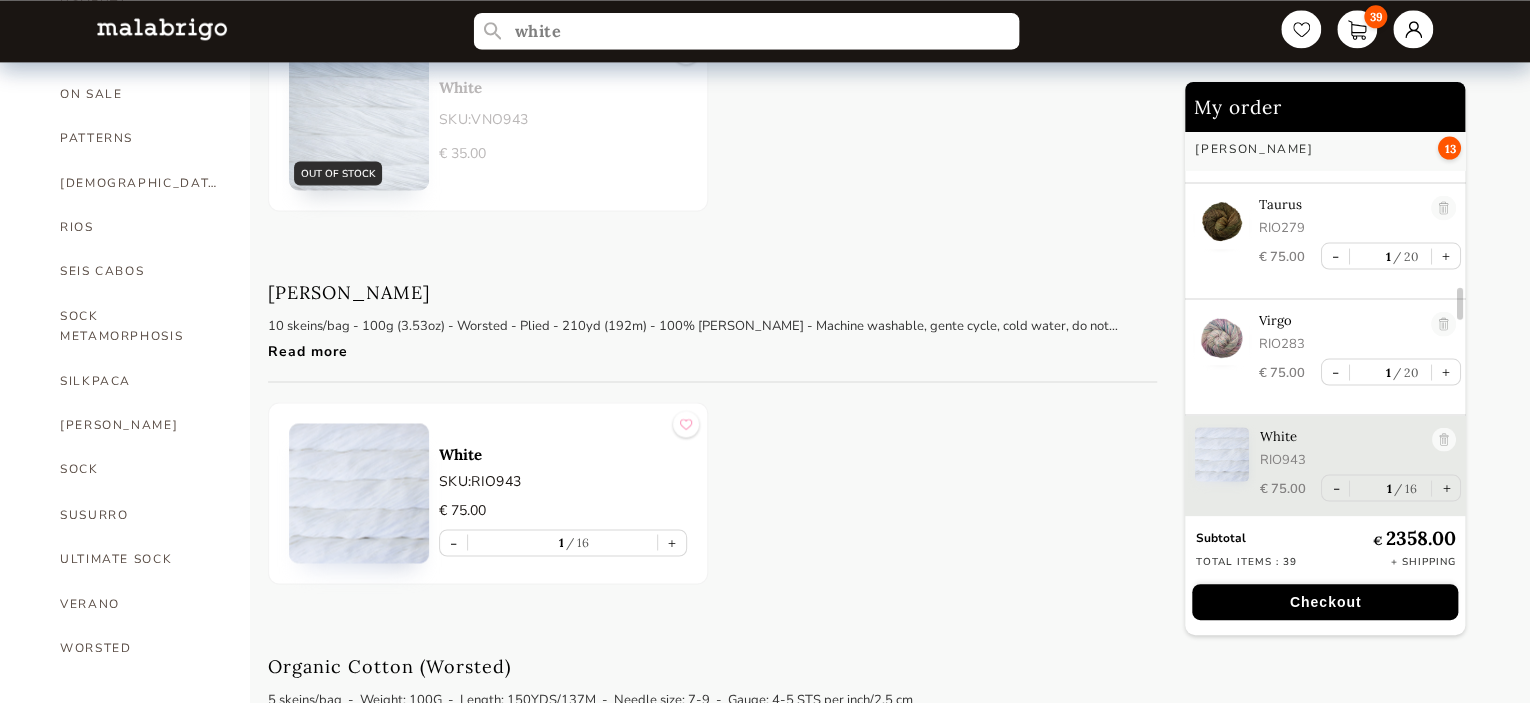 drag, startPoint x: 582, startPoint y: 25, endPoint x: 511, endPoint y: 27, distance: 71.02816 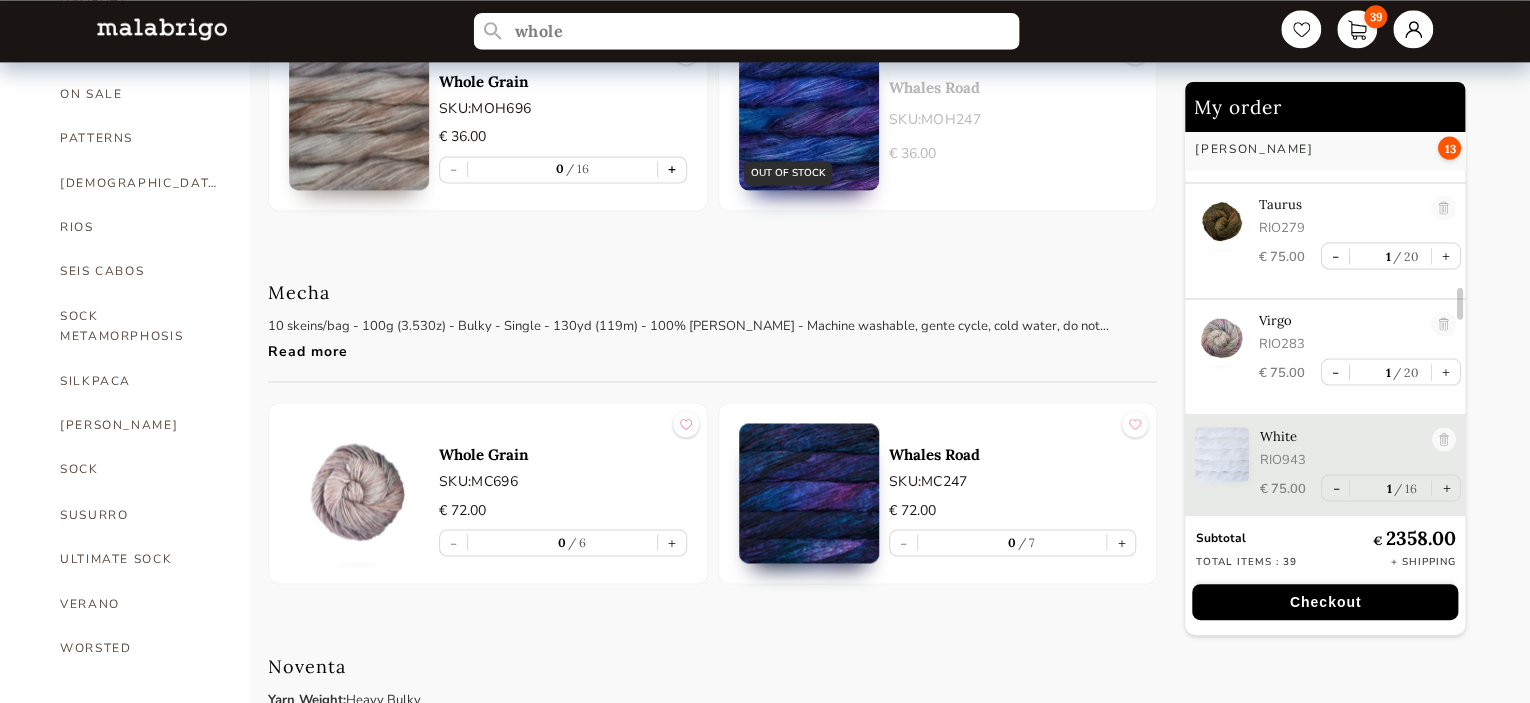 type on "whole" 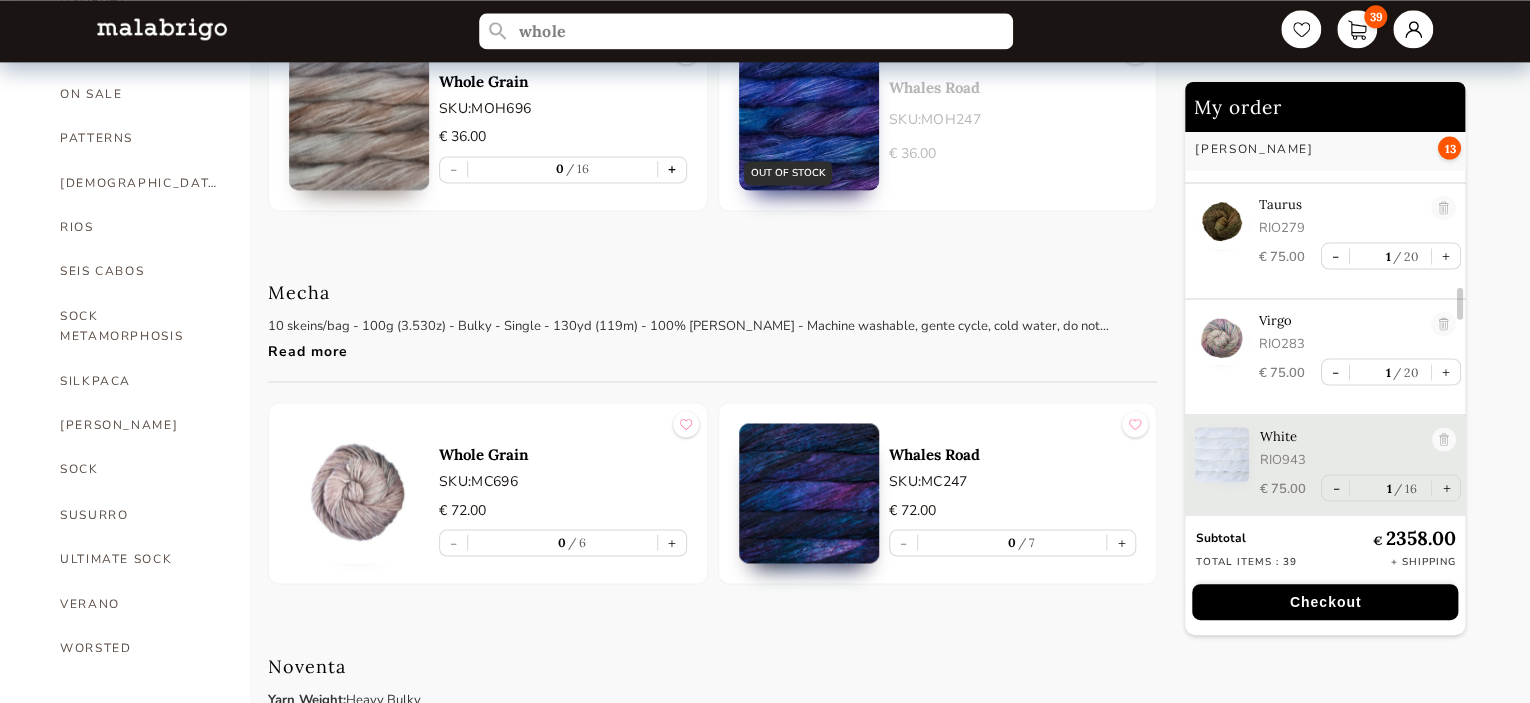 click on "+" at bounding box center [672, 169] 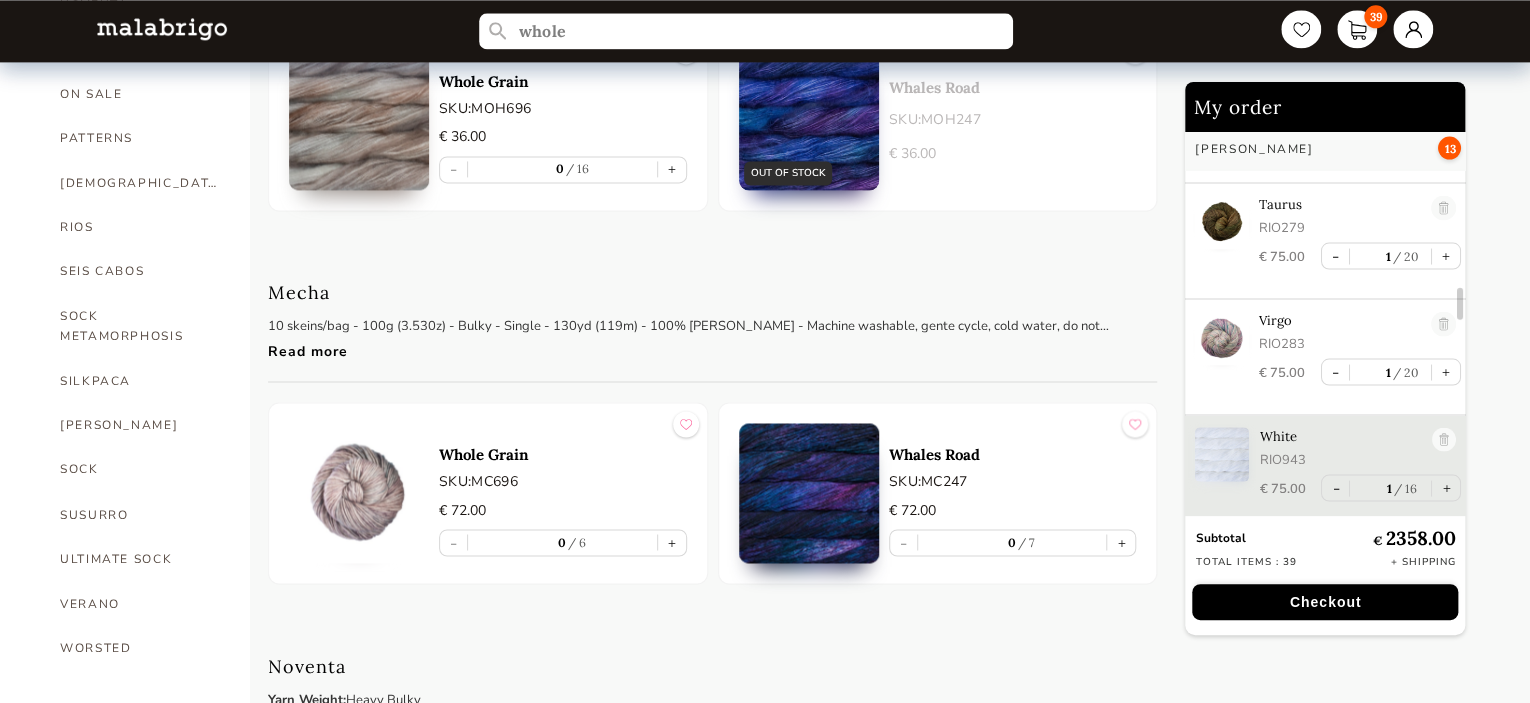 type on "1" 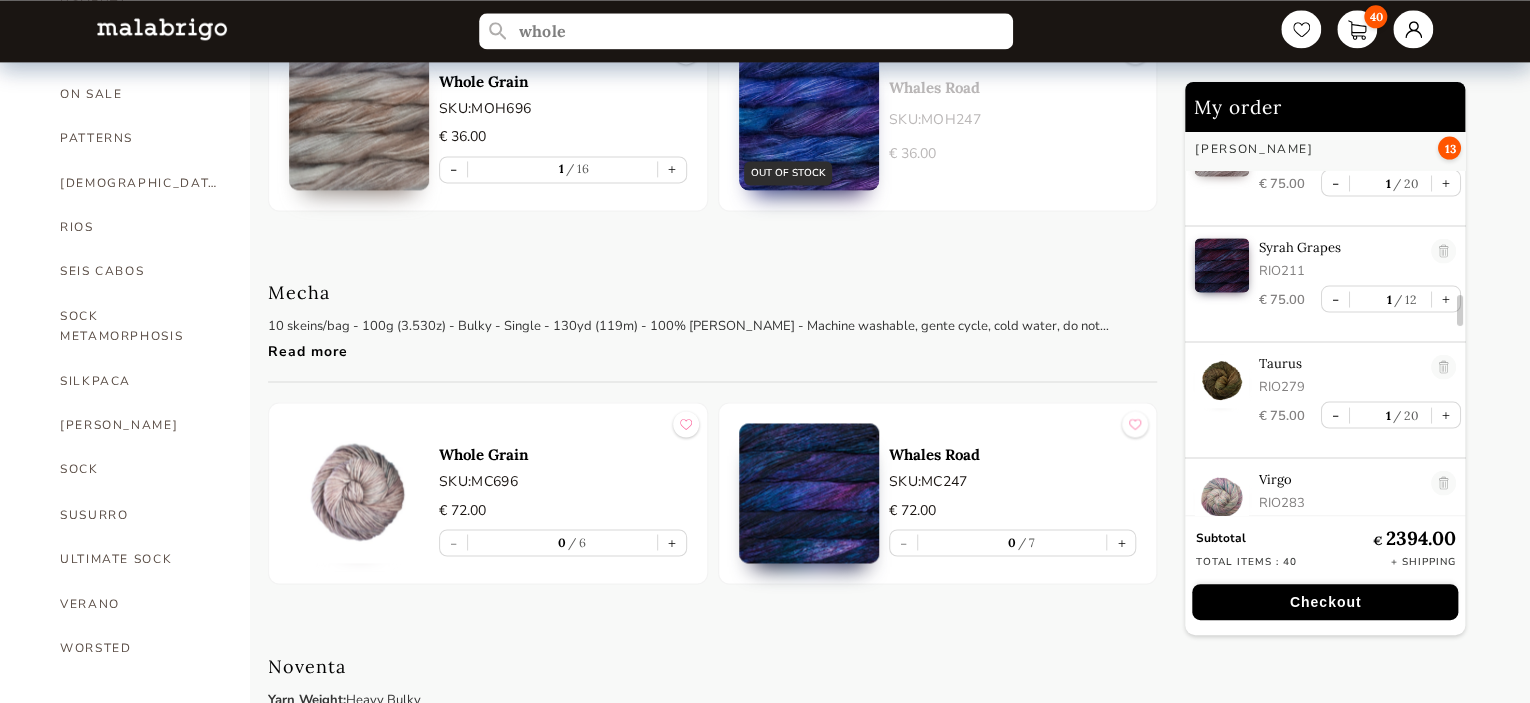 scroll, scrollTop: 2050, scrollLeft: 0, axis: vertical 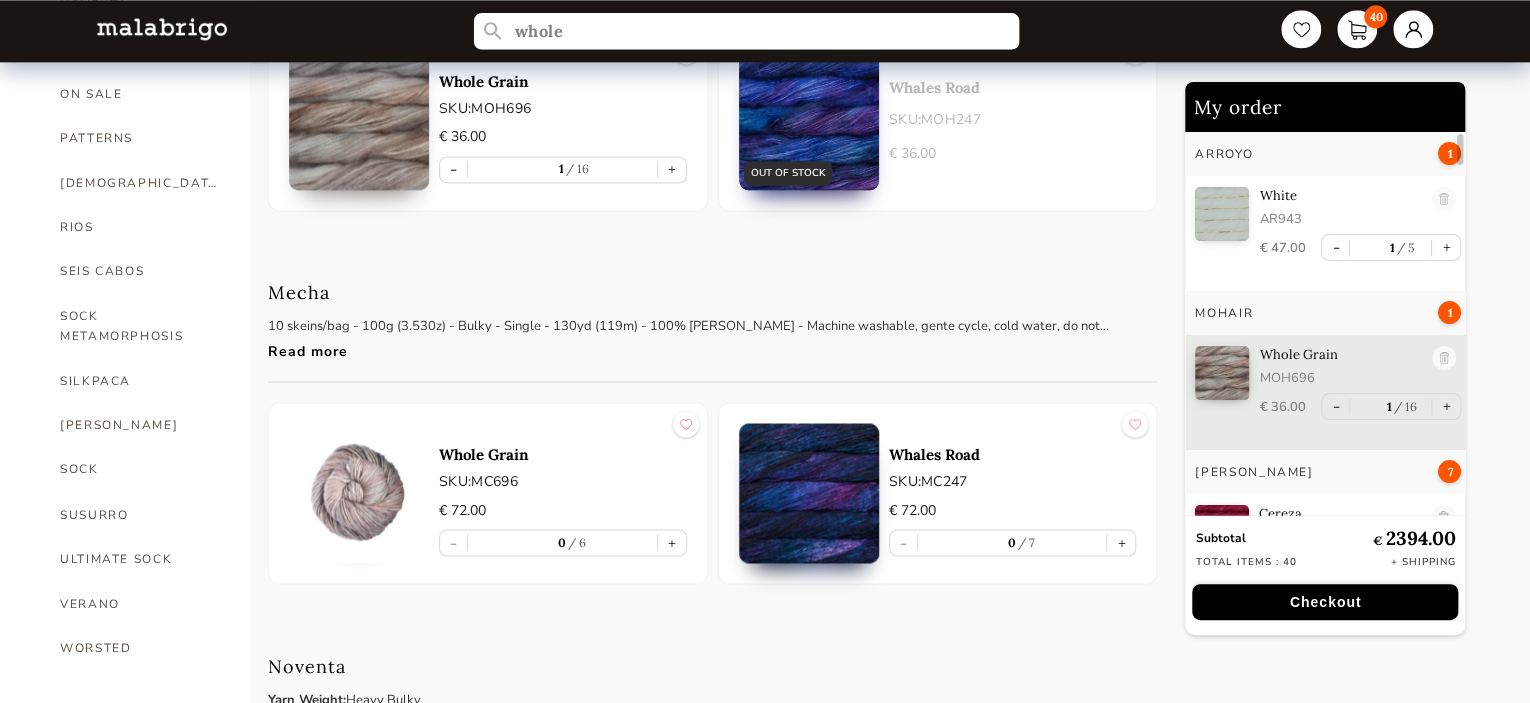 drag, startPoint x: 600, startPoint y: 27, endPoint x: 489, endPoint y: 26, distance: 111.0045 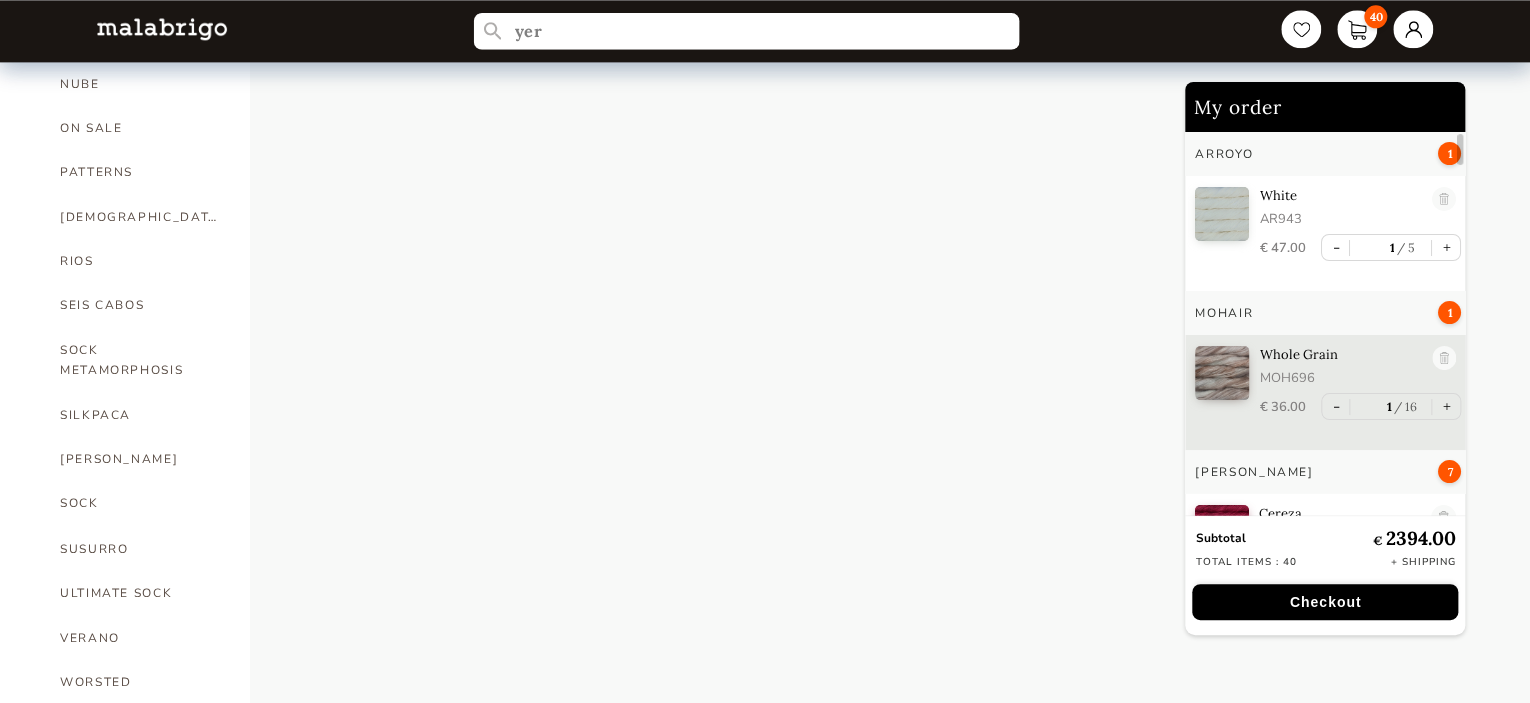scroll, scrollTop: 1325, scrollLeft: 0, axis: vertical 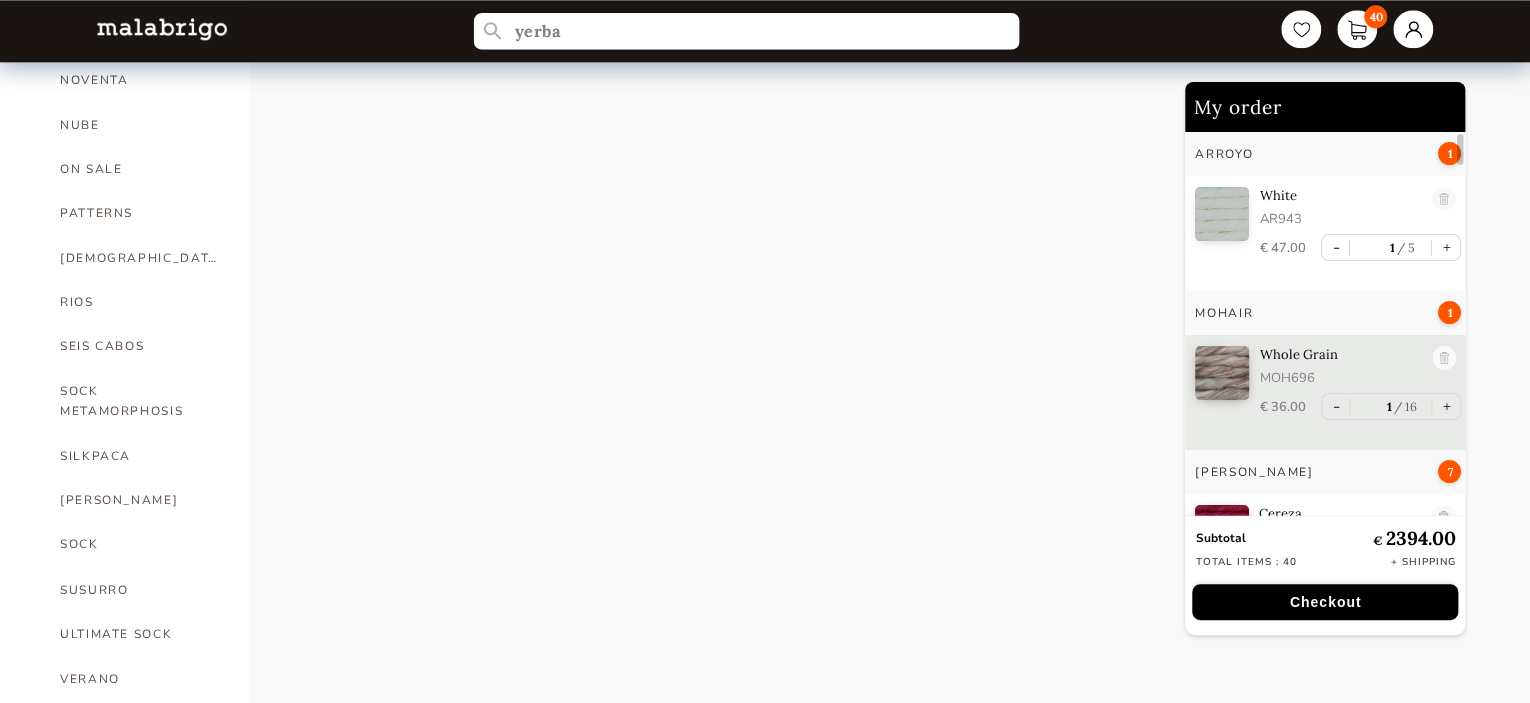 type on "yerba" 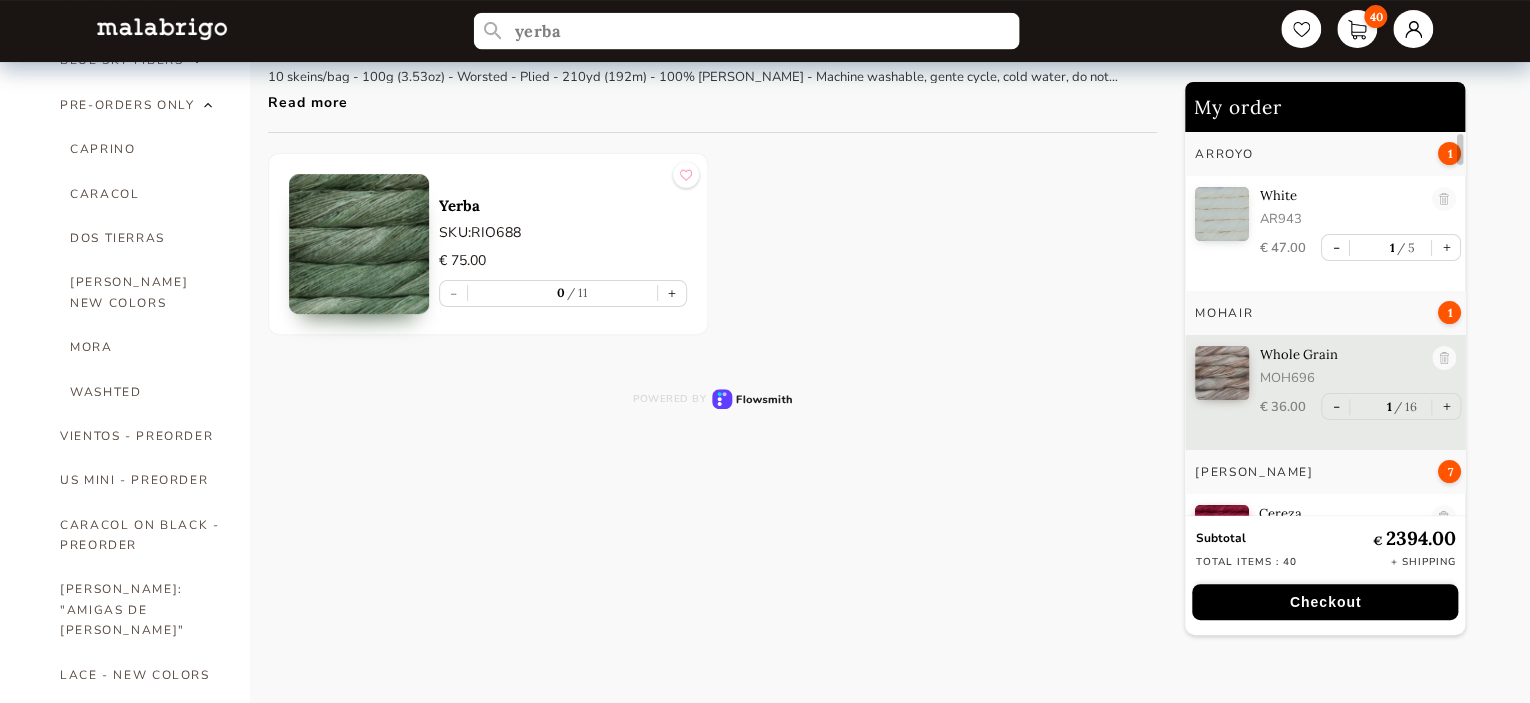 scroll, scrollTop: 125, scrollLeft: 0, axis: vertical 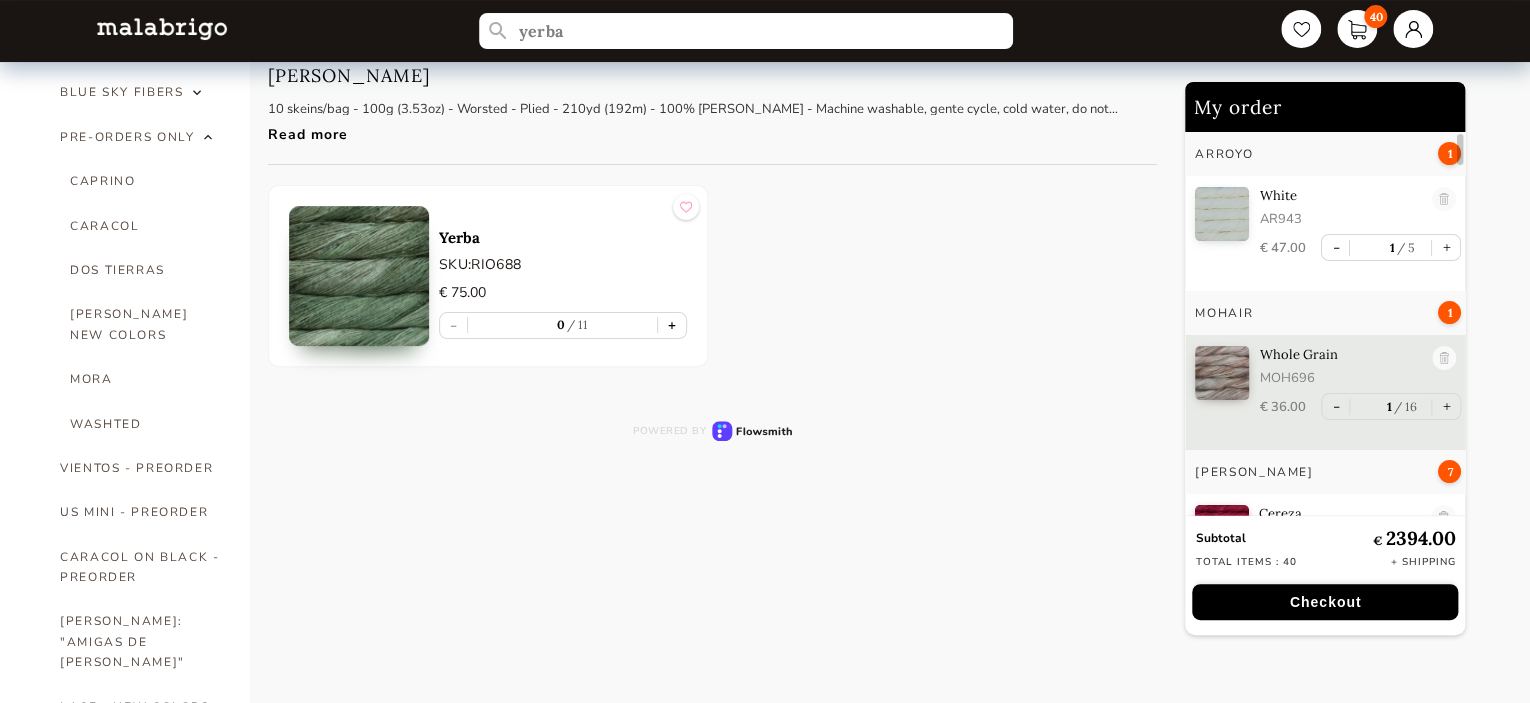 click on "+" at bounding box center (672, 325) 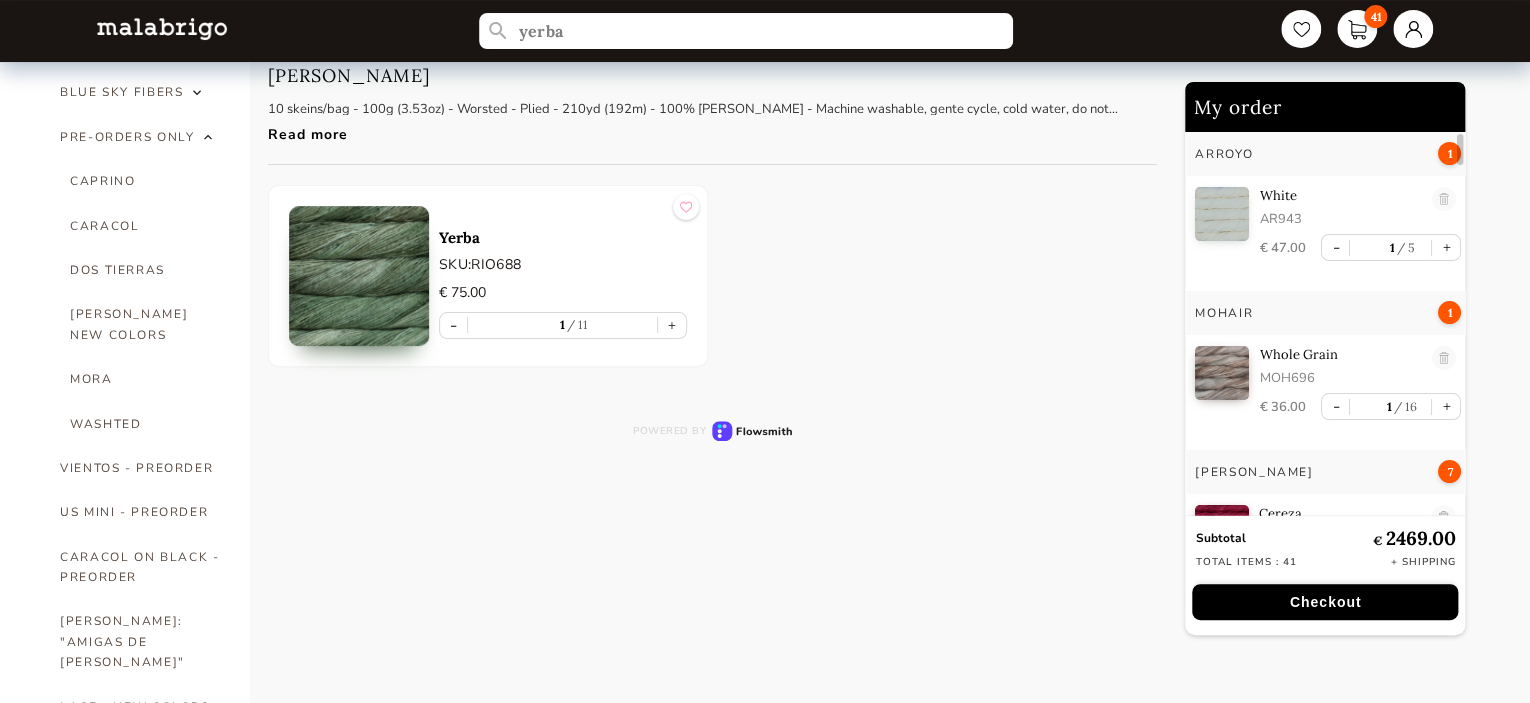 scroll, scrollTop: 123, scrollLeft: 0, axis: vertical 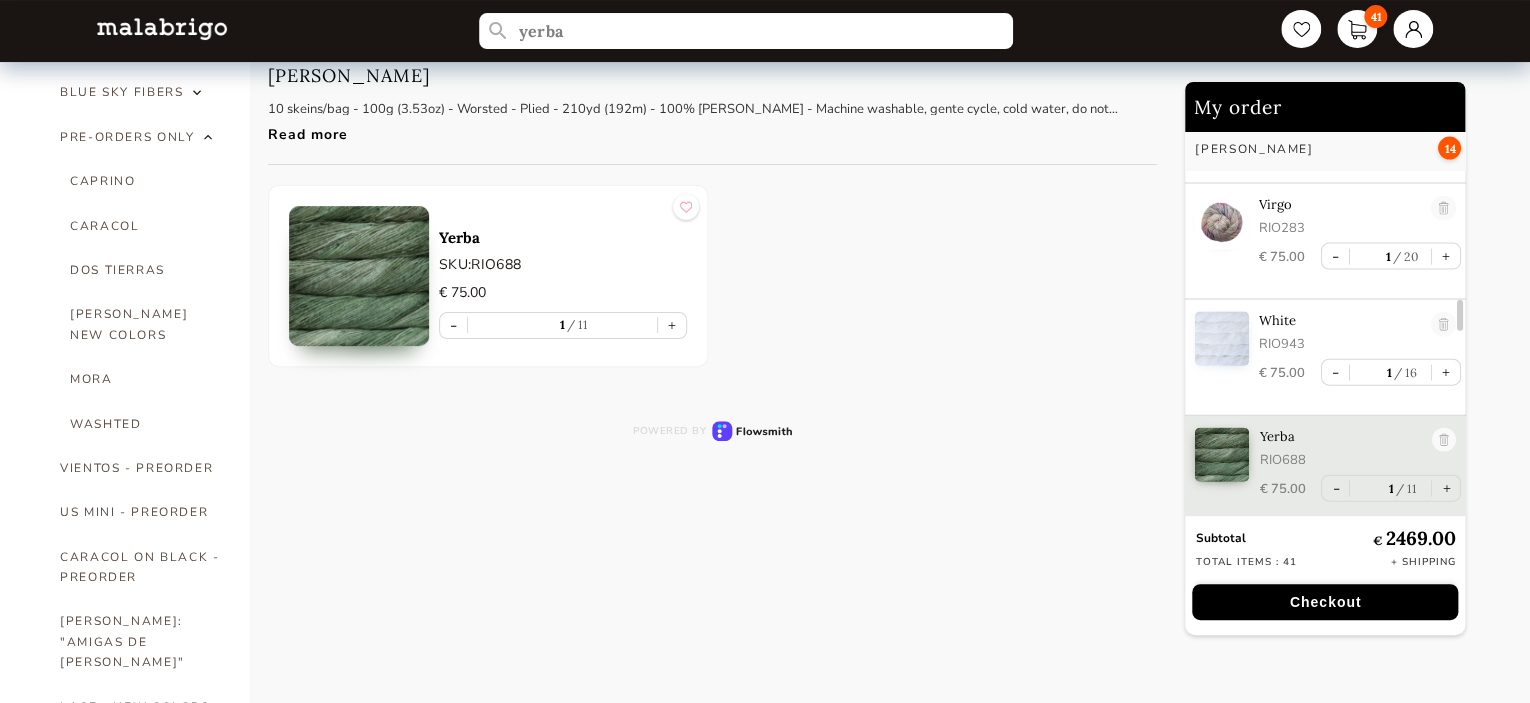 click on "Checkout" at bounding box center (1325, 602) 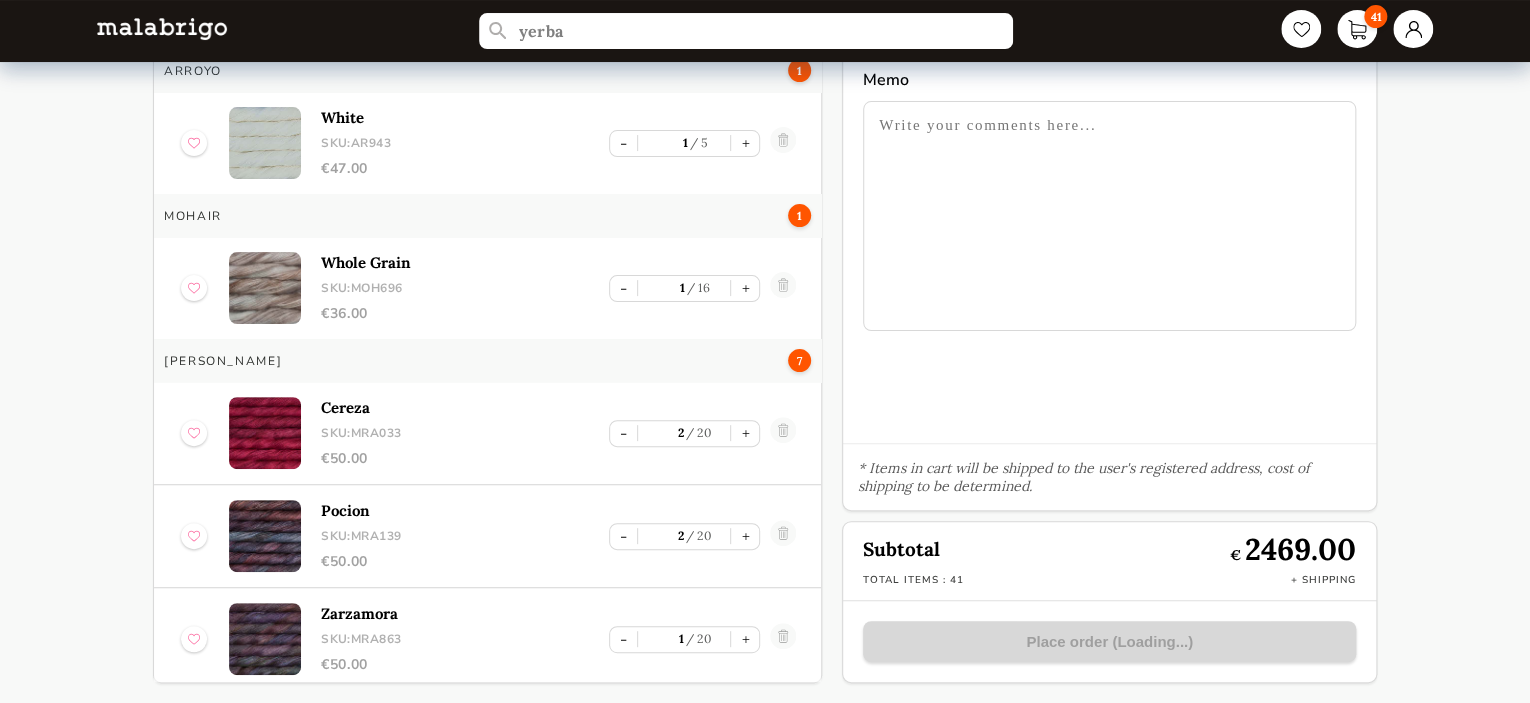 scroll, scrollTop: 116, scrollLeft: 0, axis: vertical 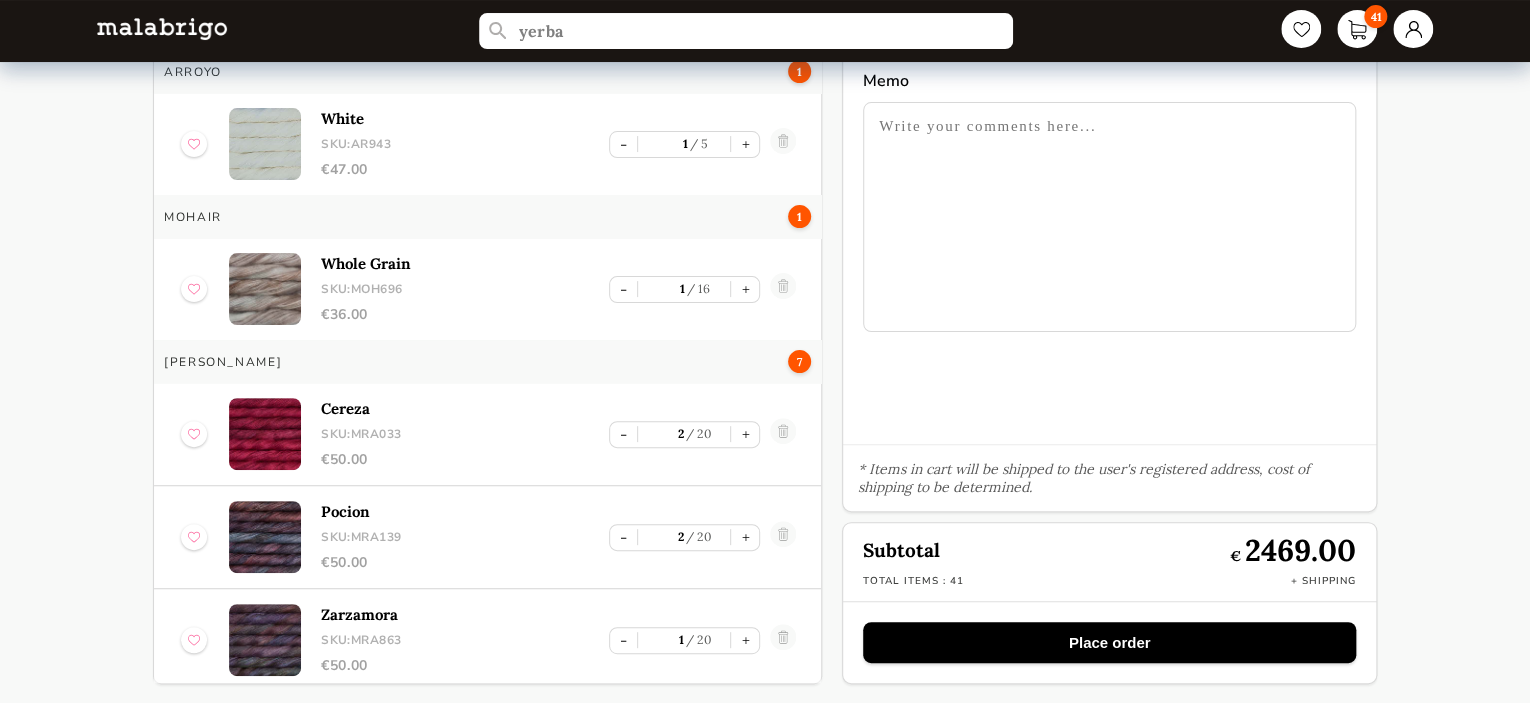 click on "Place order" at bounding box center [1109, 642] 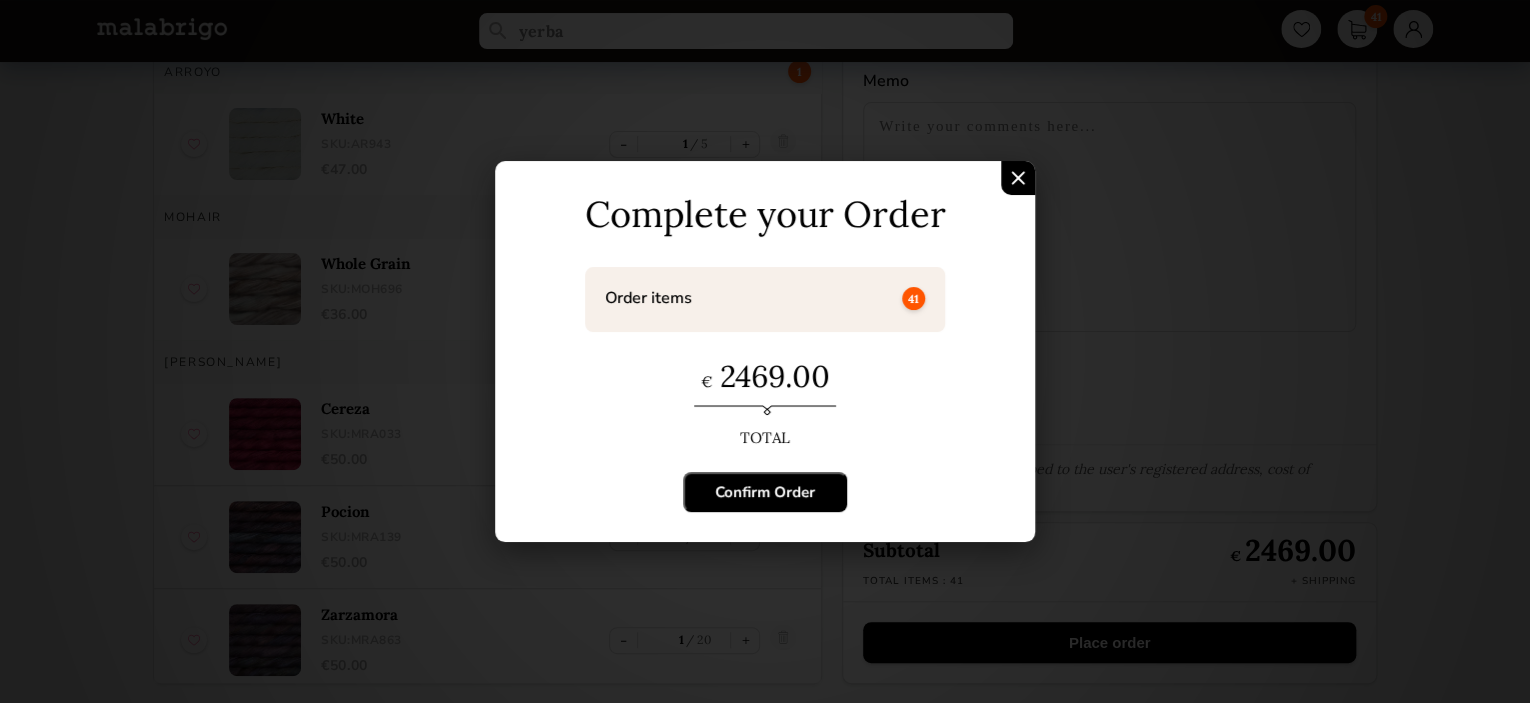 click on "Confirm Order" at bounding box center [765, 492] 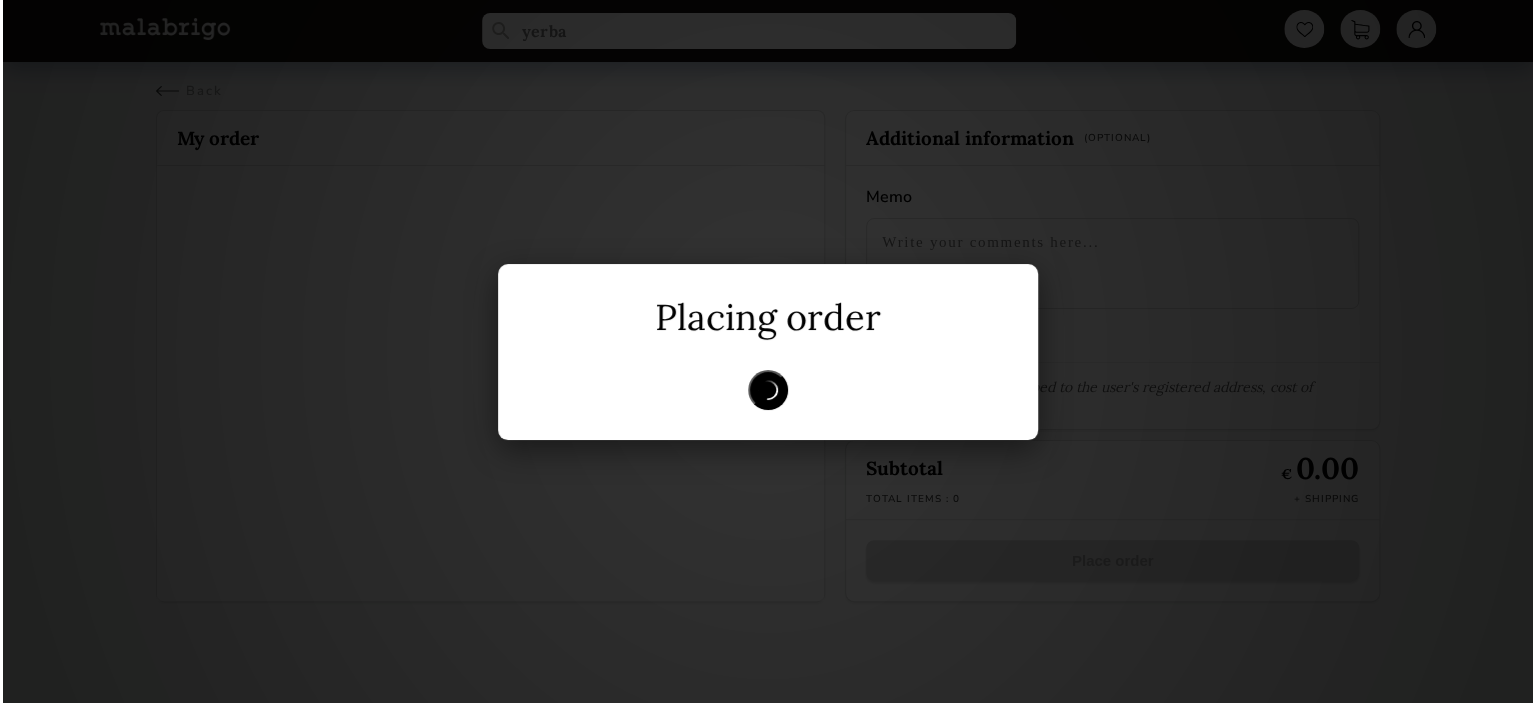 scroll, scrollTop: 0, scrollLeft: 0, axis: both 